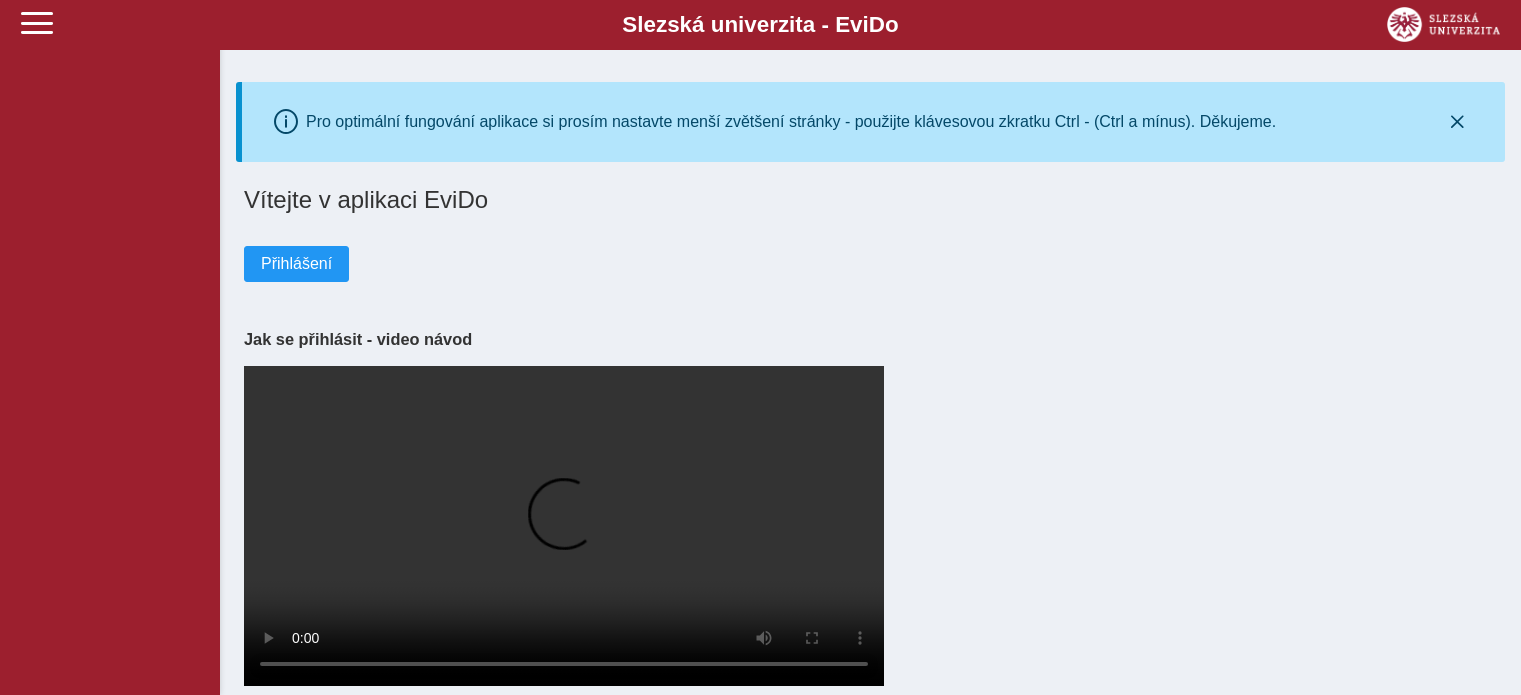scroll, scrollTop: 0, scrollLeft: 0, axis: both 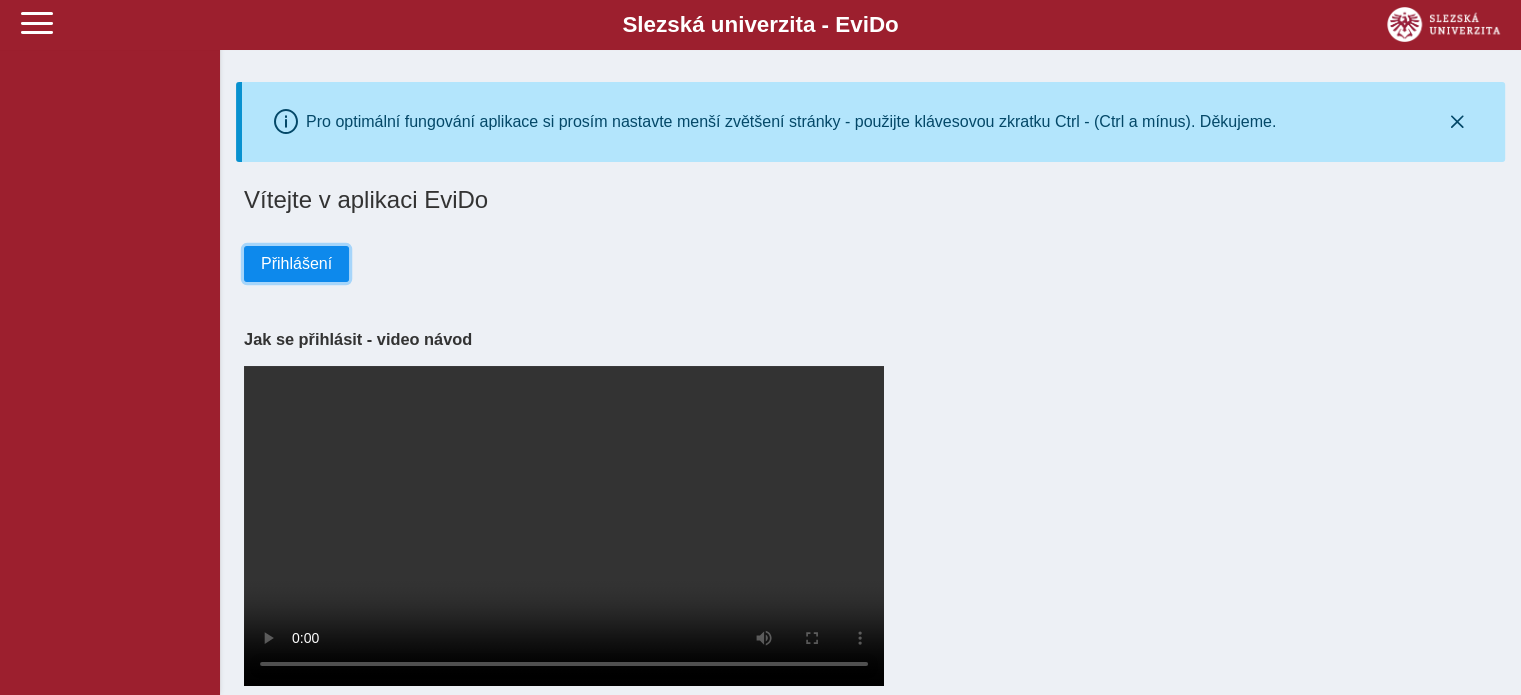 click on "Přihlášení" at bounding box center [296, 264] 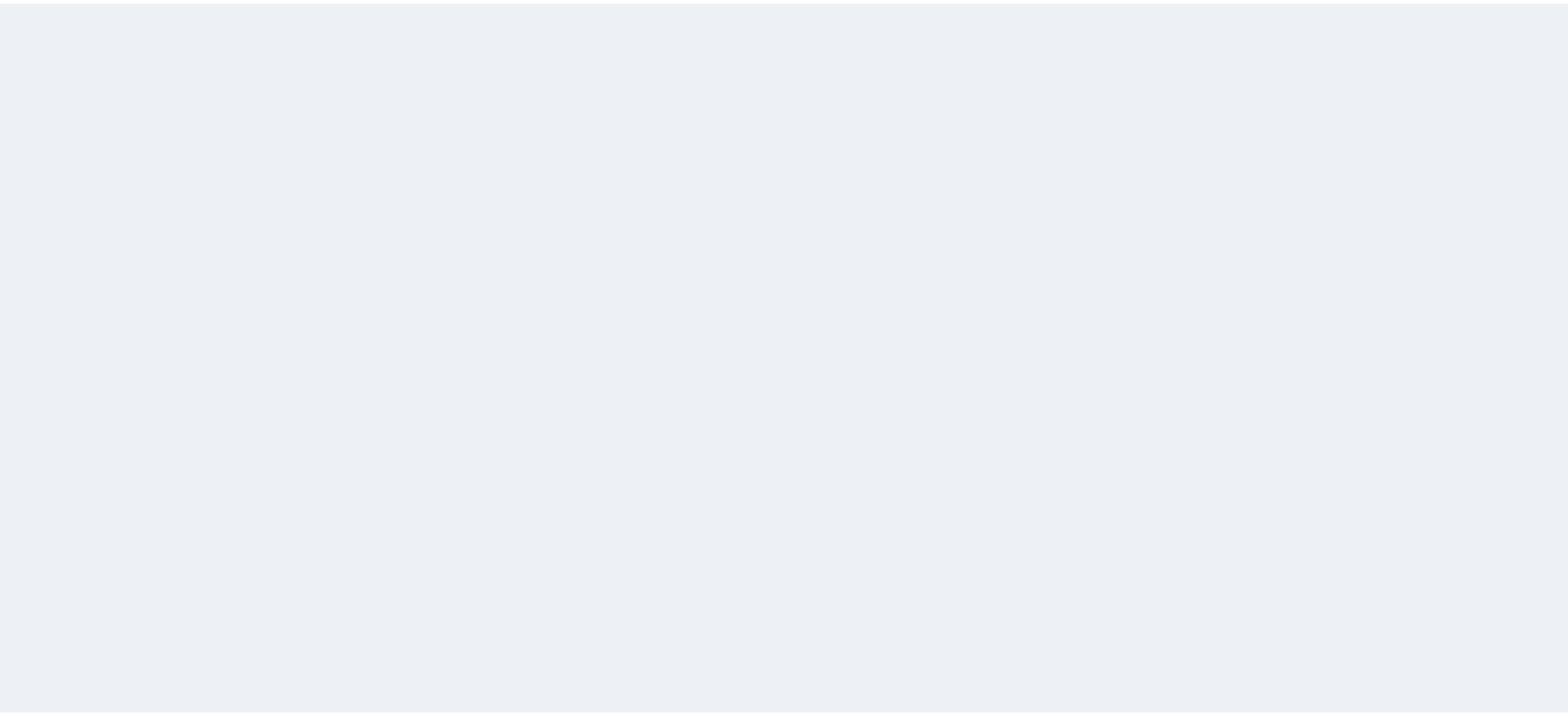 scroll, scrollTop: 0, scrollLeft: 0, axis: both 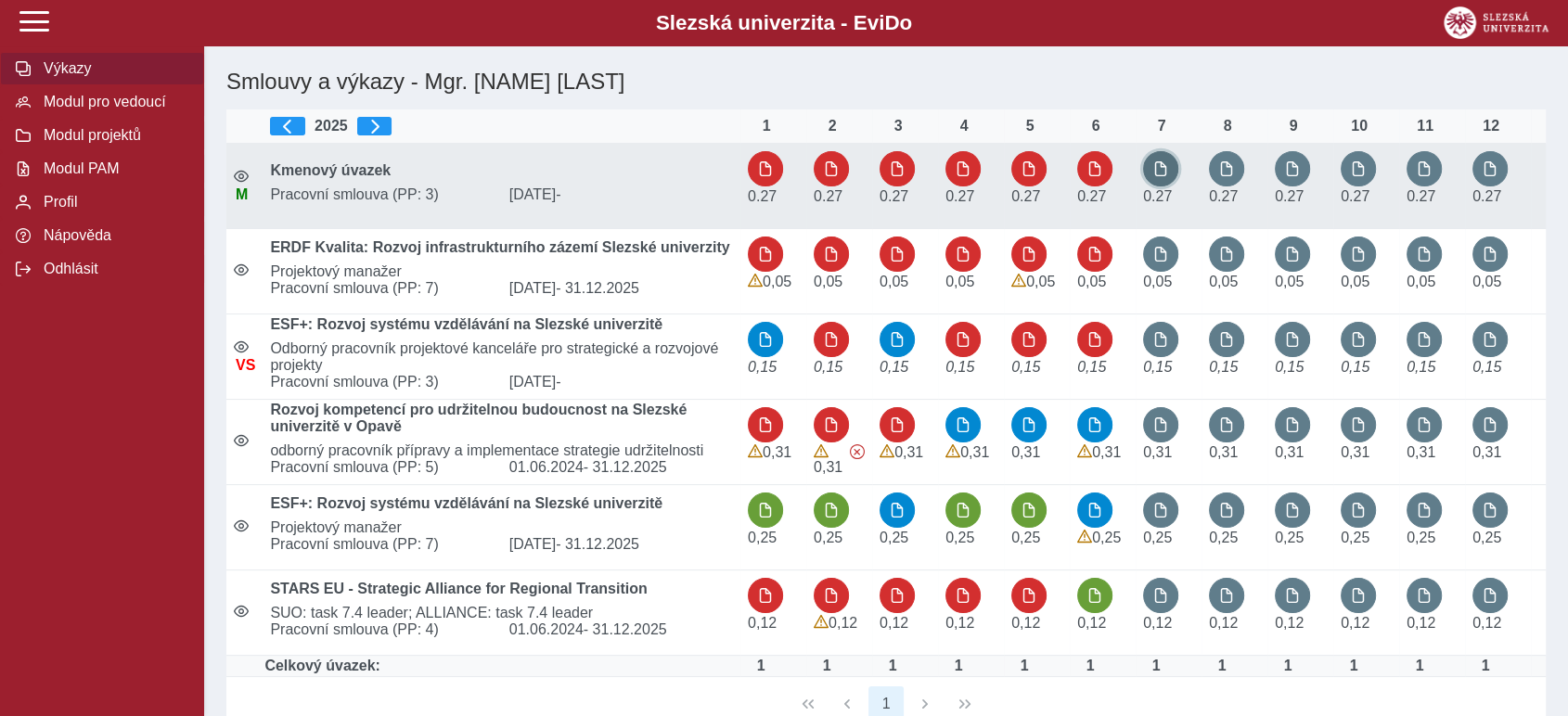 click at bounding box center (1161, 169) 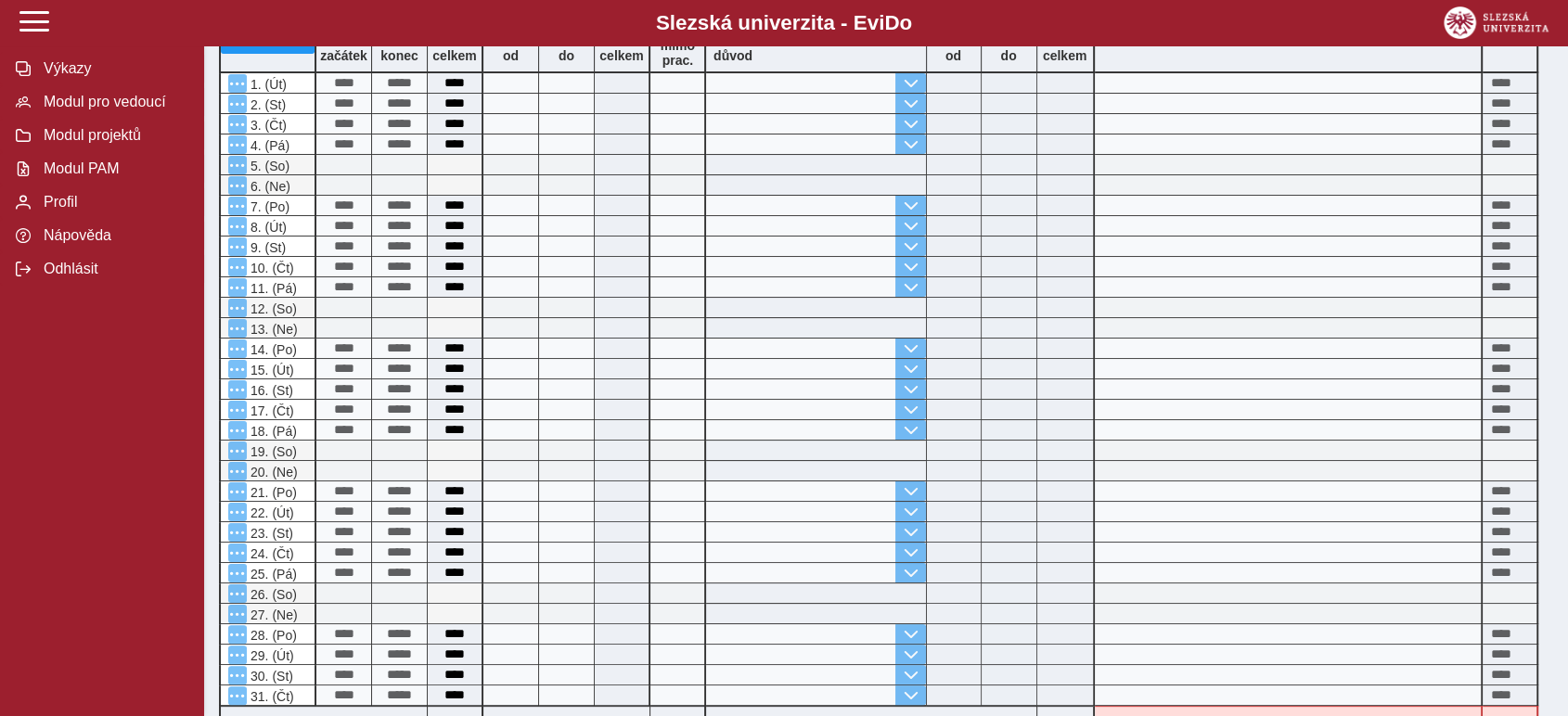 scroll, scrollTop: 0, scrollLeft: 0, axis: both 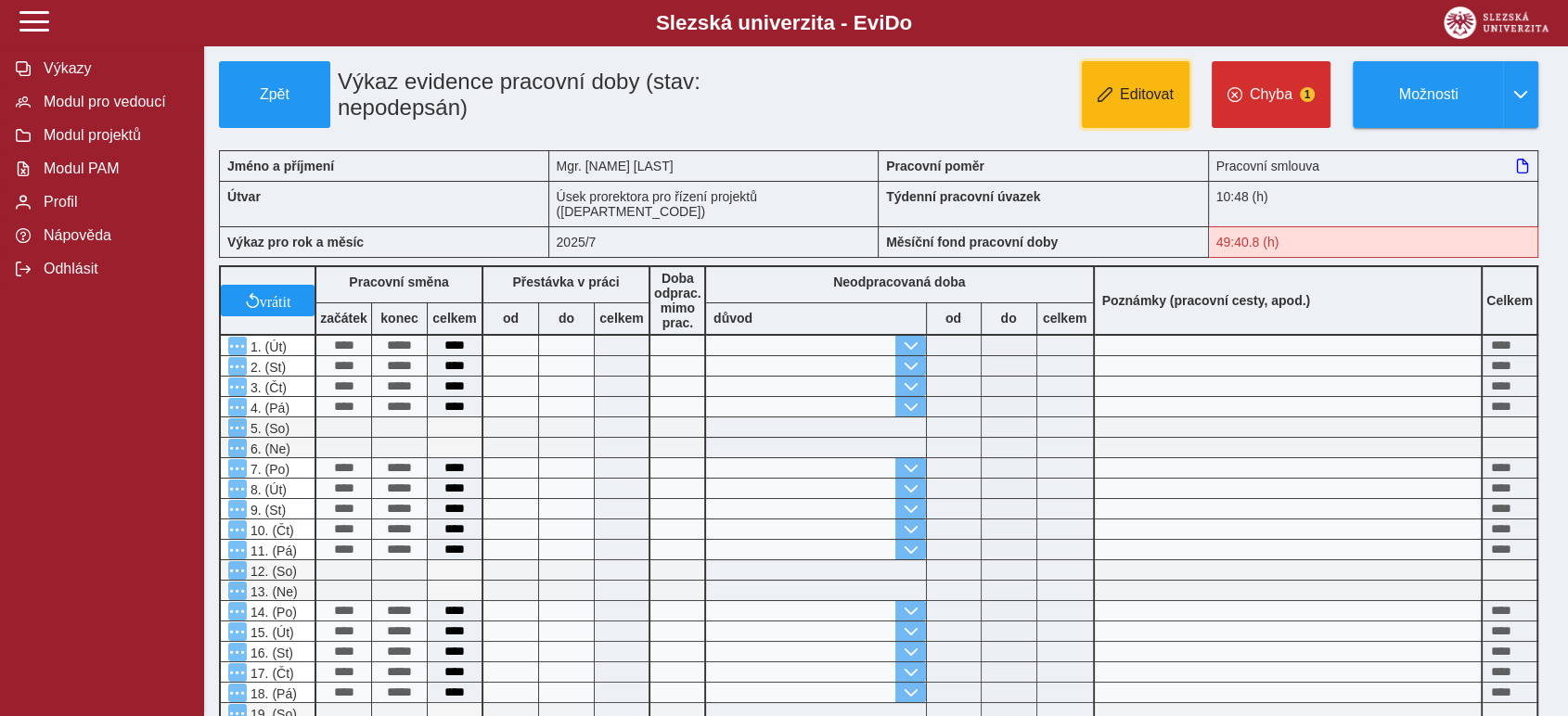 click on "Editovat" at bounding box center (1147, 95) 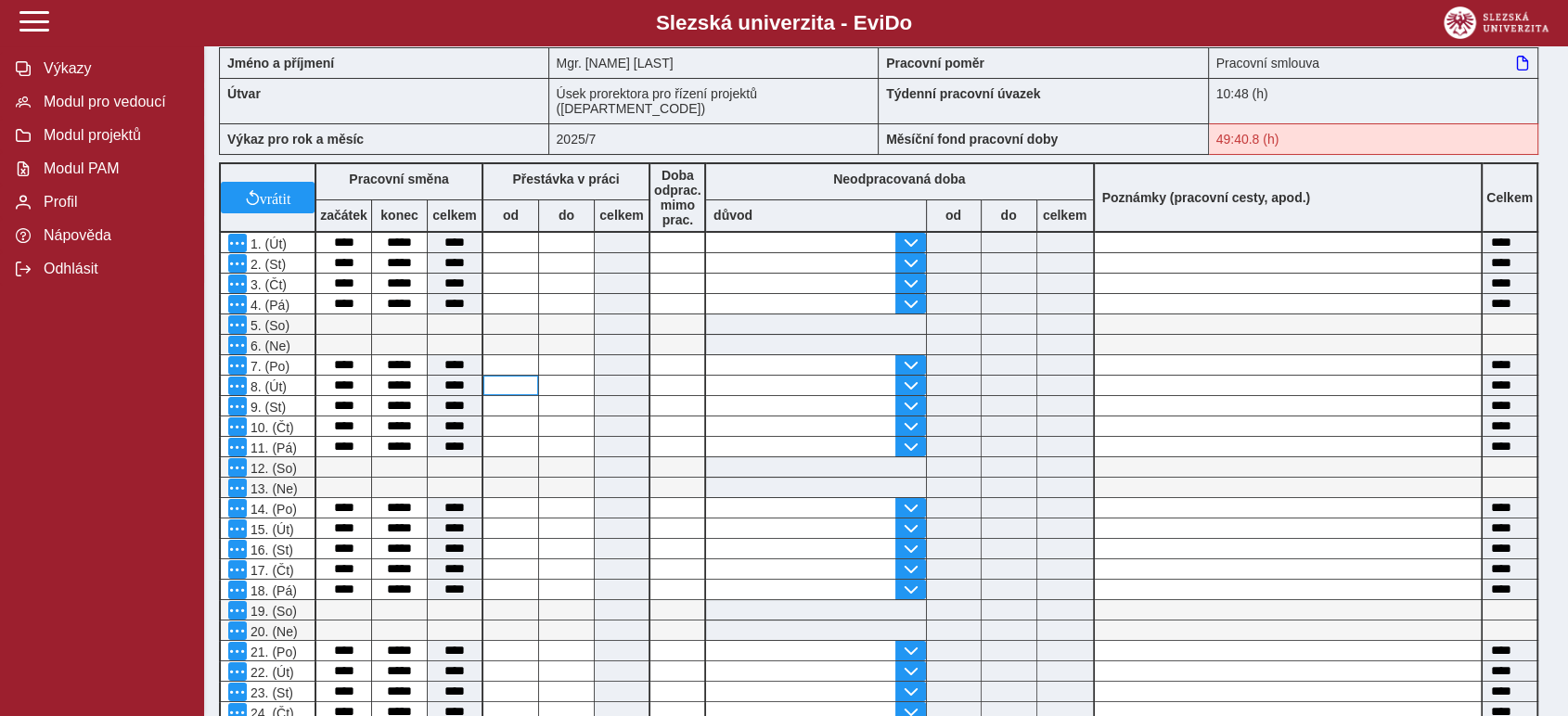 scroll, scrollTop: 0, scrollLeft: 0, axis: both 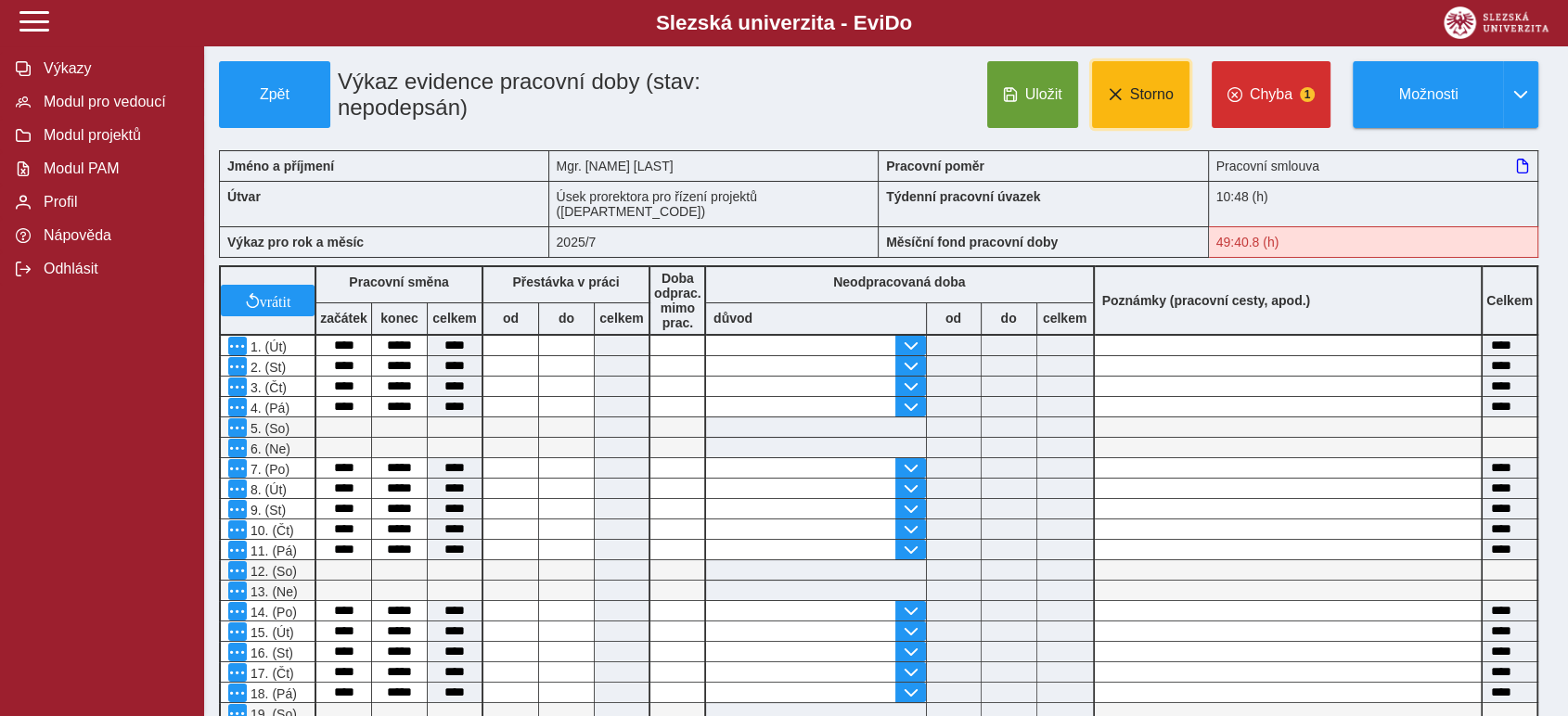 click on "Storno" at bounding box center (1151, 95) 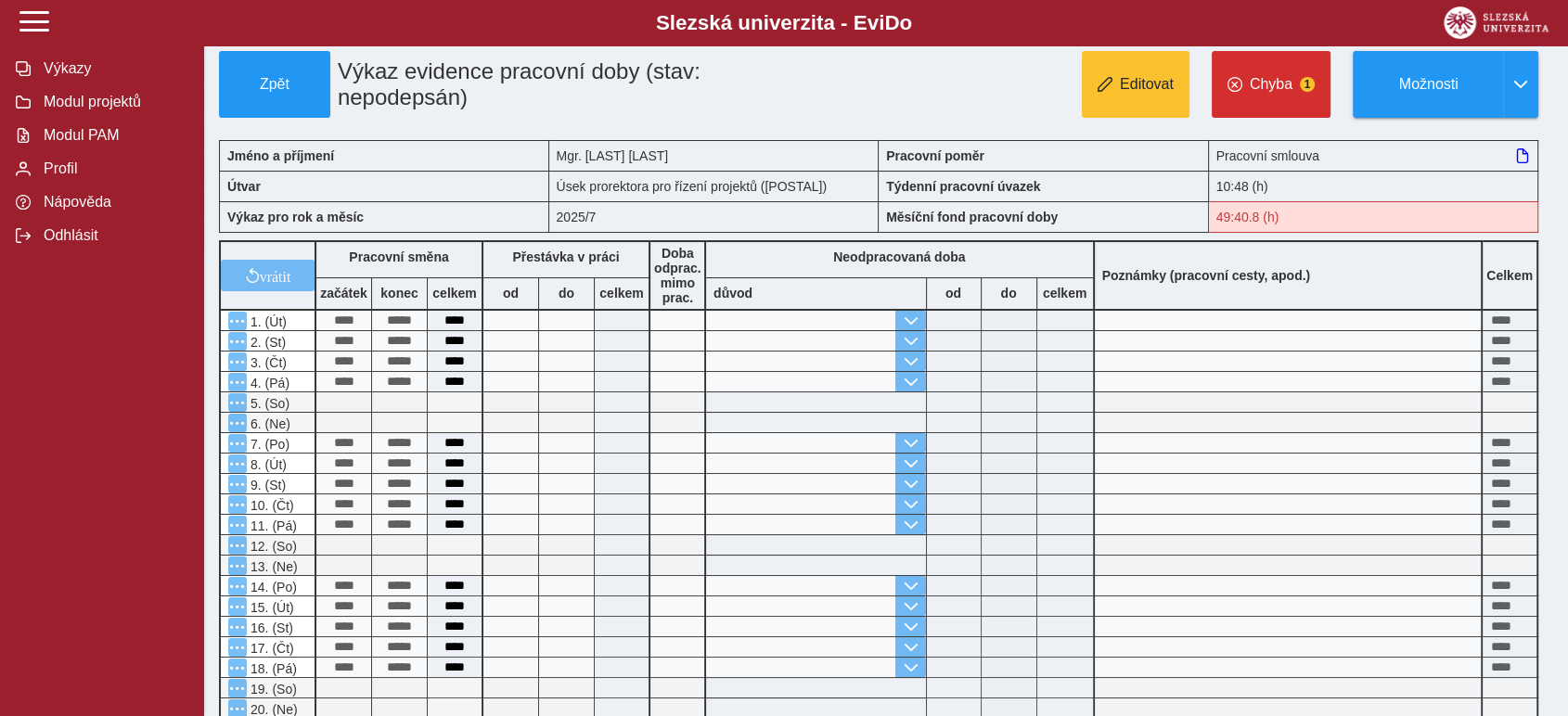scroll, scrollTop: 0, scrollLeft: 0, axis: both 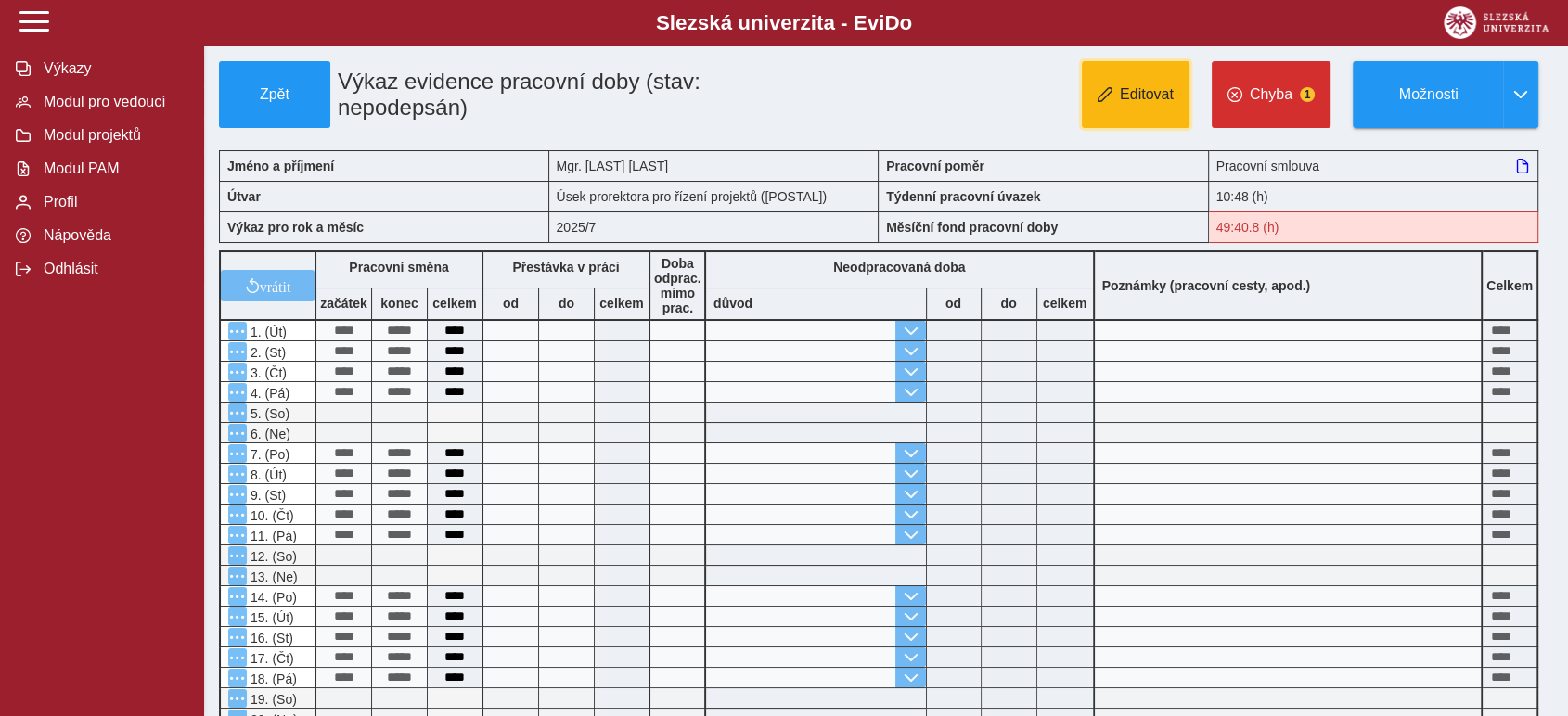 click on "Editovat" at bounding box center (1136, 95) 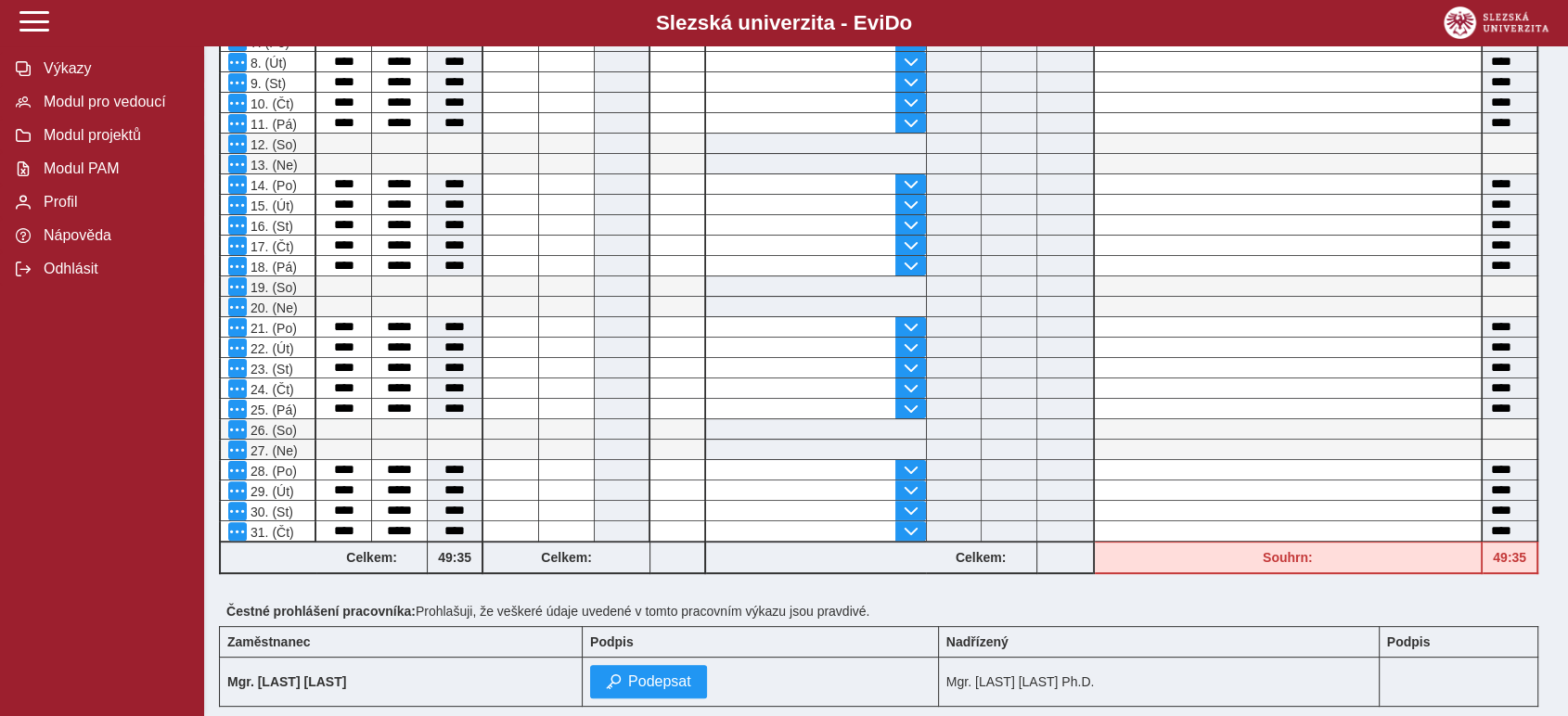 scroll, scrollTop: 0, scrollLeft: 0, axis: both 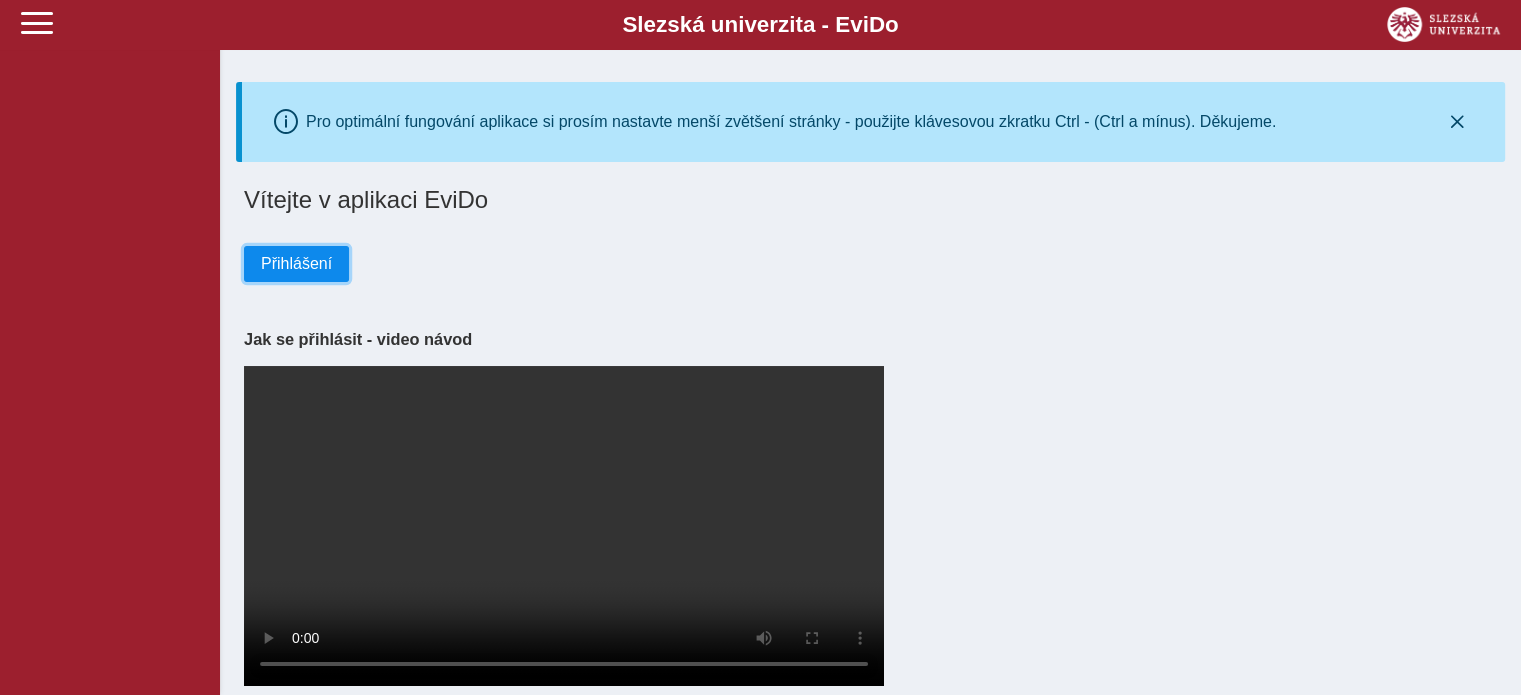 click on "Přihlášení" at bounding box center (296, 264) 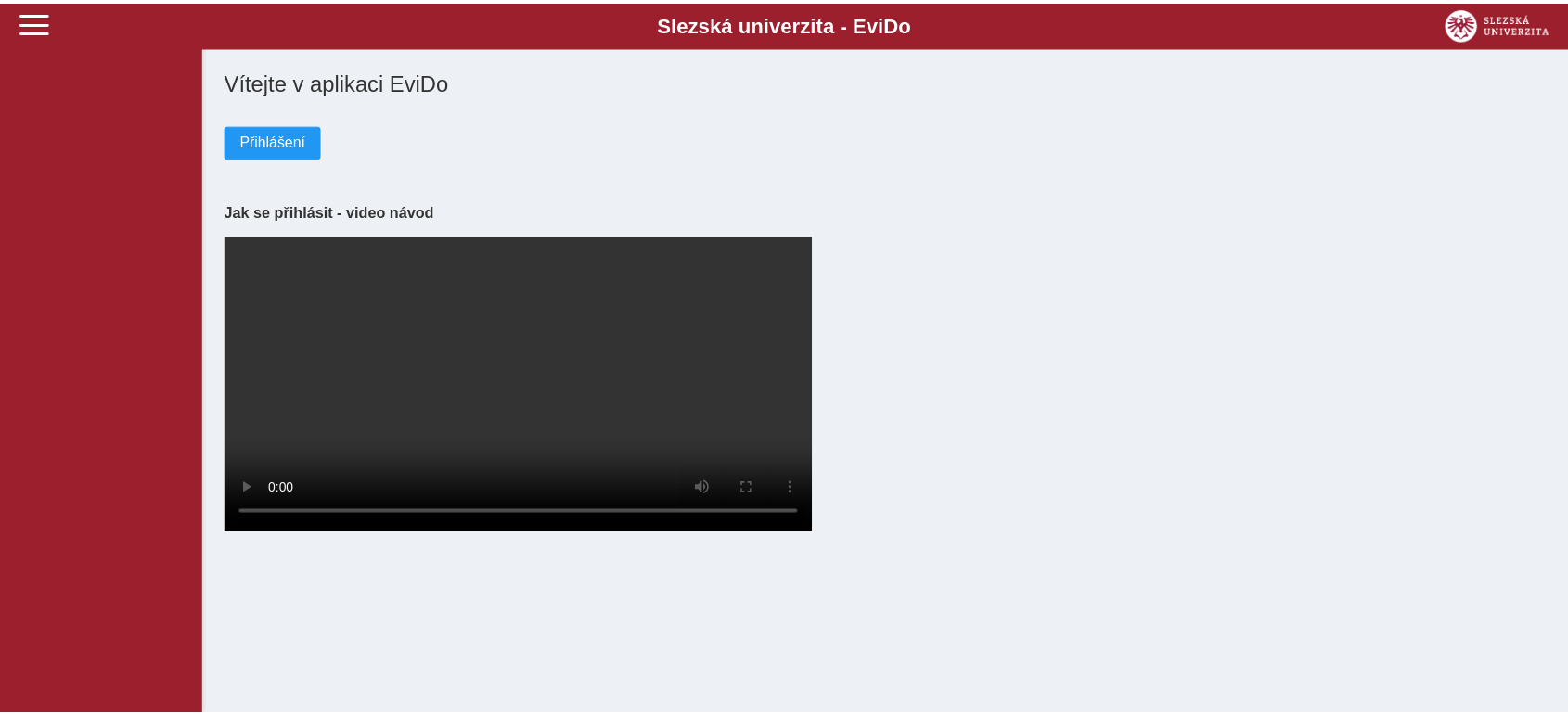 scroll, scrollTop: 0, scrollLeft: 0, axis: both 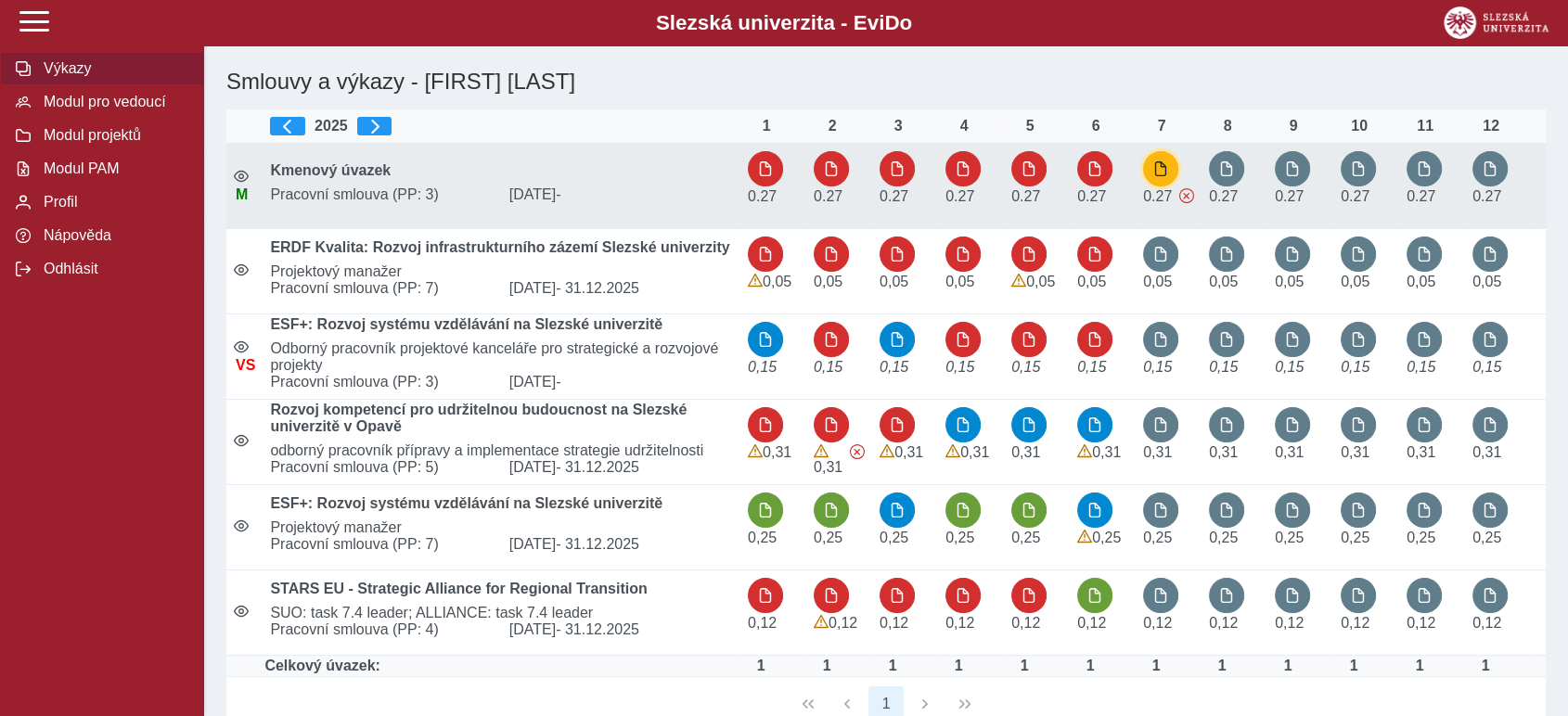 click at bounding box center (1161, 169) 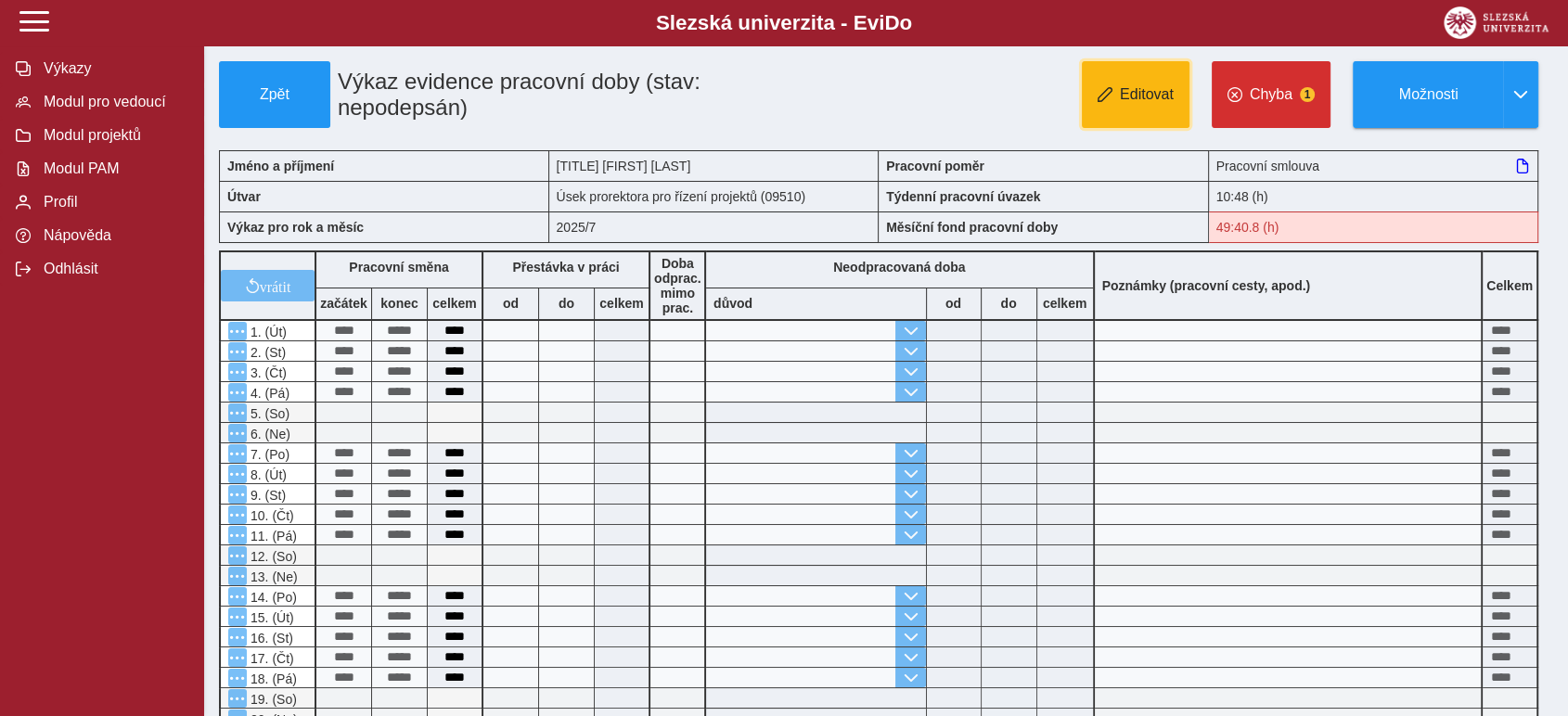 click on "Editovat" at bounding box center (1136, 95) 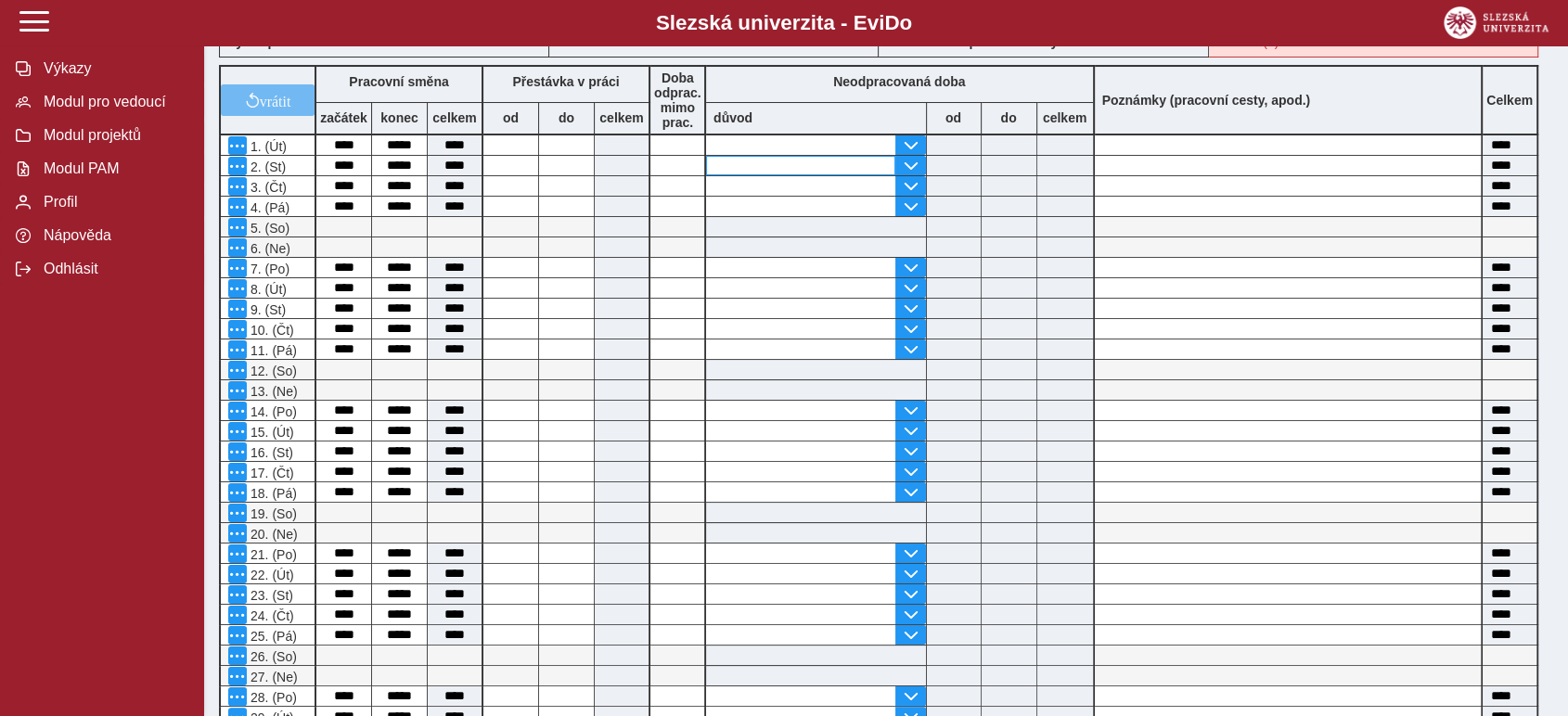scroll, scrollTop: 206, scrollLeft: 0, axis: vertical 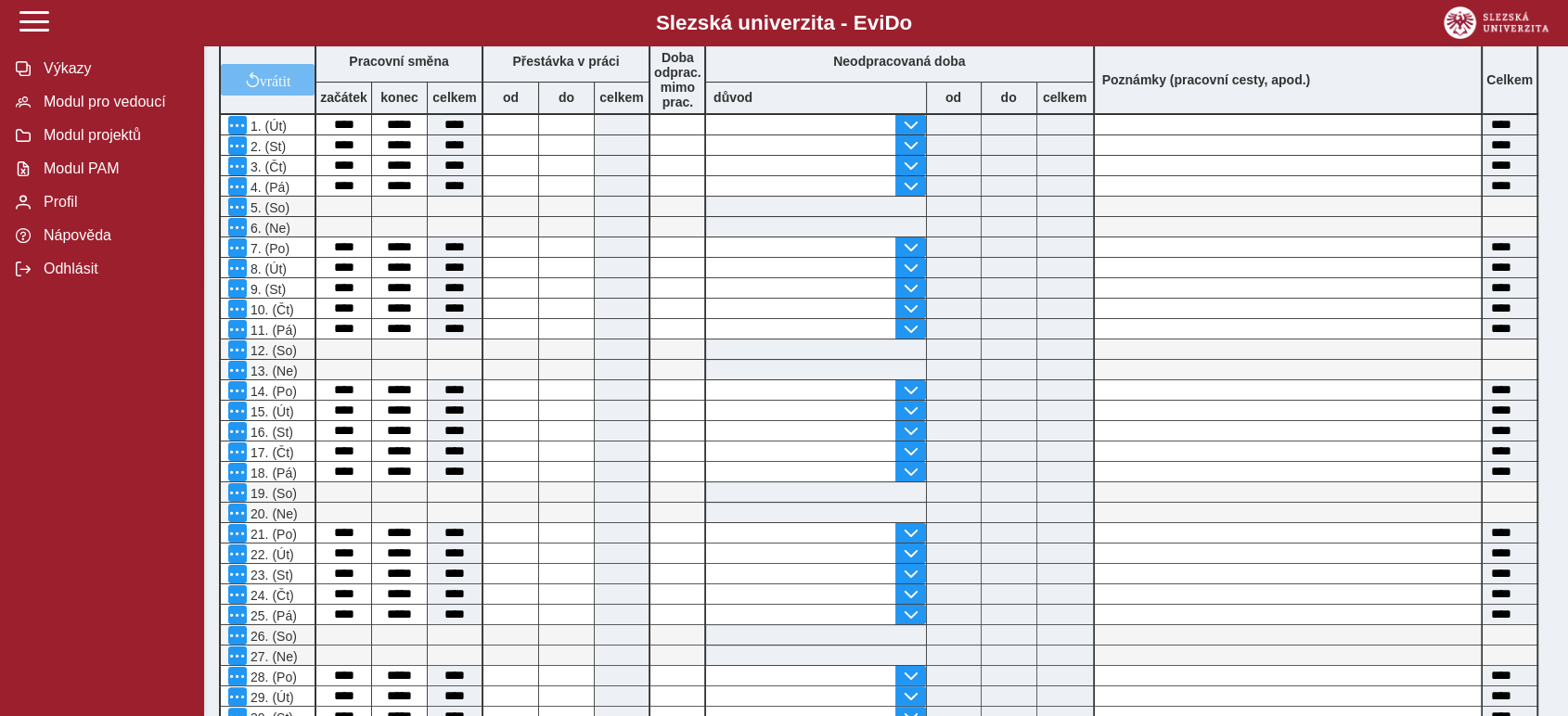 click at bounding box center [954, 206] 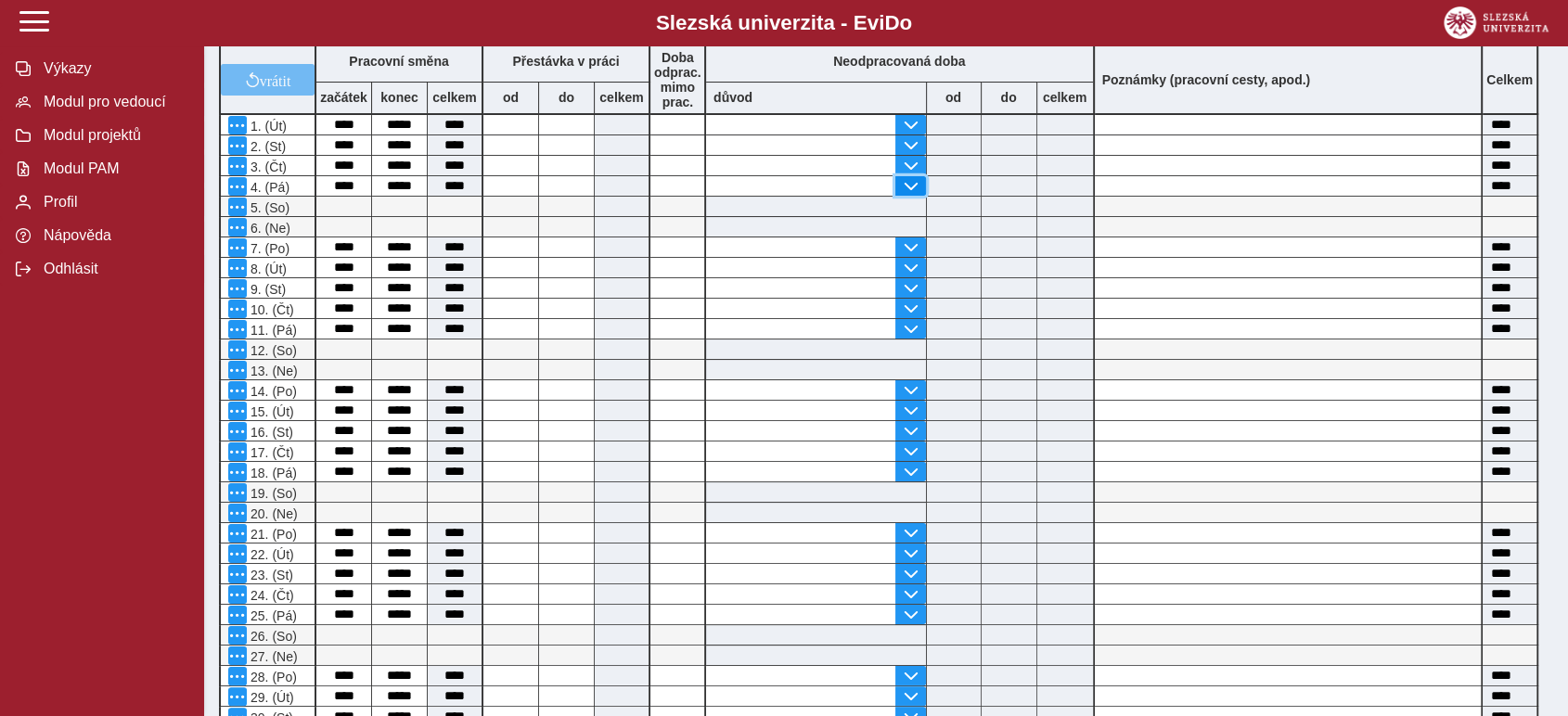 click at bounding box center (910, 185) 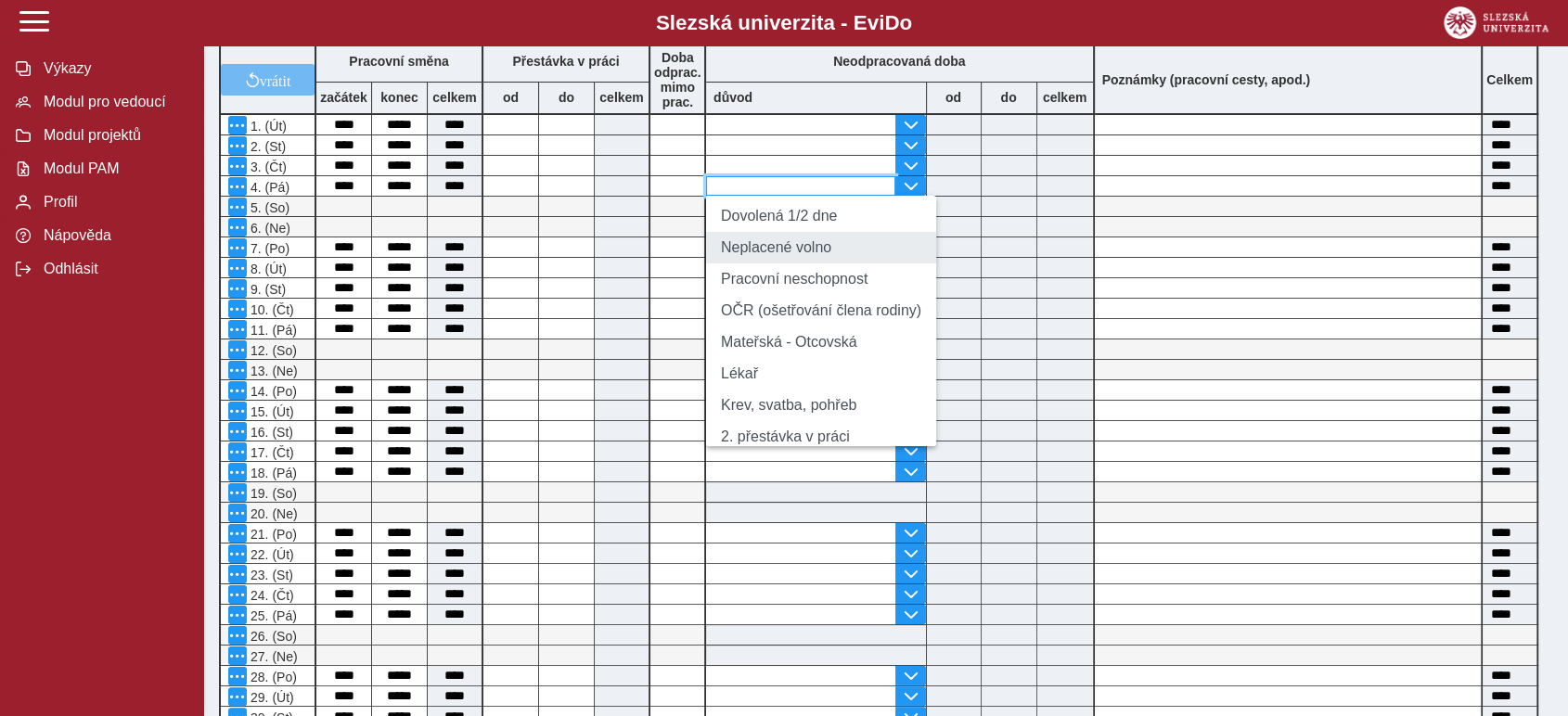 scroll, scrollTop: 0, scrollLeft: 0, axis: both 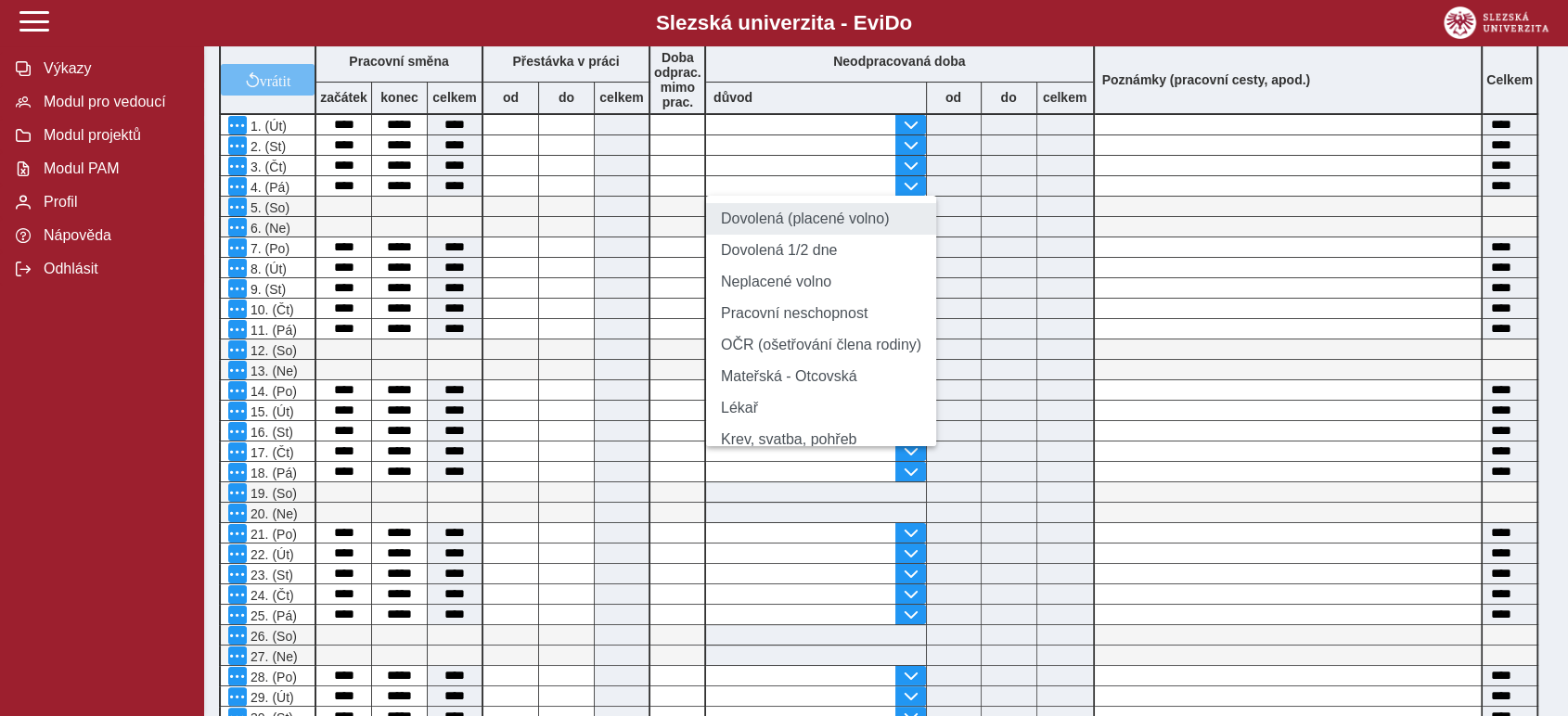 click on "Dovolená (placené volno)" at bounding box center [821, 219] 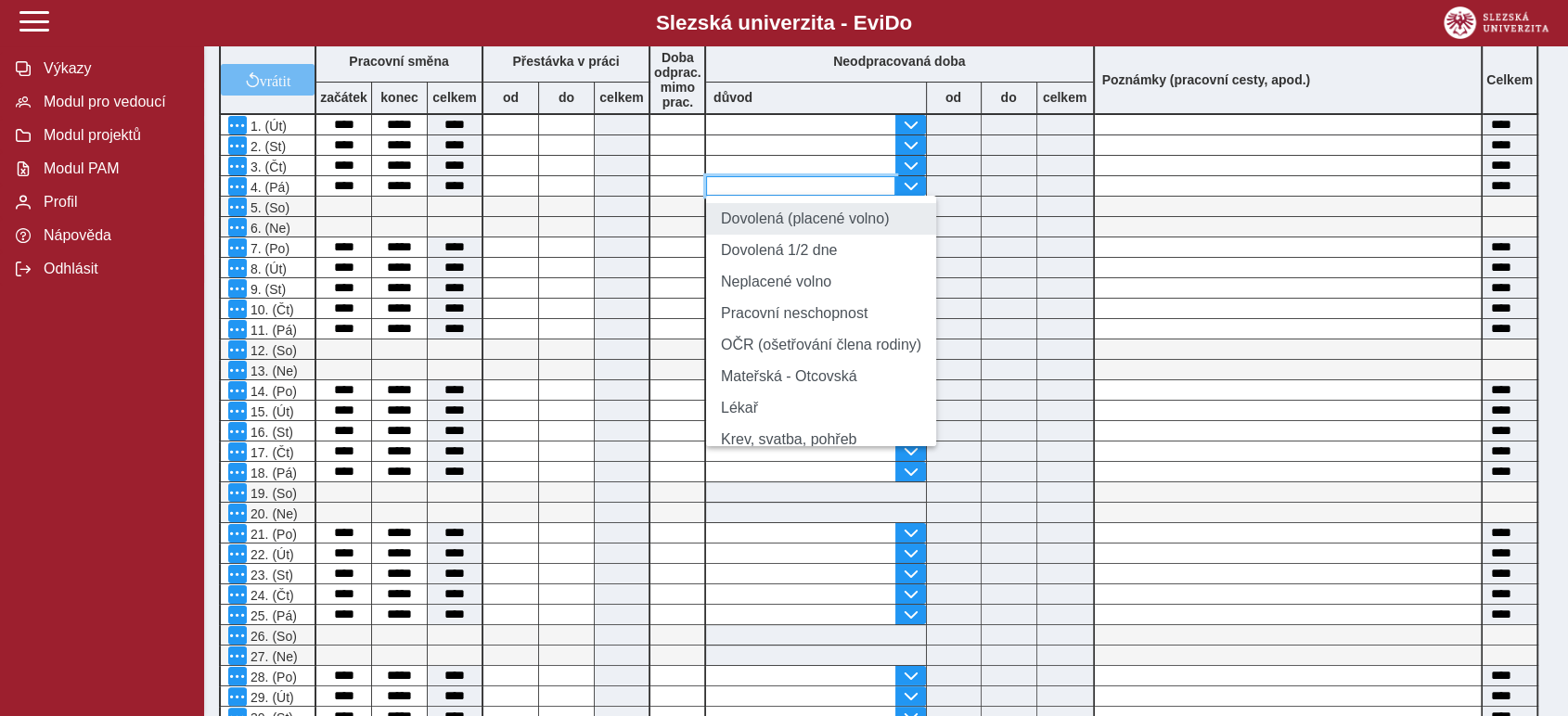 type 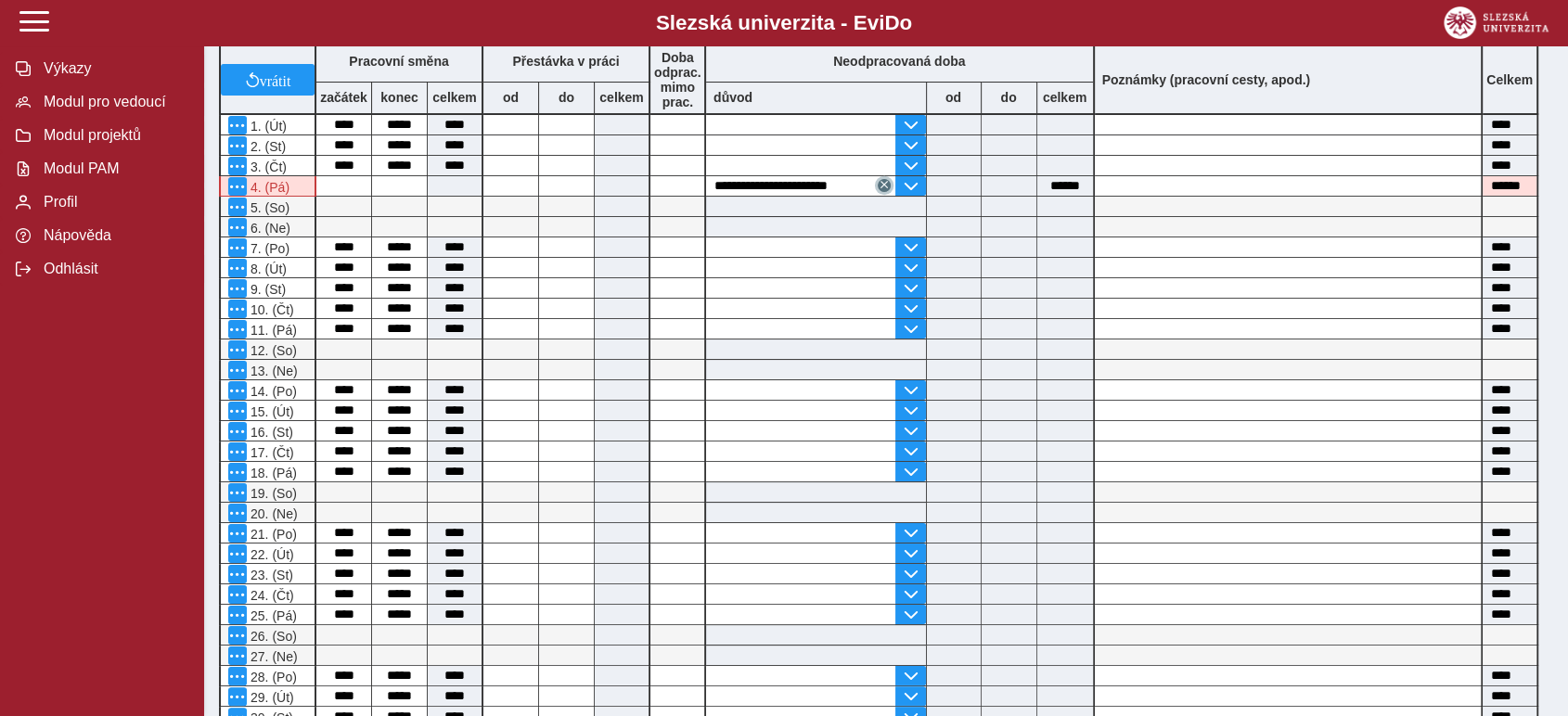 click at bounding box center [884, 185] 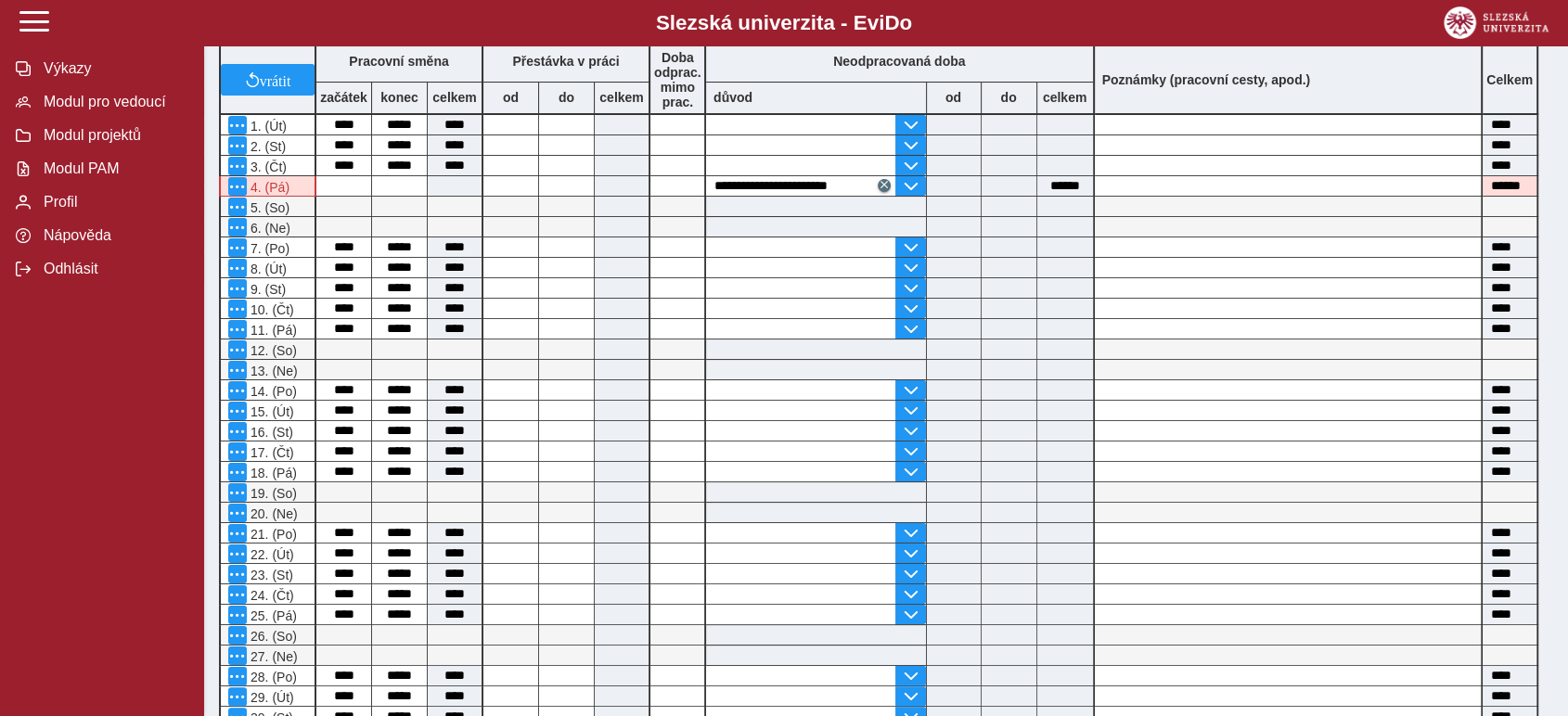 type 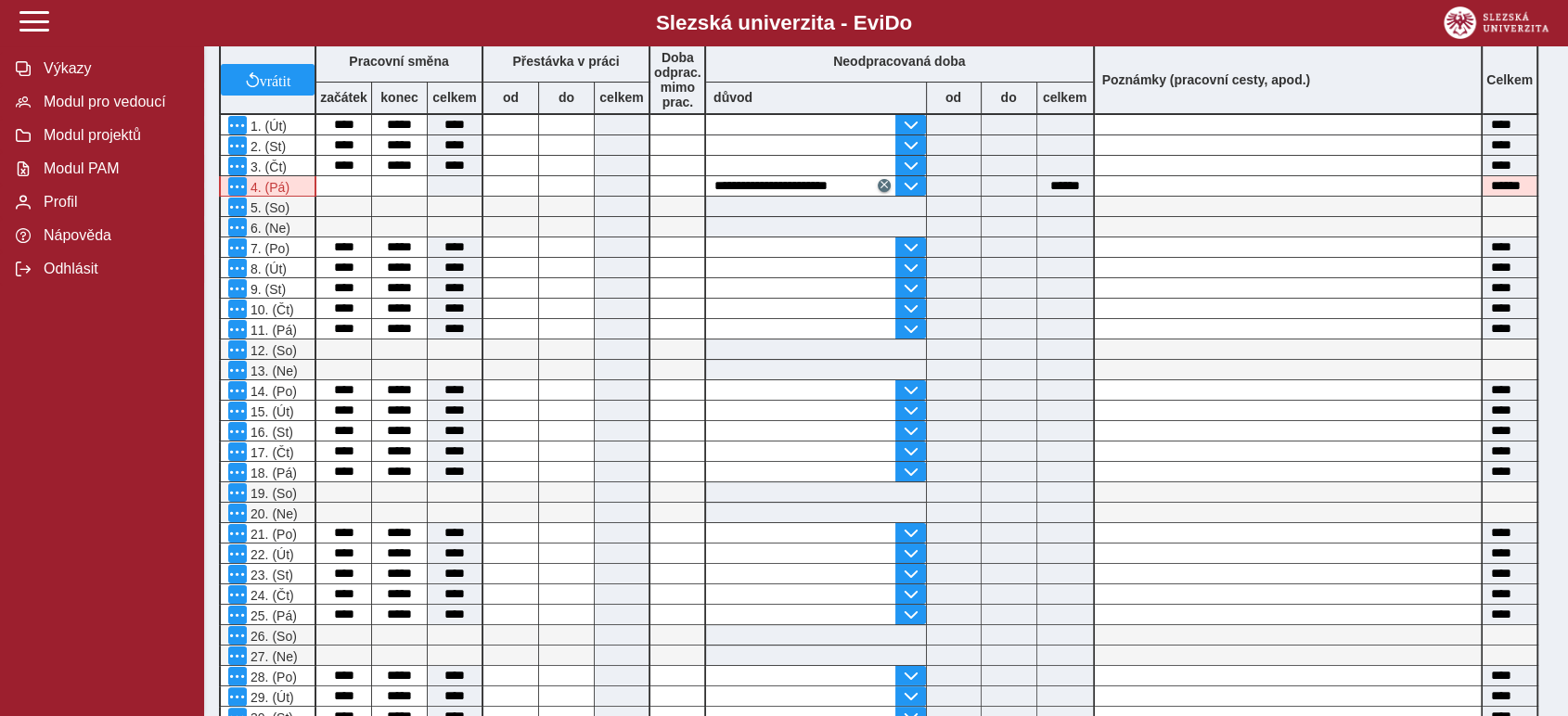 type 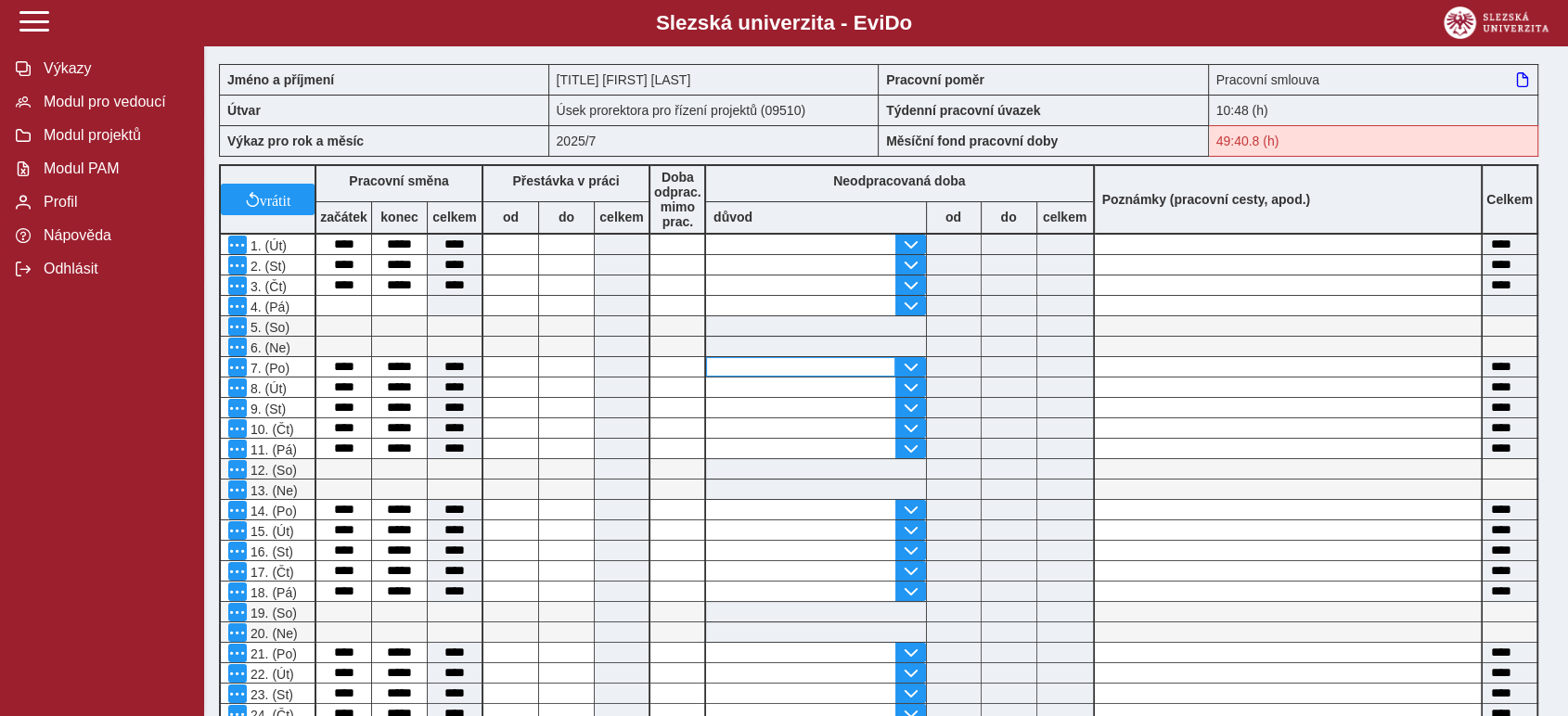 scroll, scrollTop: 0, scrollLeft: 0, axis: both 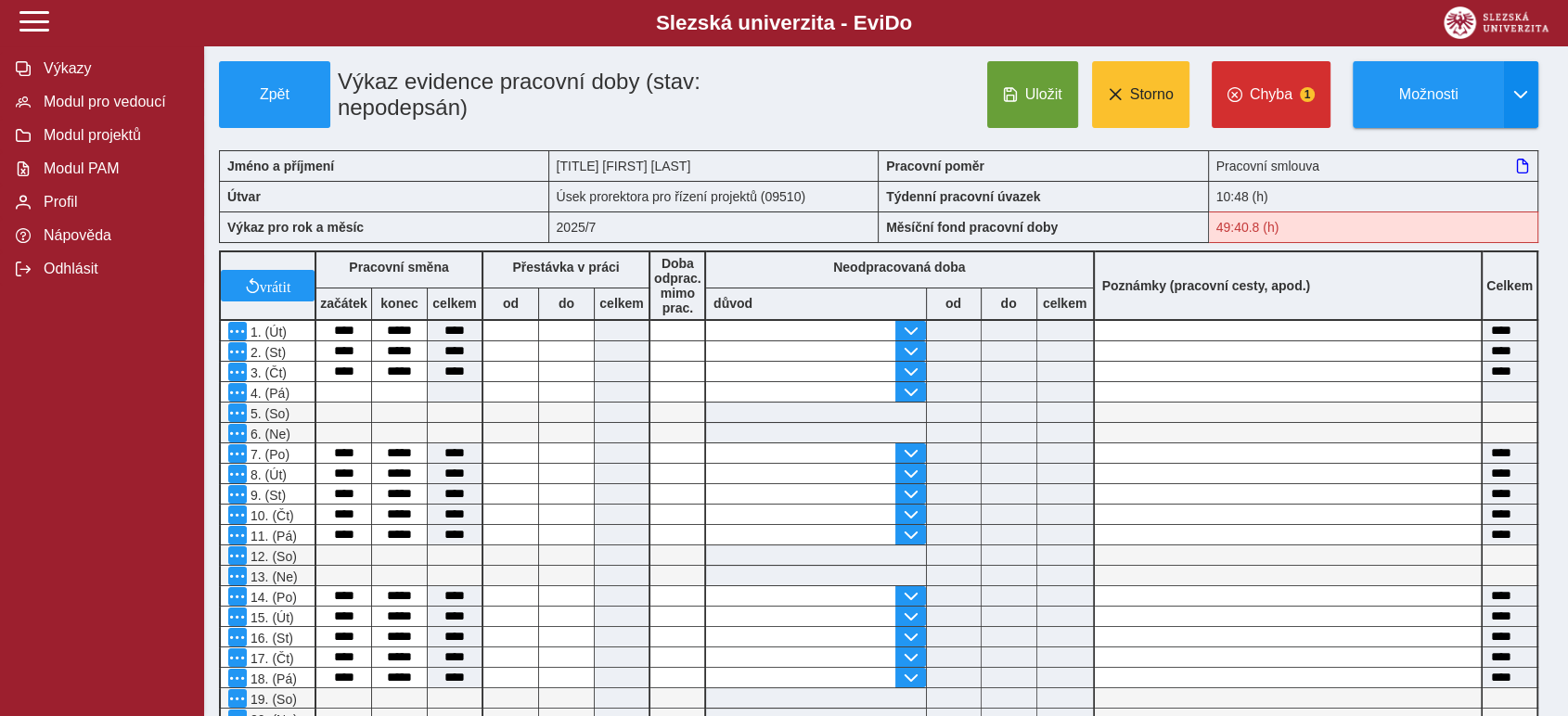 click on "Uložit Storno Chyba 1 Možnosti" at bounding box center (1163, 95) 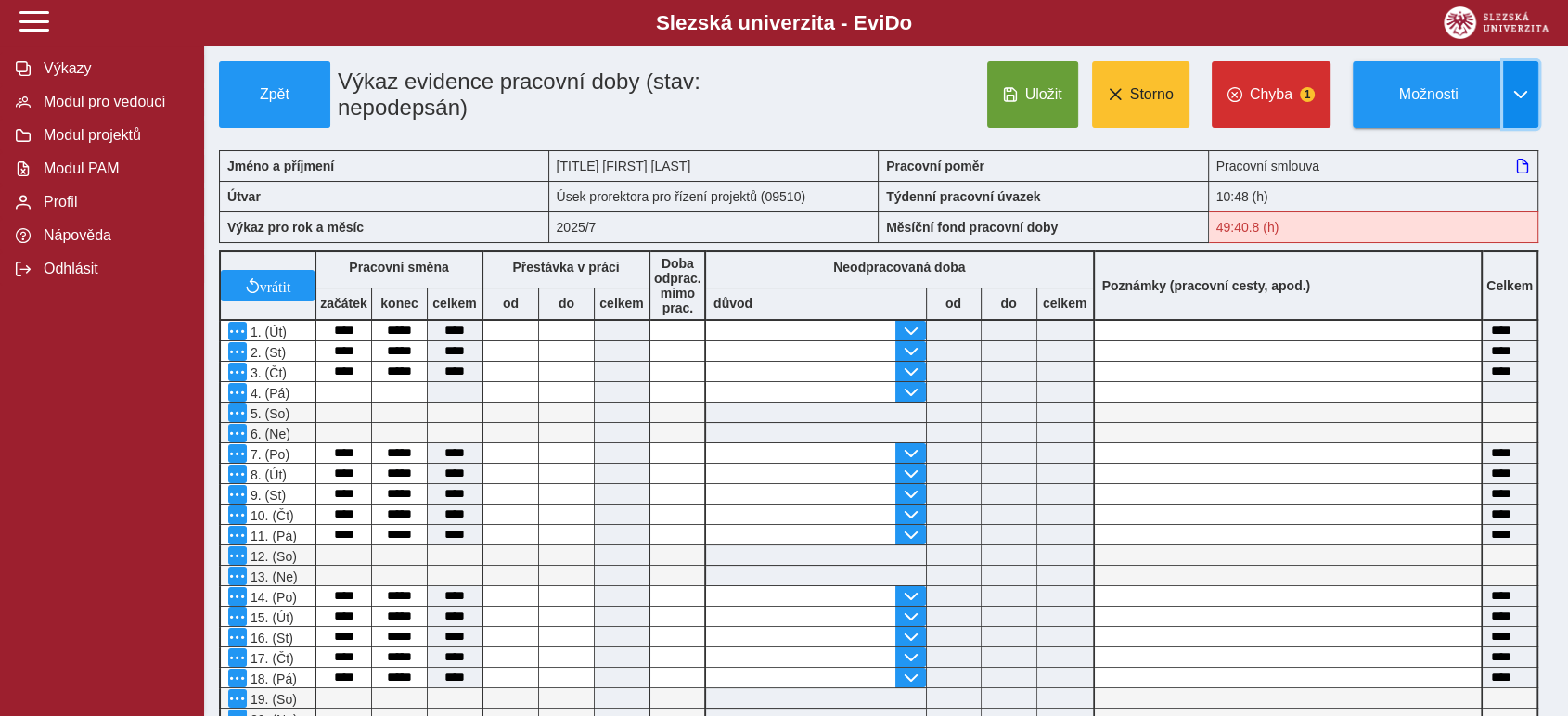 click at bounding box center [1521, 95] 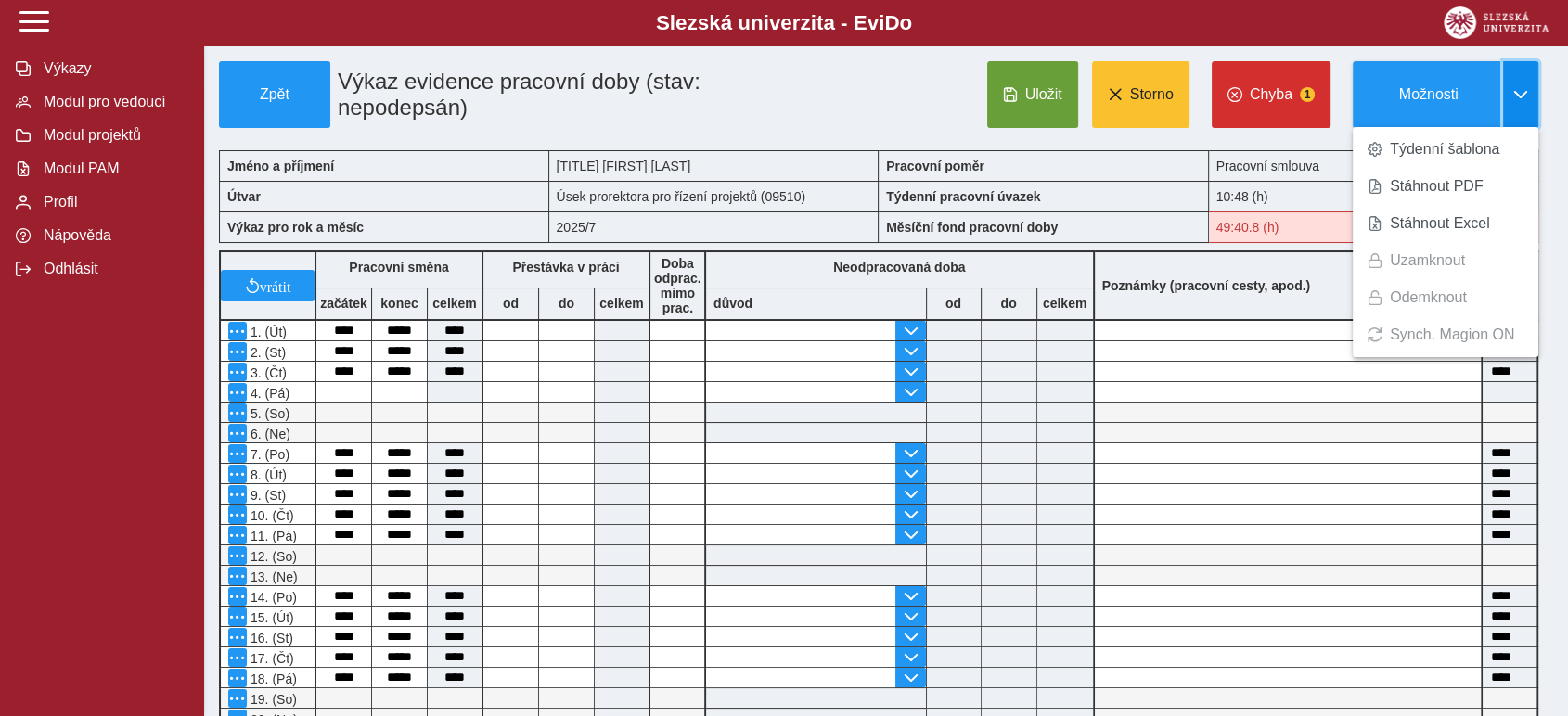 click at bounding box center (1521, 95) 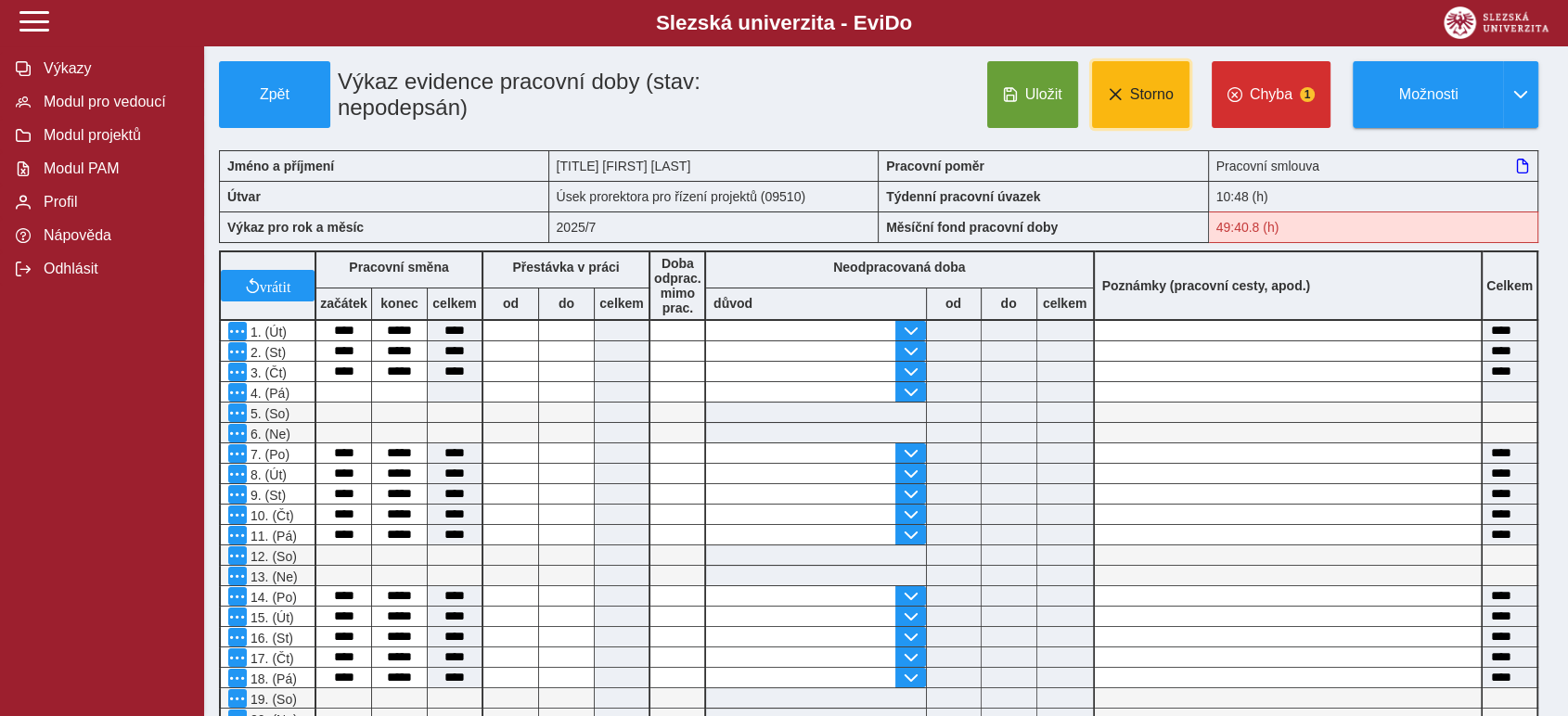 click at bounding box center (1115, 95) 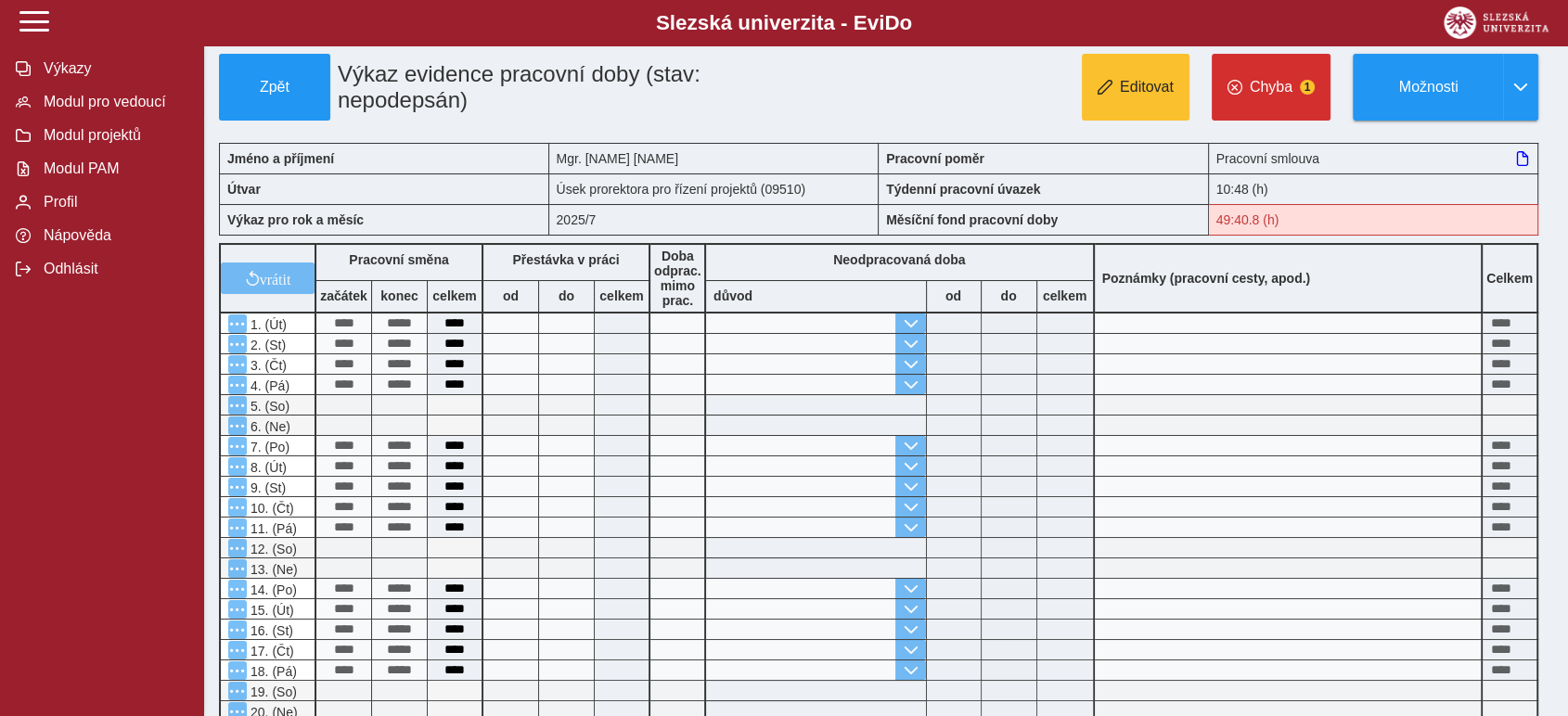 scroll, scrollTop: 0, scrollLeft: 0, axis: both 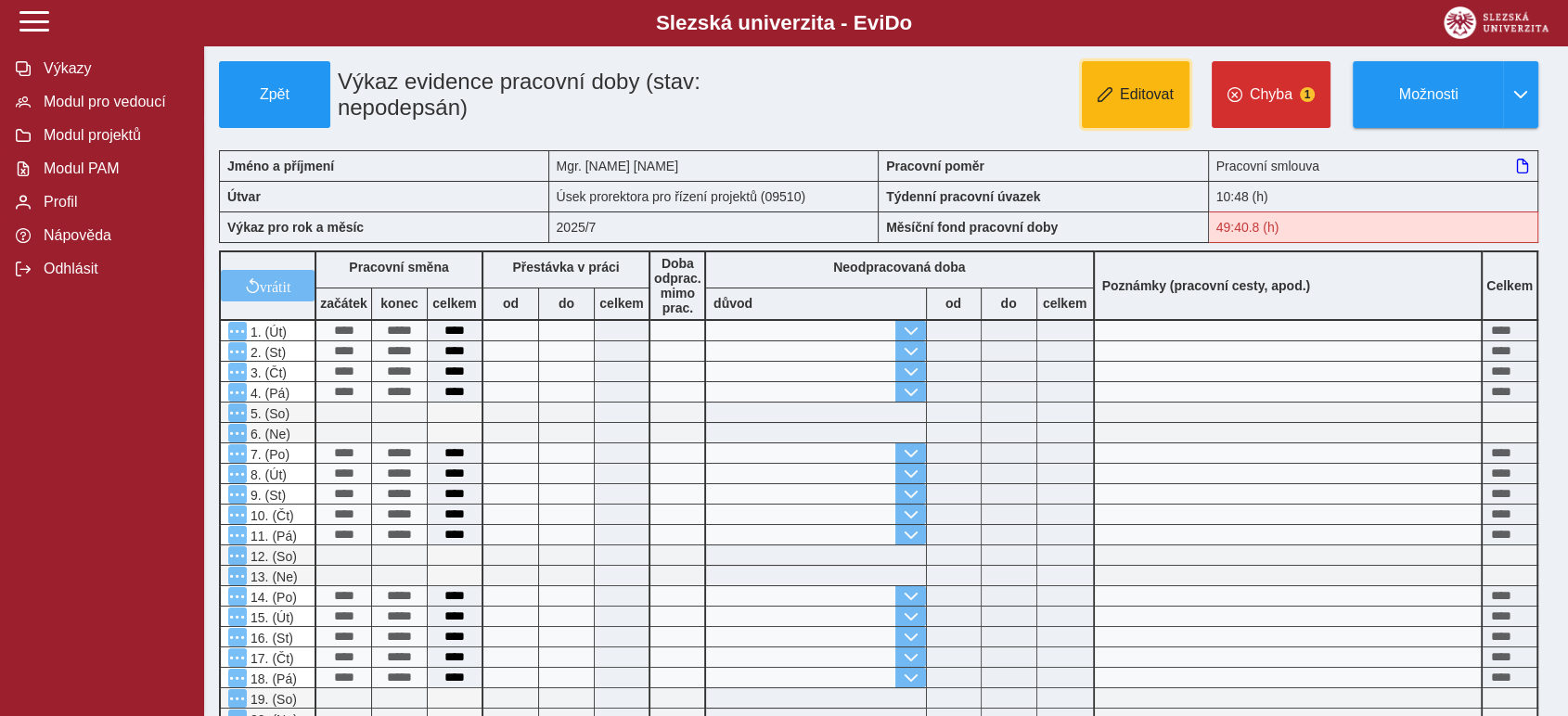 click on "Editovat" at bounding box center [1136, 95] 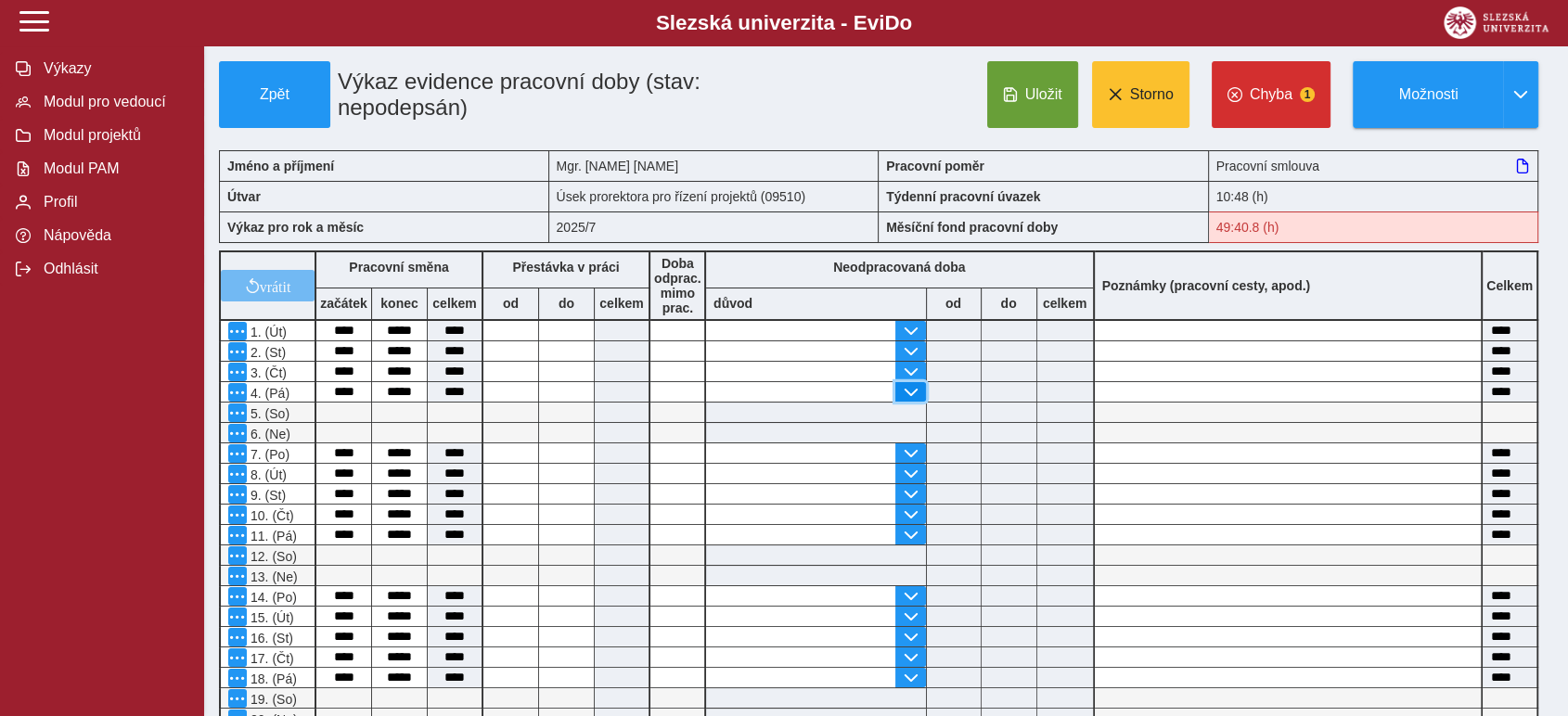 click at bounding box center [910, 392] 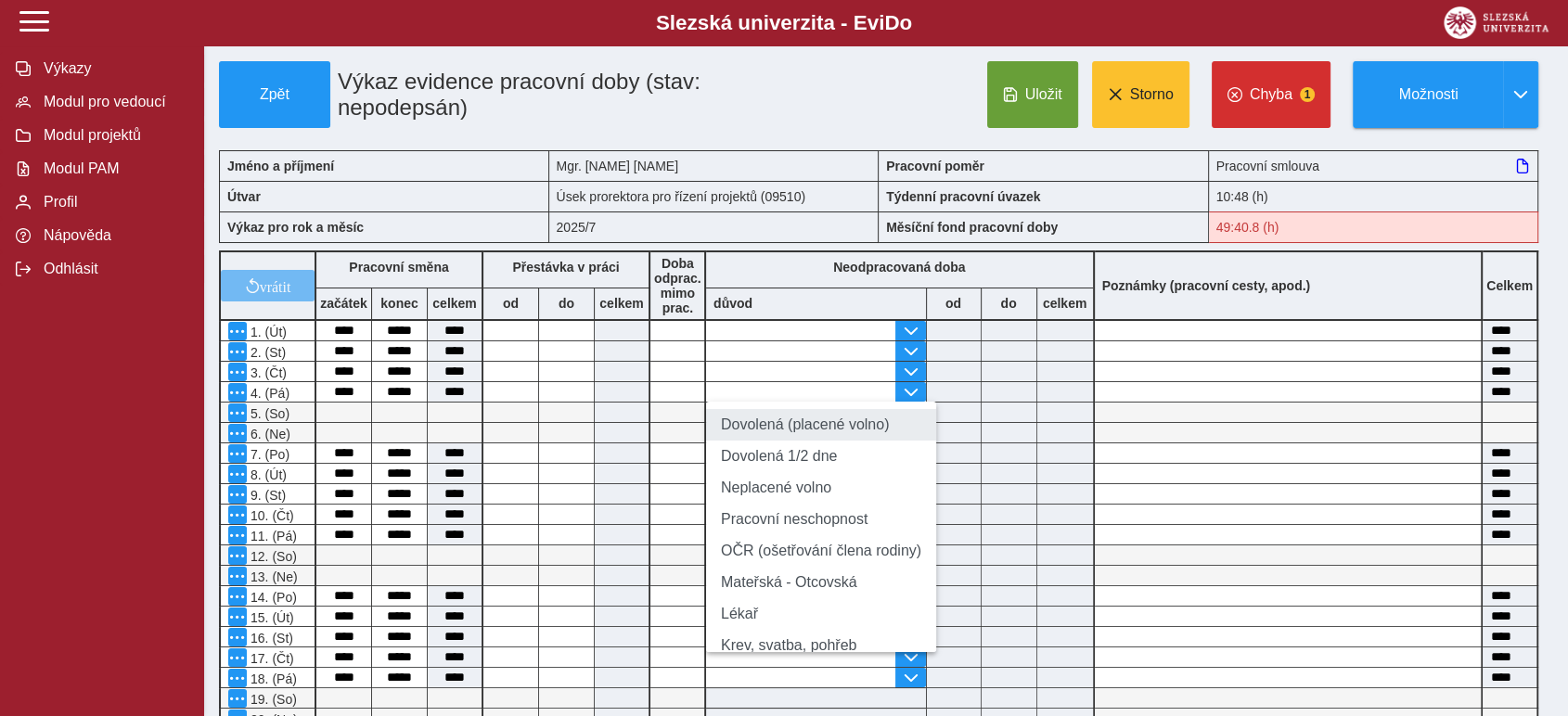 click on "Dovolená (placené volno)" at bounding box center [821, 425] 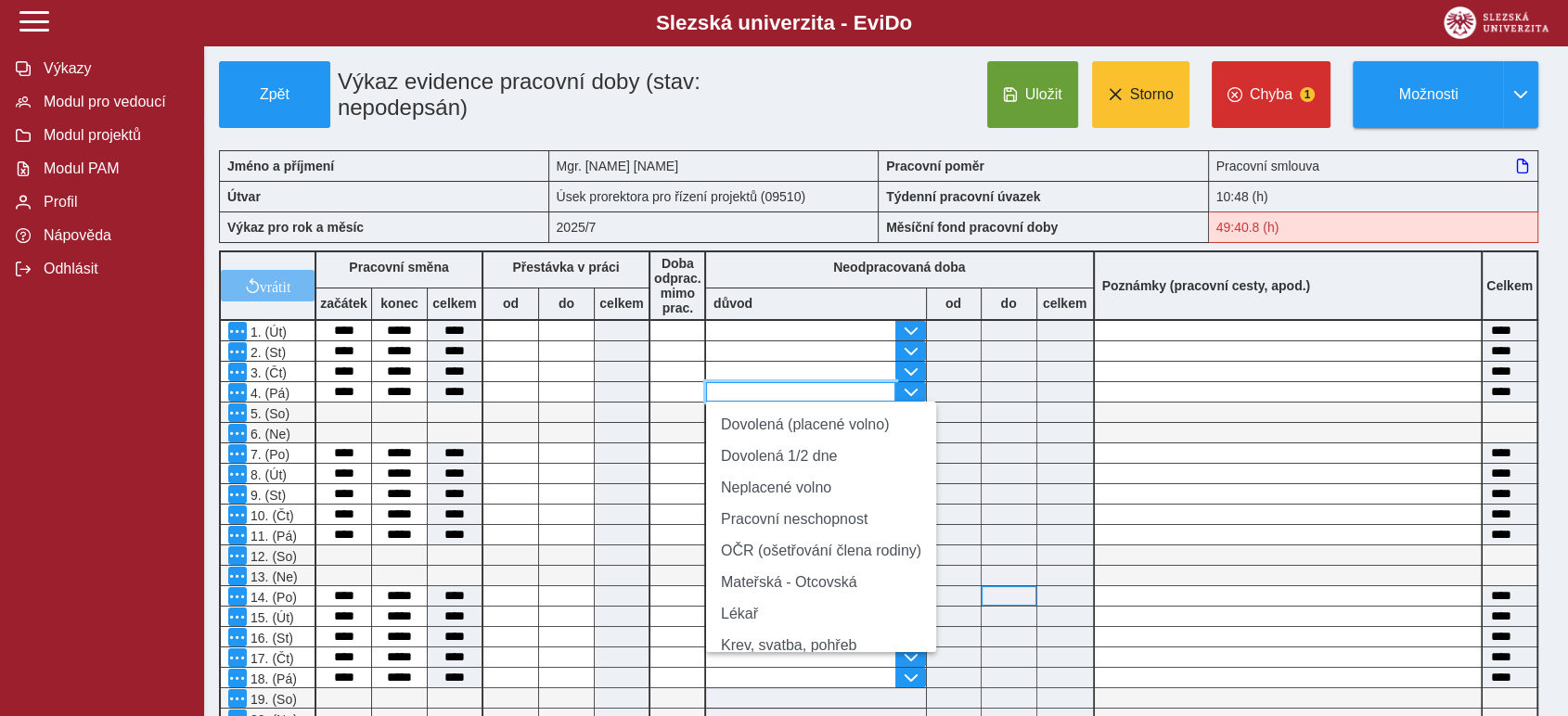 type 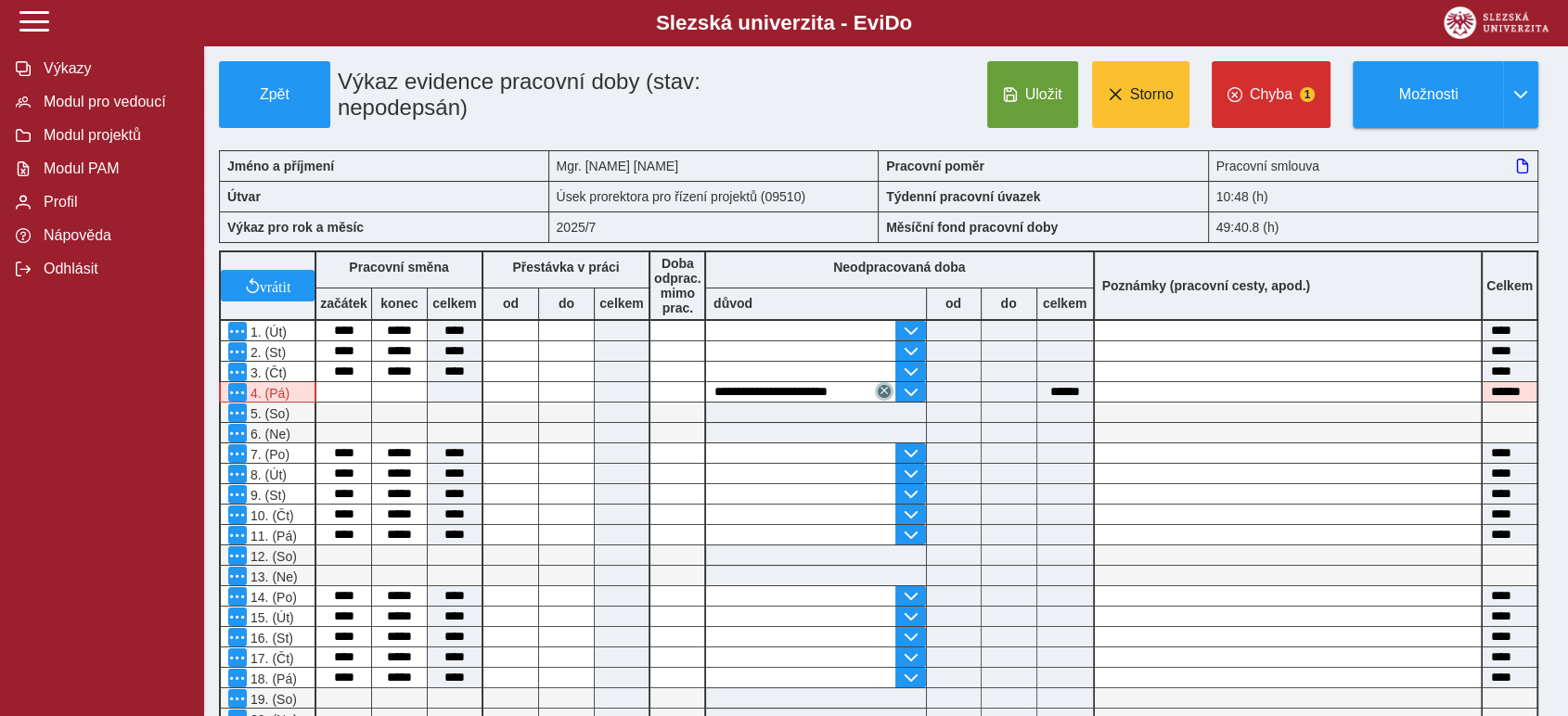click at bounding box center (884, 390) 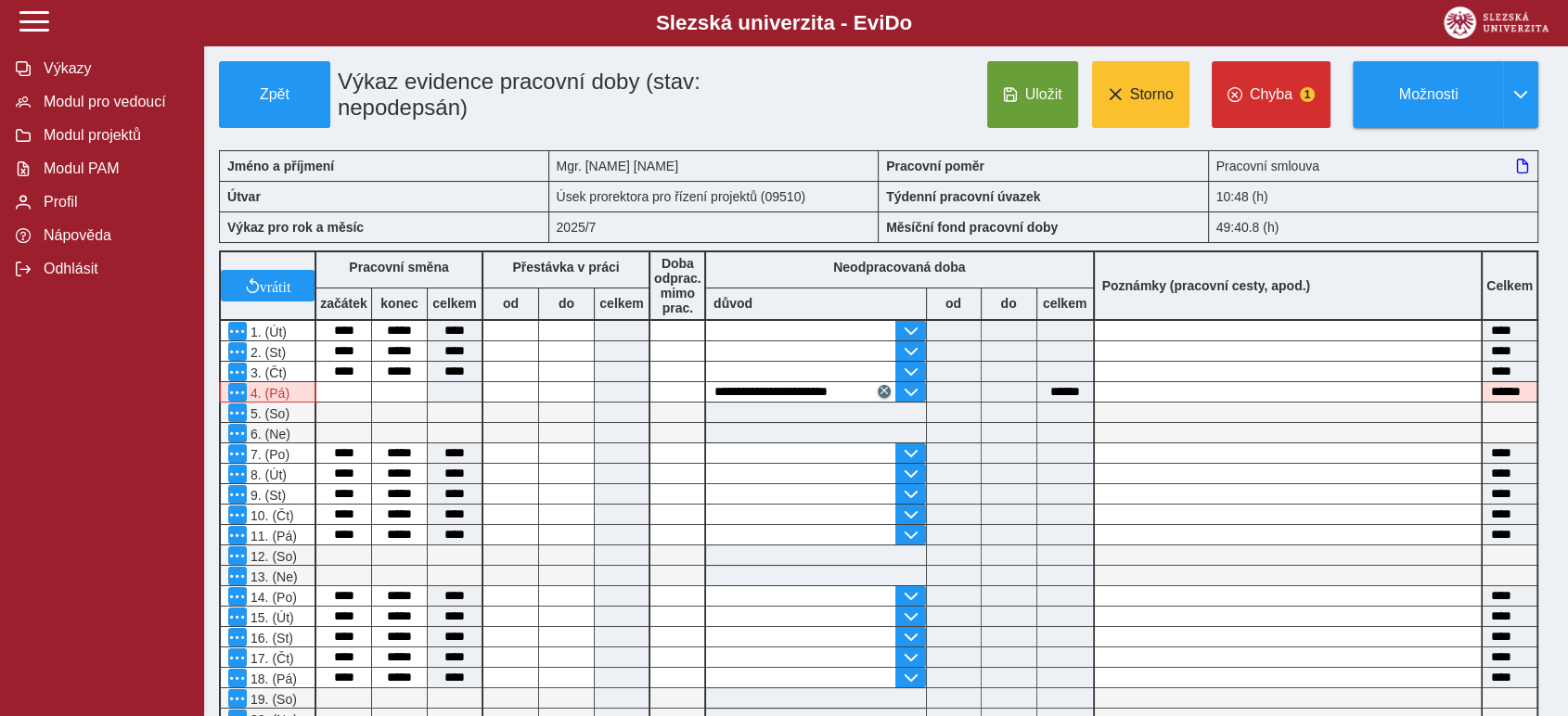type 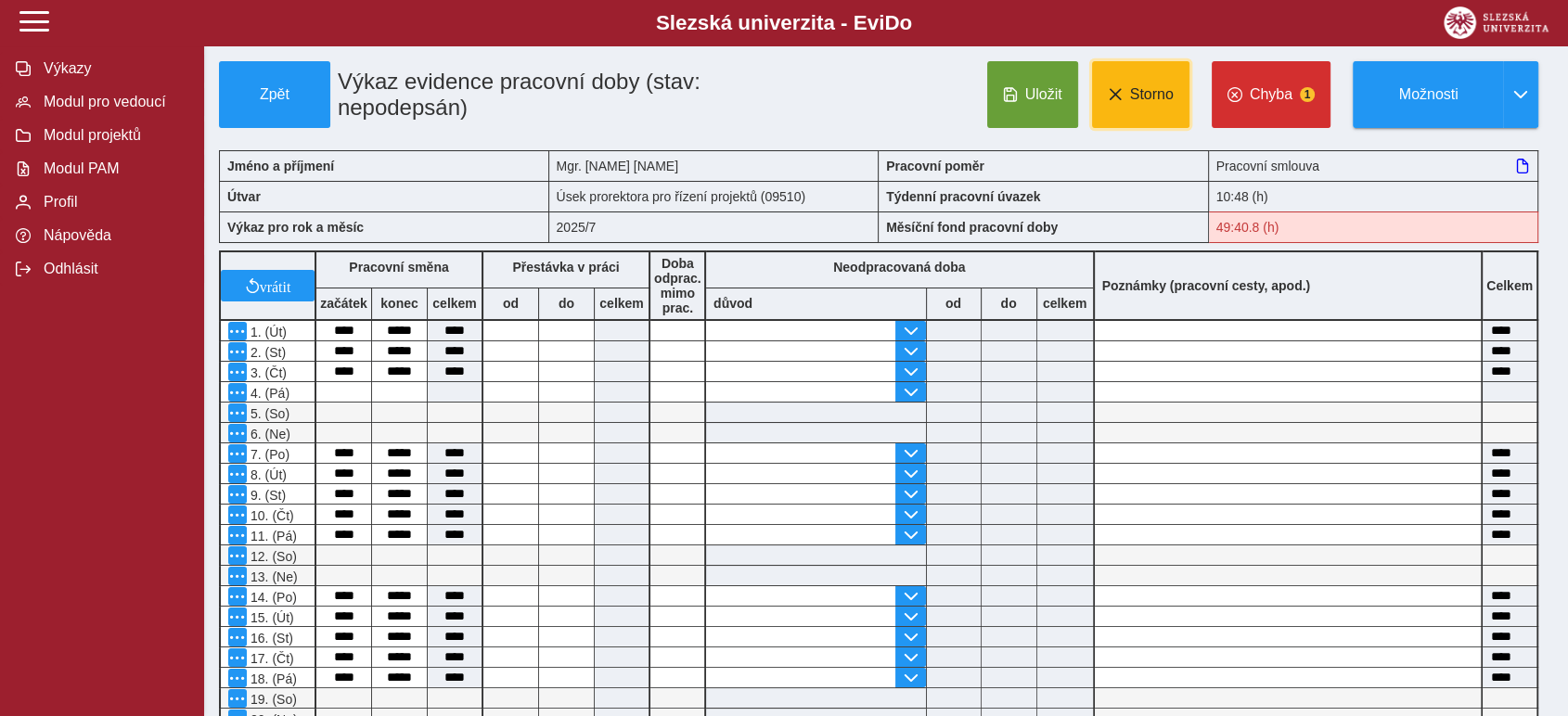 click on "Storno" at bounding box center [1151, 95] 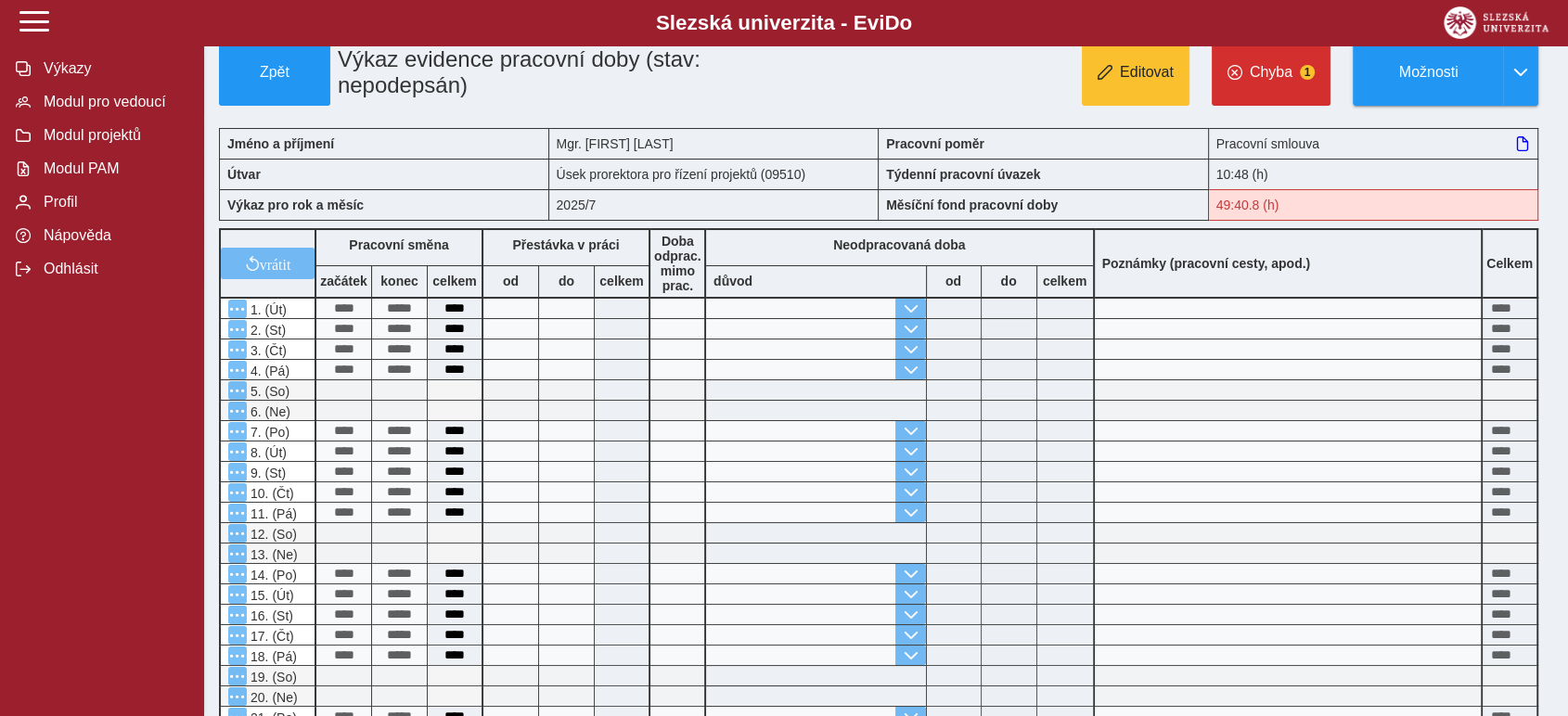 scroll, scrollTop: 0, scrollLeft: 0, axis: both 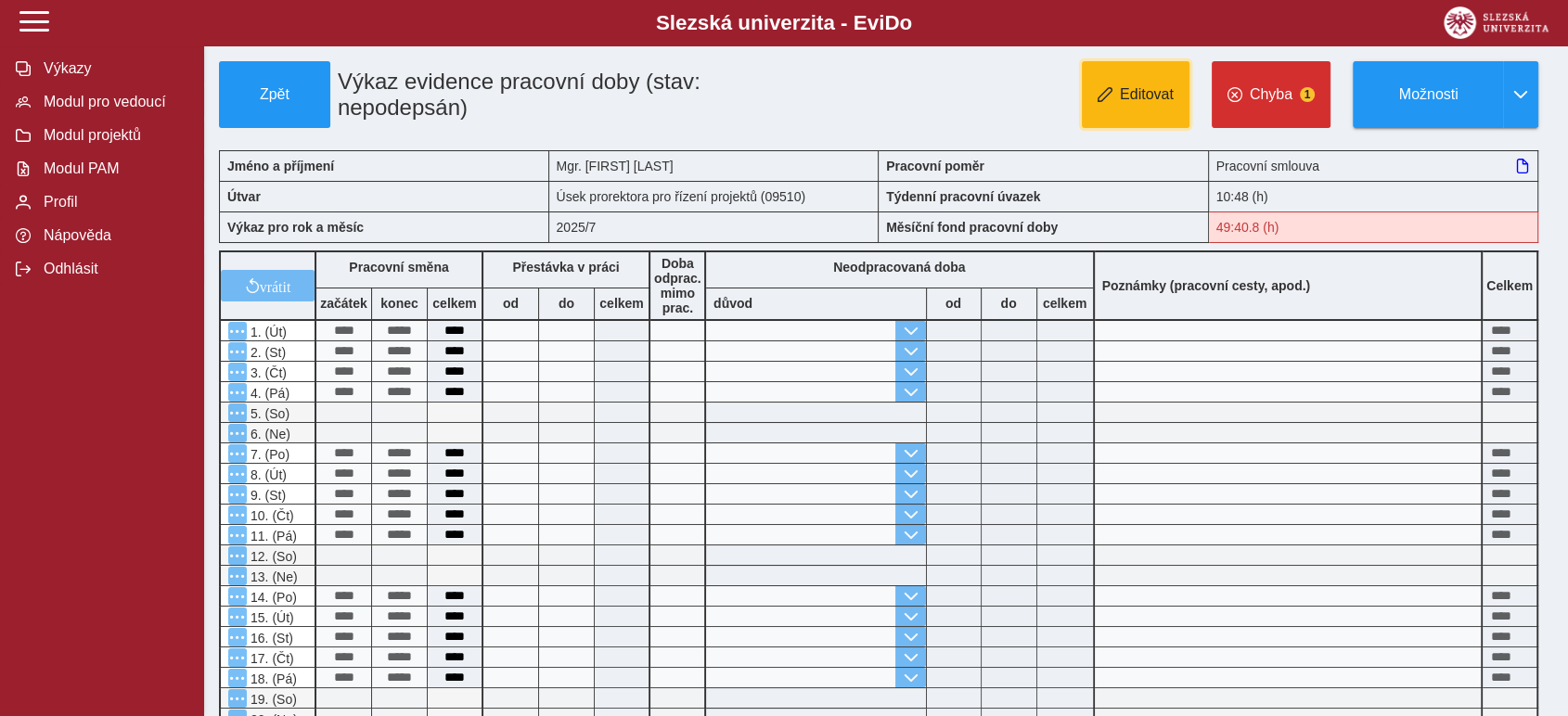 click on "Editovat" at bounding box center (1147, 95) 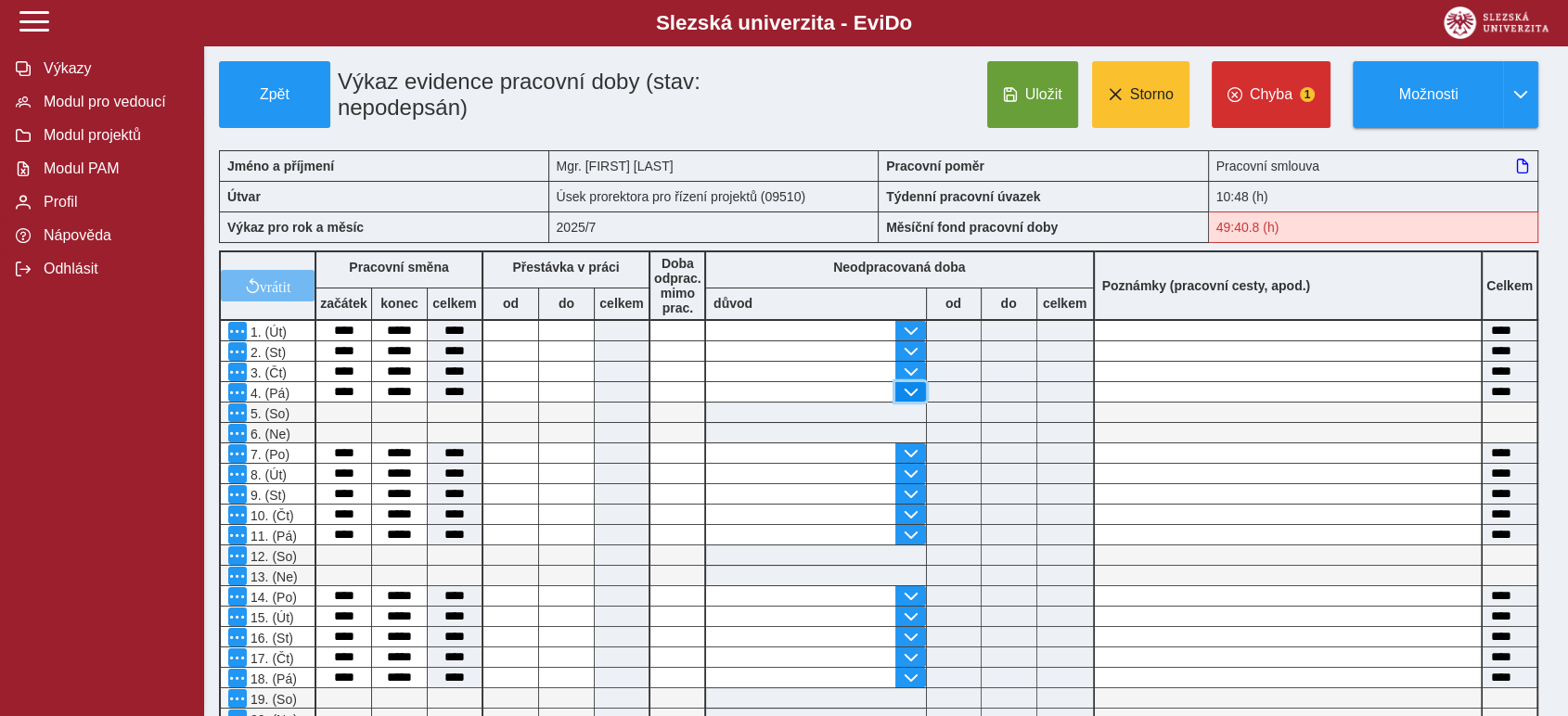 click at bounding box center [910, 392] 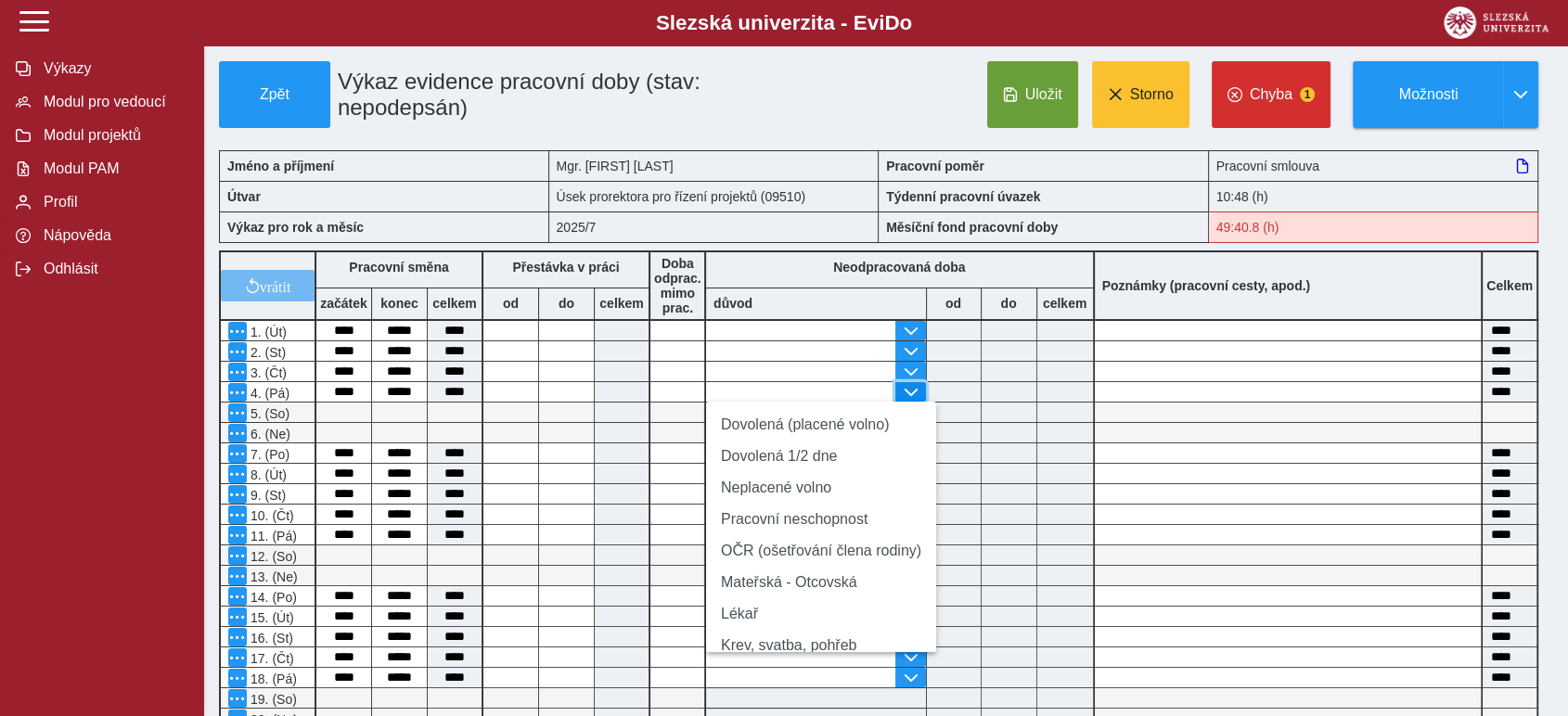click at bounding box center (910, 391) 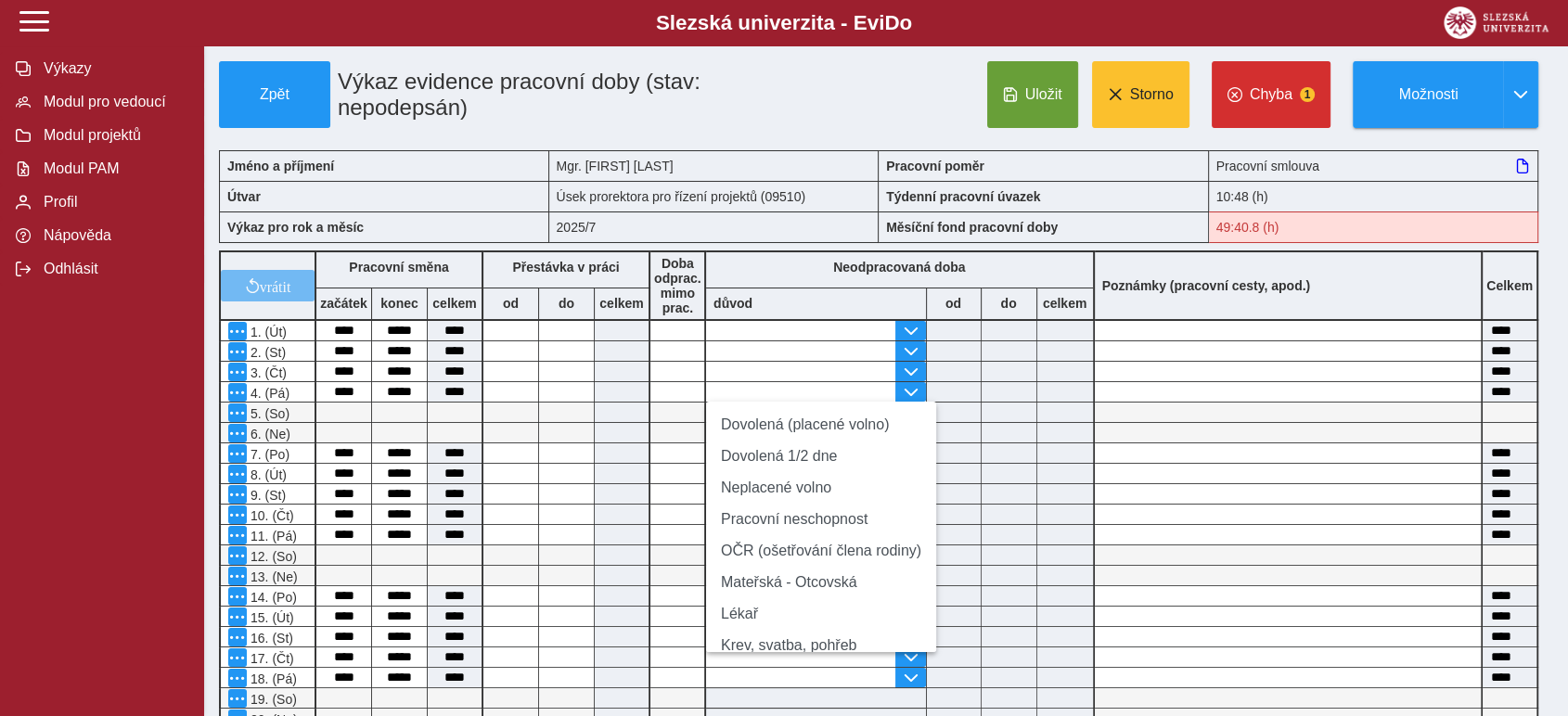 click on "vrátit Pracovní směna začátek konec celkem Přestávka v práci od do celkem Doba odprac. mimo prac. Neodpracovaná doba důvod od do celkem Poznámky (pracovní cesty, apod.) Celkem    1. (Út)  **** ***** ****   ****    2. (St)  **** ***** ****   ****    3. (Čt)  **** ***** ****   ****    4. (Pá)  **** ***** ****    Dovolená (placené volno)   Dovolená 1/2 dne   Neplacené volno   Pracovní neschopnost   OČR  (ošetřování člena rodiny)   Mateřská - Otcovská   Lékař   Krev, svatba, pohřeb   2. přestávka v práci   Ostatní  ****    5. (So)     6. (Ne)     7. (Po)  **** ***** ****   ****    8. (Út)  **** ***** ****   ****    9. (St)  **** ***** ****   ****    10. (Čt)  **** ***** ****   ****    11. (Pá)  **** ***** ****   ****    12. (So)     13. (Ne)     14. (Po)  **** ***** ****   ****    15. (Út)  **** ***** ****   ****    16. (St)  **** ***** ****   ****    17. (Čt)  **** ***** ****   ****    18. (Pá)  **** ***** ****   ****    19. (So)" at bounding box center (879, 618) 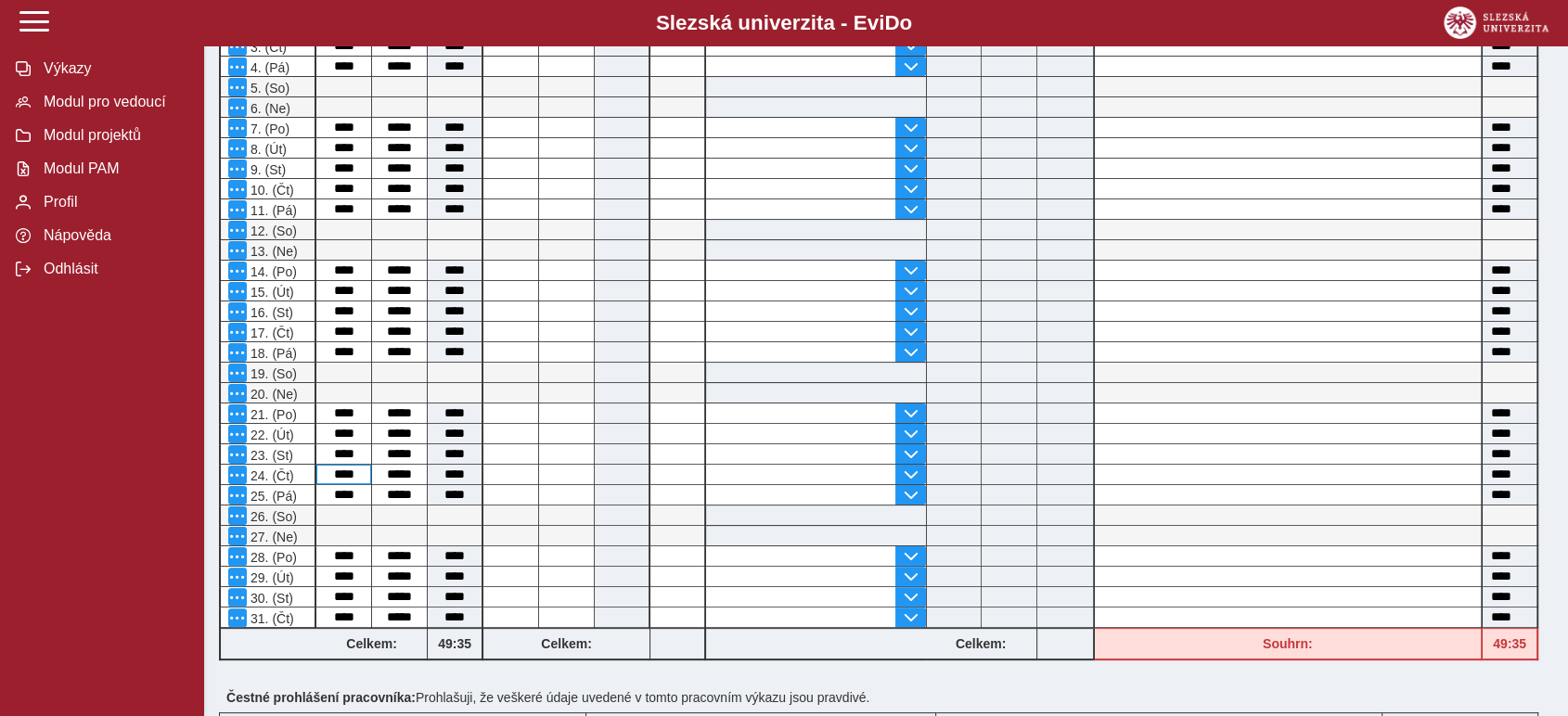 scroll, scrollTop: 119, scrollLeft: 0, axis: vertical 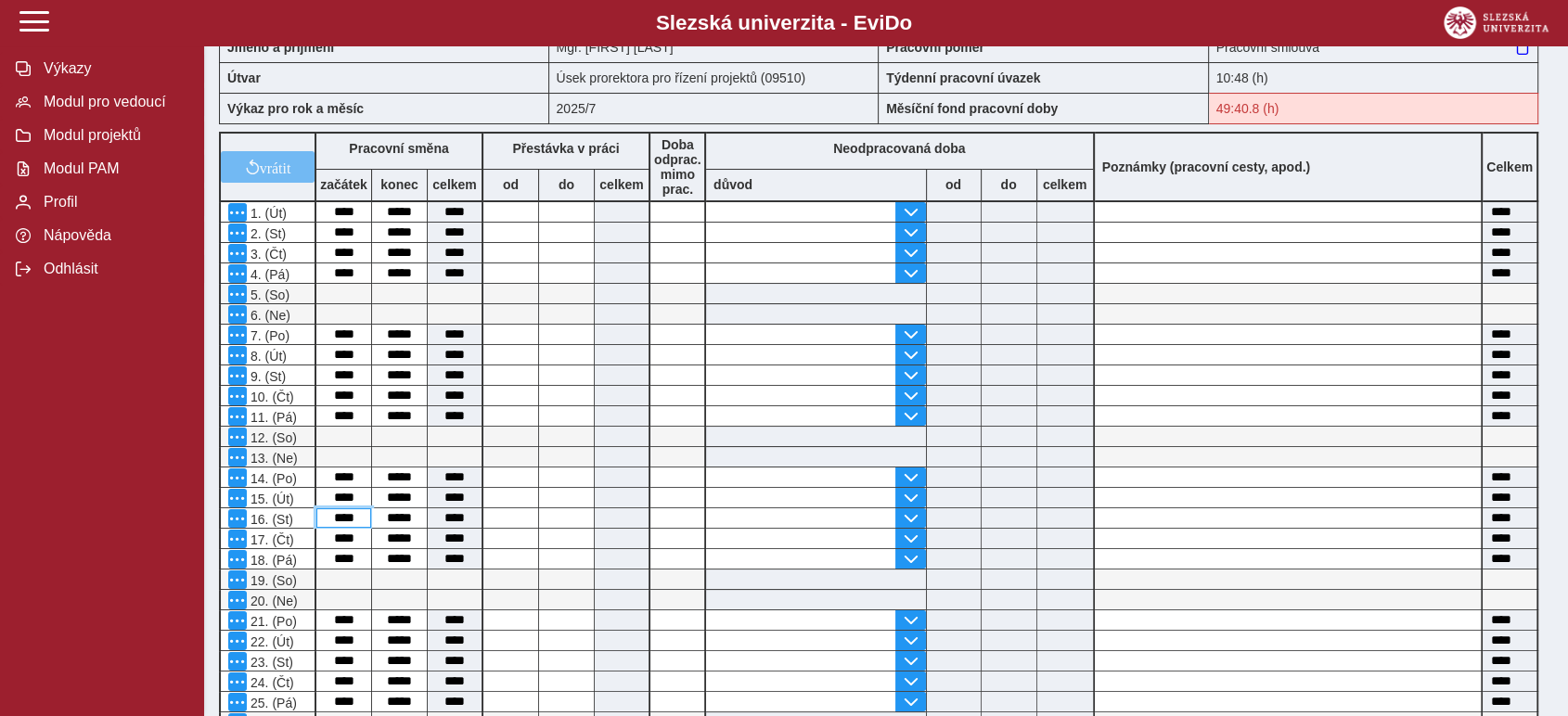 click on "****" at bounding box center (343, 518) 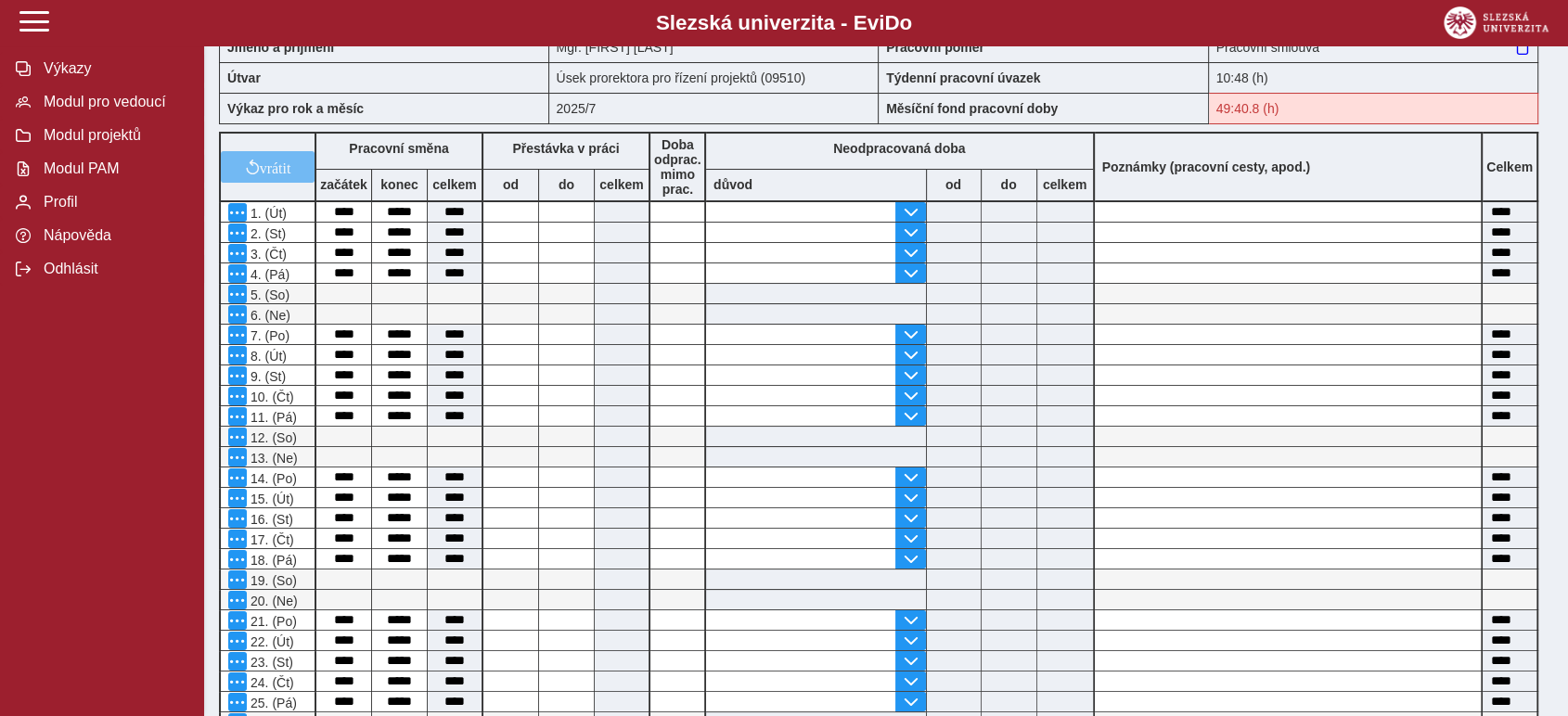 click on "Výkazy Modul pro vedoucí Modul projektů Modul PAM Profil Nápověda Odhlásit" at bounding box center [102, 358] 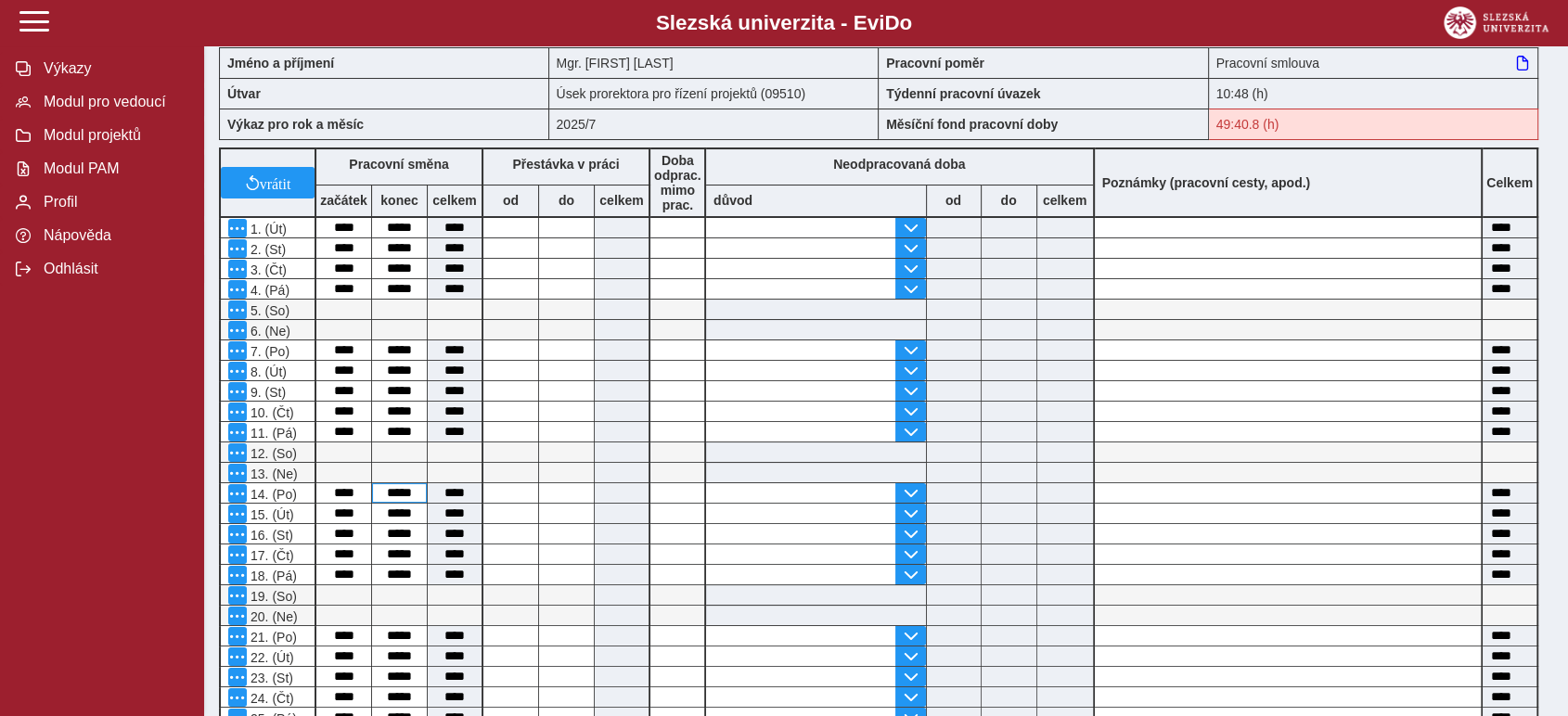 scroll, scrollTop: 206, scrollLeft: 0, axis: vertical 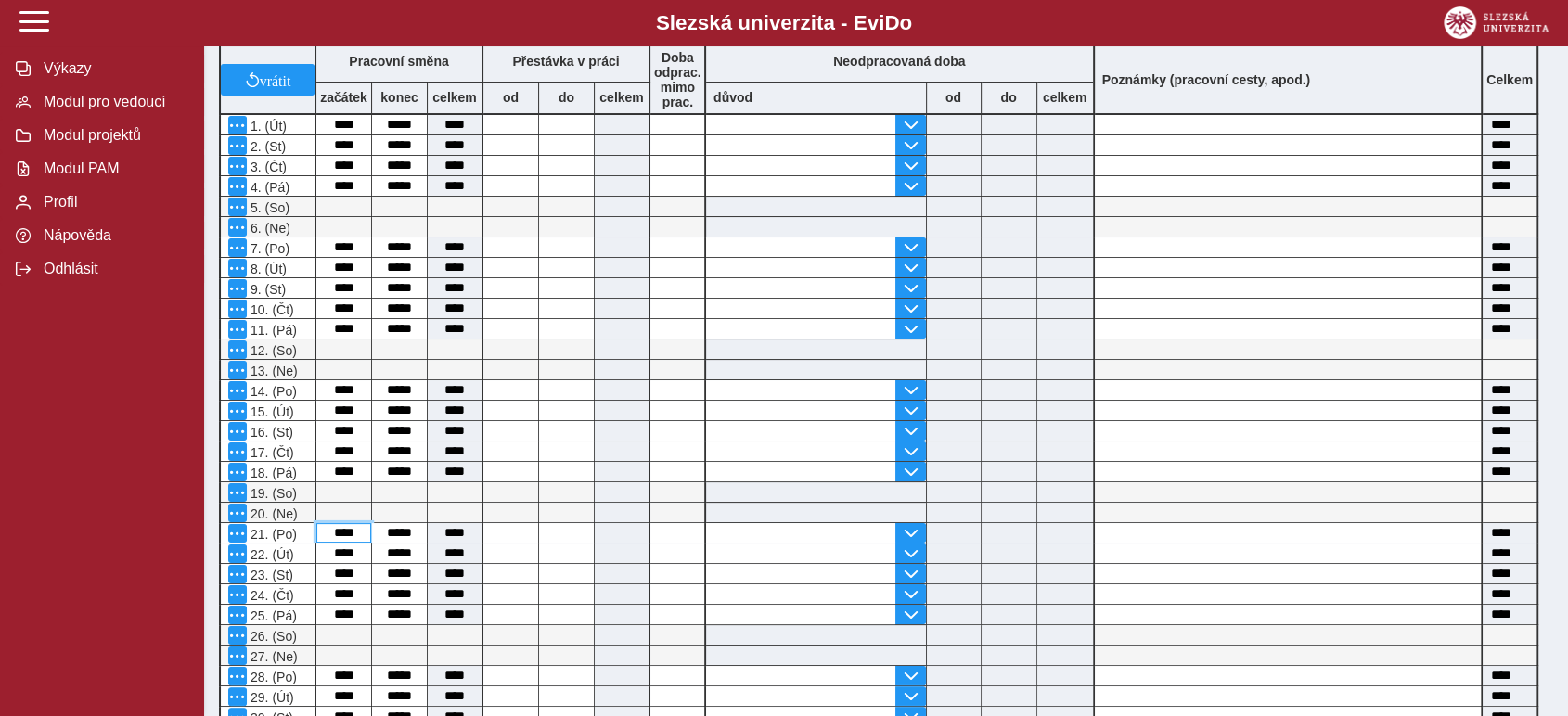click on "****" at bounding box center (343, 532) 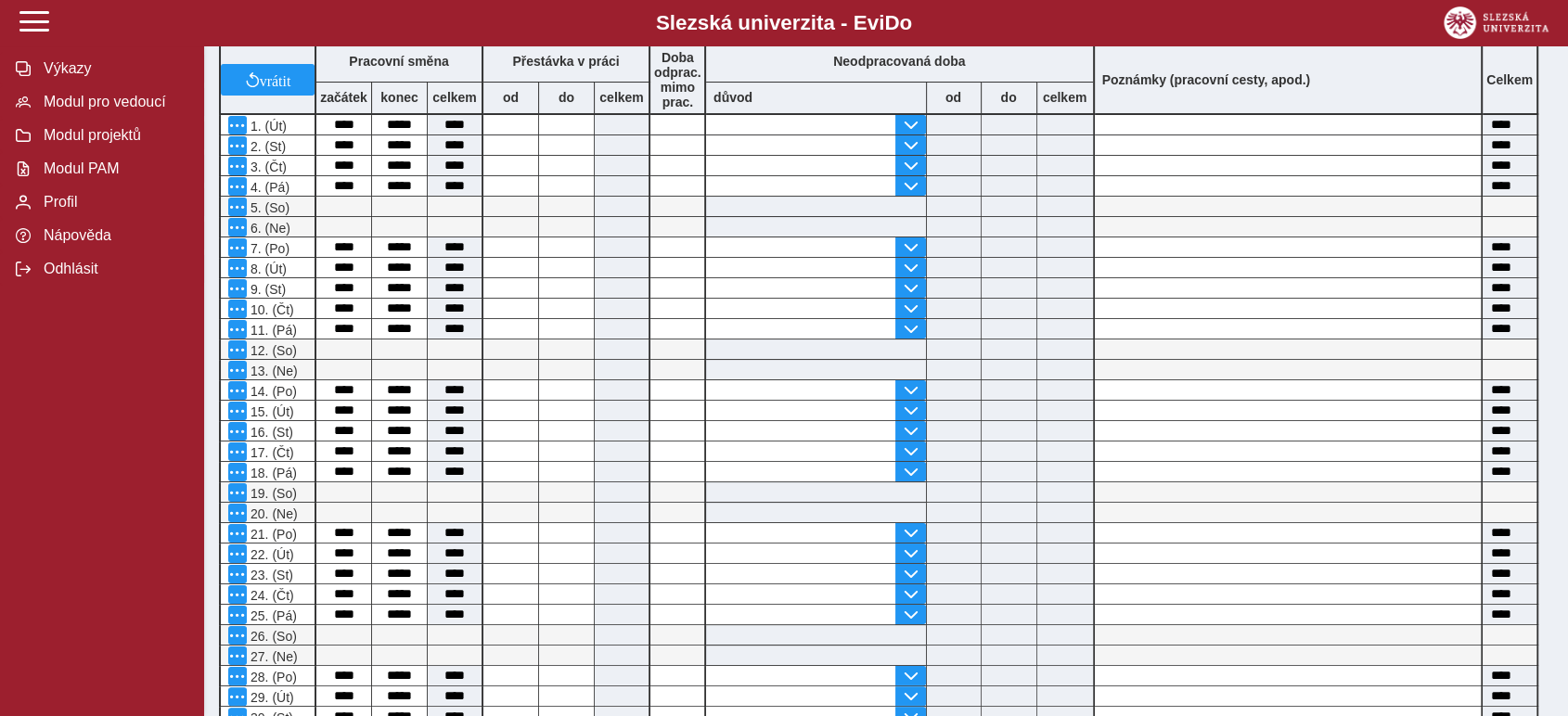 click on "Výkazy Modul pro vedoucí Modul projektů Modul PAM Profil Nápověda Odhlásit" at bounding box center [102, 358] 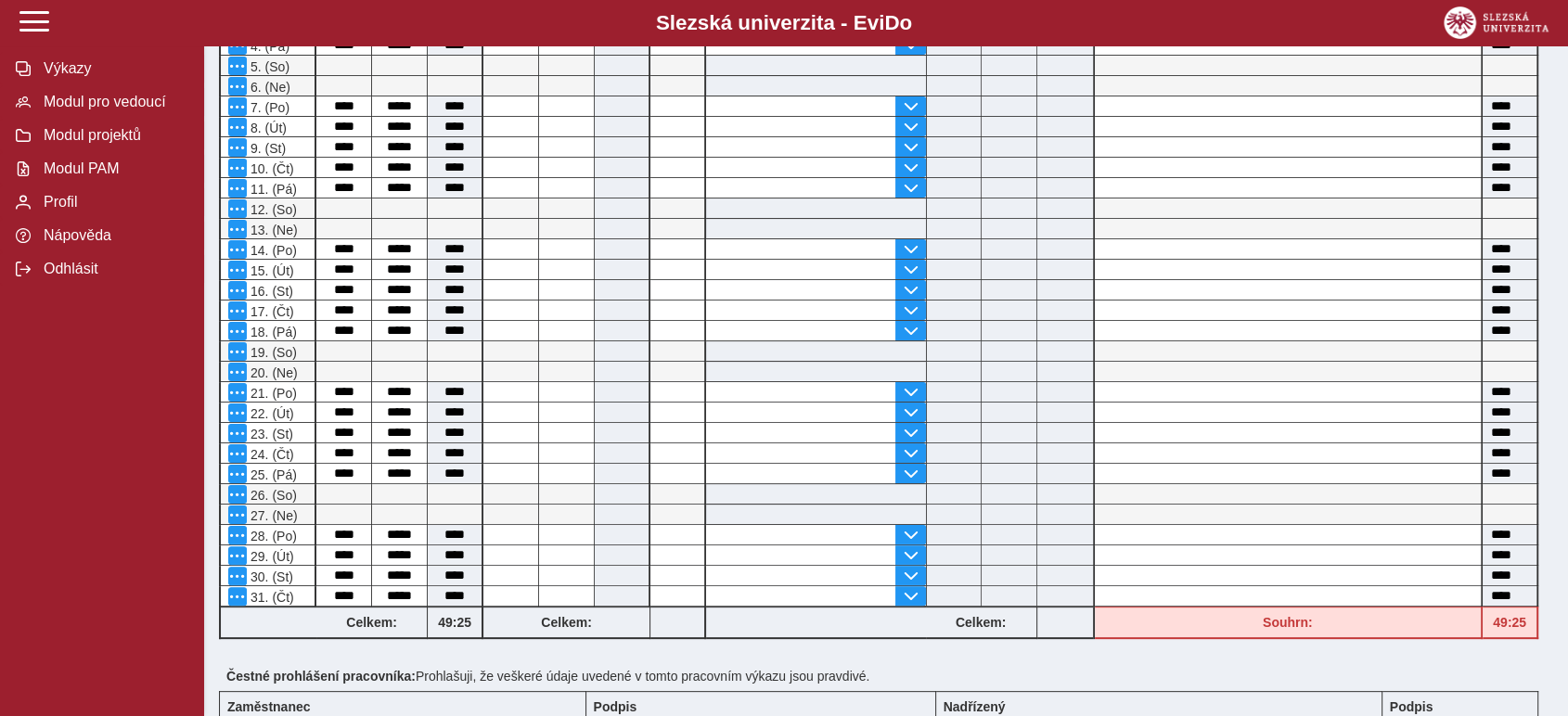 scroll, scrollTop: 326, scrollLeft: 0, axis: vertical 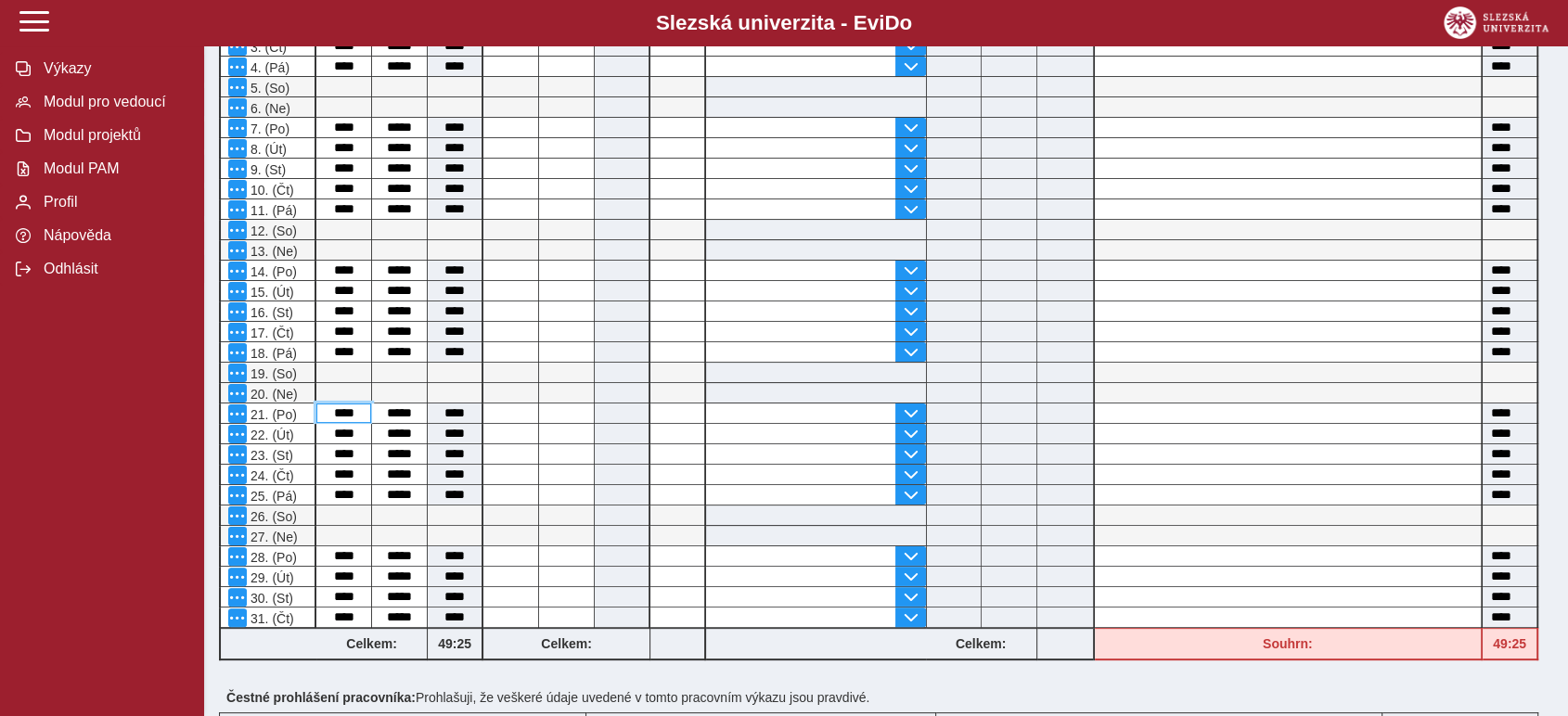 drag, startPoint x: 371, startPoint y: 414, endPoint x: 343, endPoint y: 417, distance: 28.160256 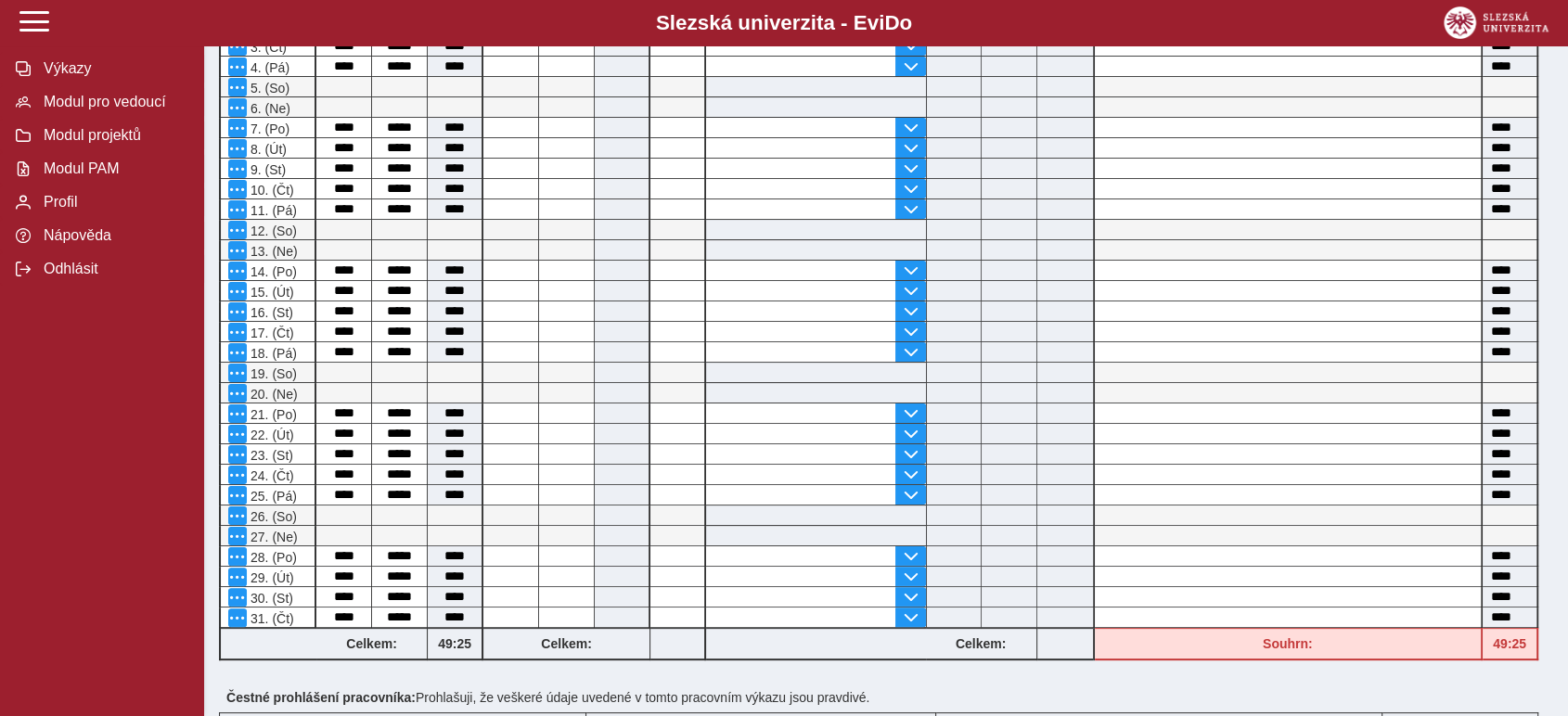 click on "Výkazy Modul pro vedoucí Modul projektů Modul PAM Profil Nápověda Odhlásit" at bounding box center (102, 358) 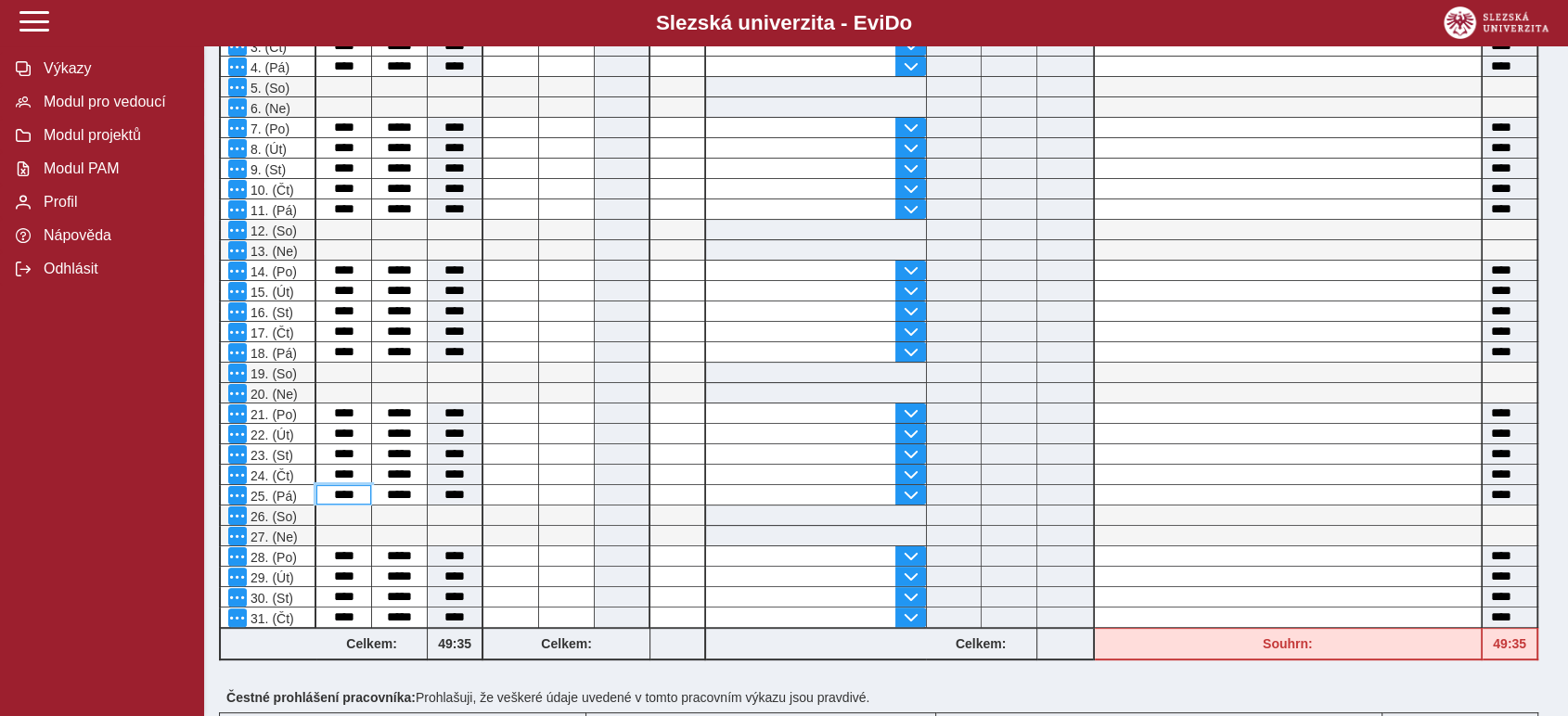 drag, startPoint x: 355, startPoint y: 493, endPoint x: 342, endPoint y: 488, distance: 13.928388 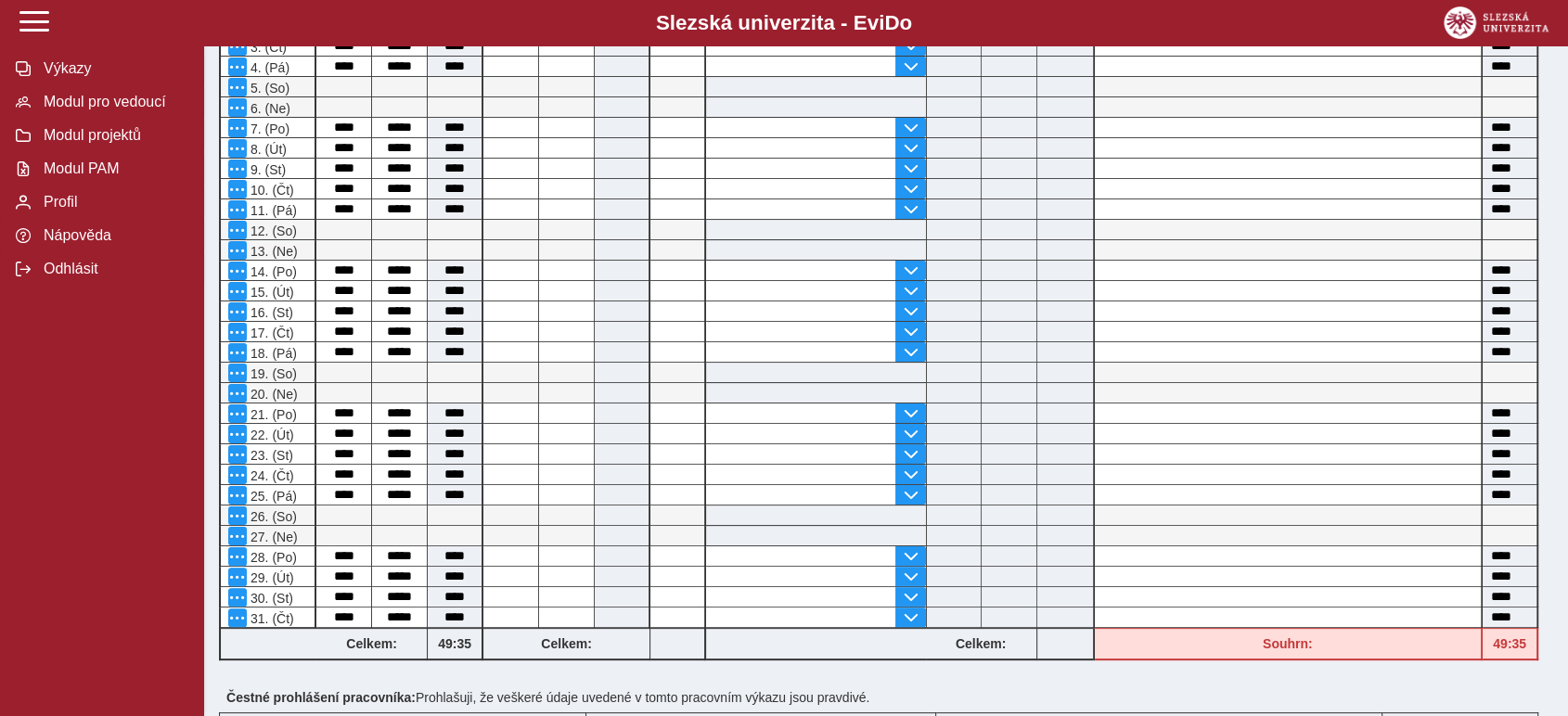 click on "Výkazy Modul pro vedoucí Modul projektů Modul PAM Profil Nápověda Odhlásit" at bounding box center (102, 358) 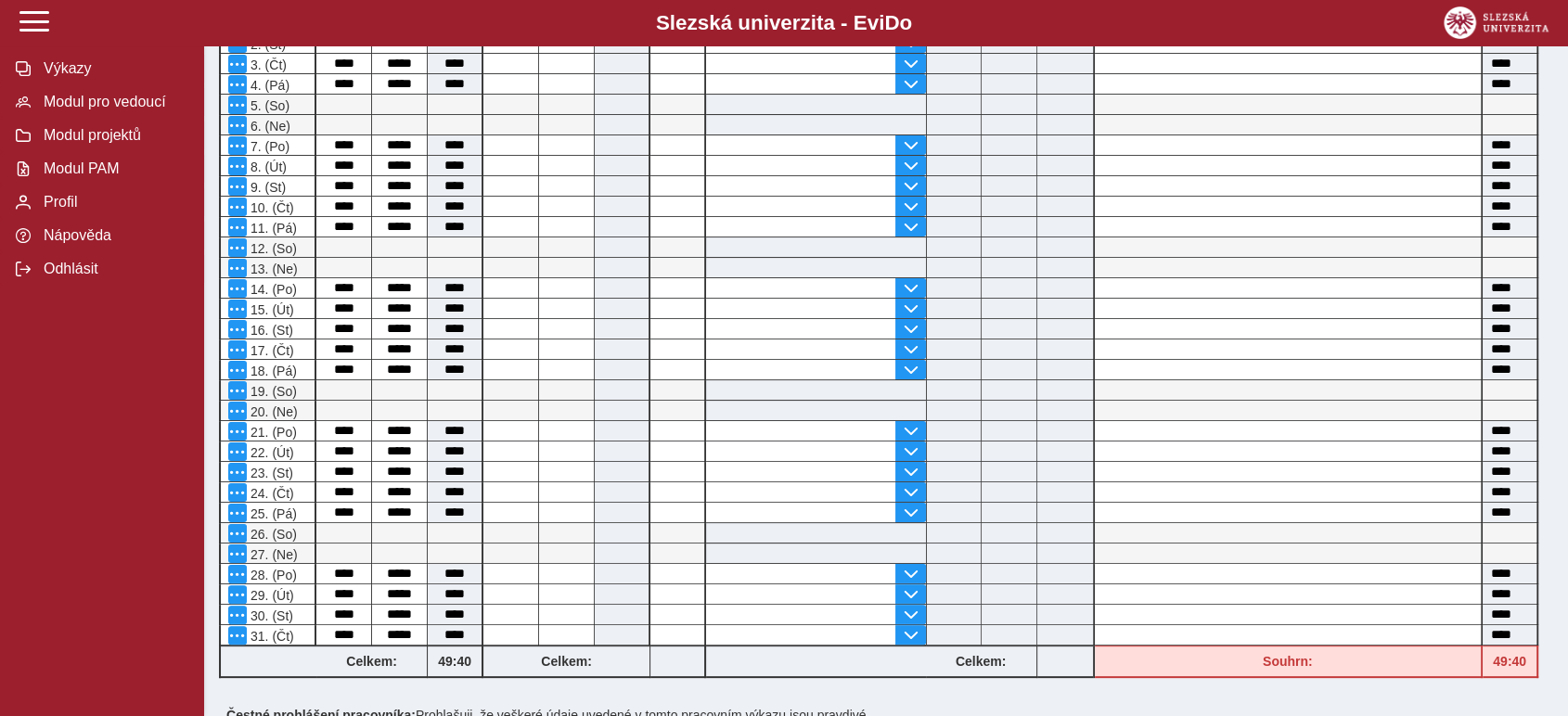 scroll, scrollTop: 309, scrollLeft: 0, axis: vertical 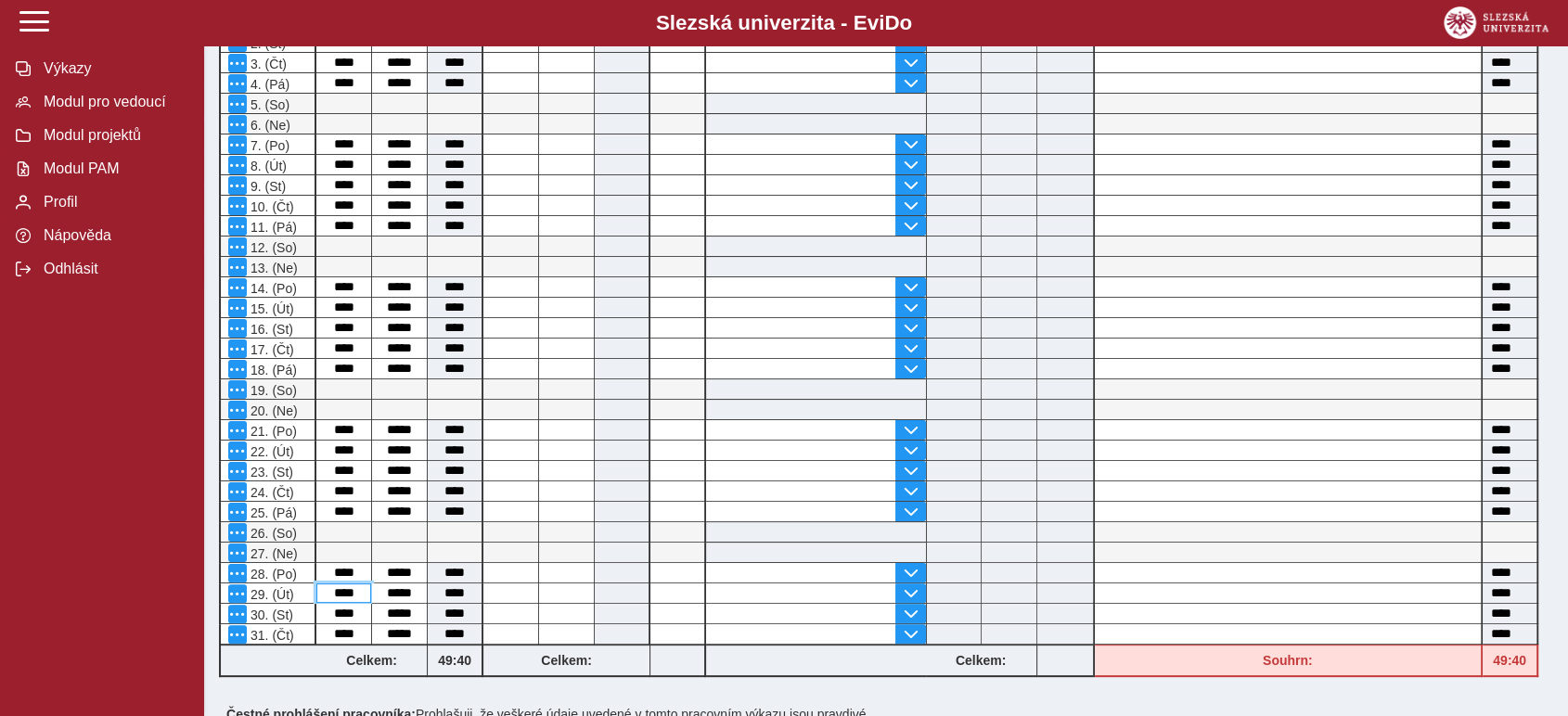 click on "****" at bounding box center [343, 593] 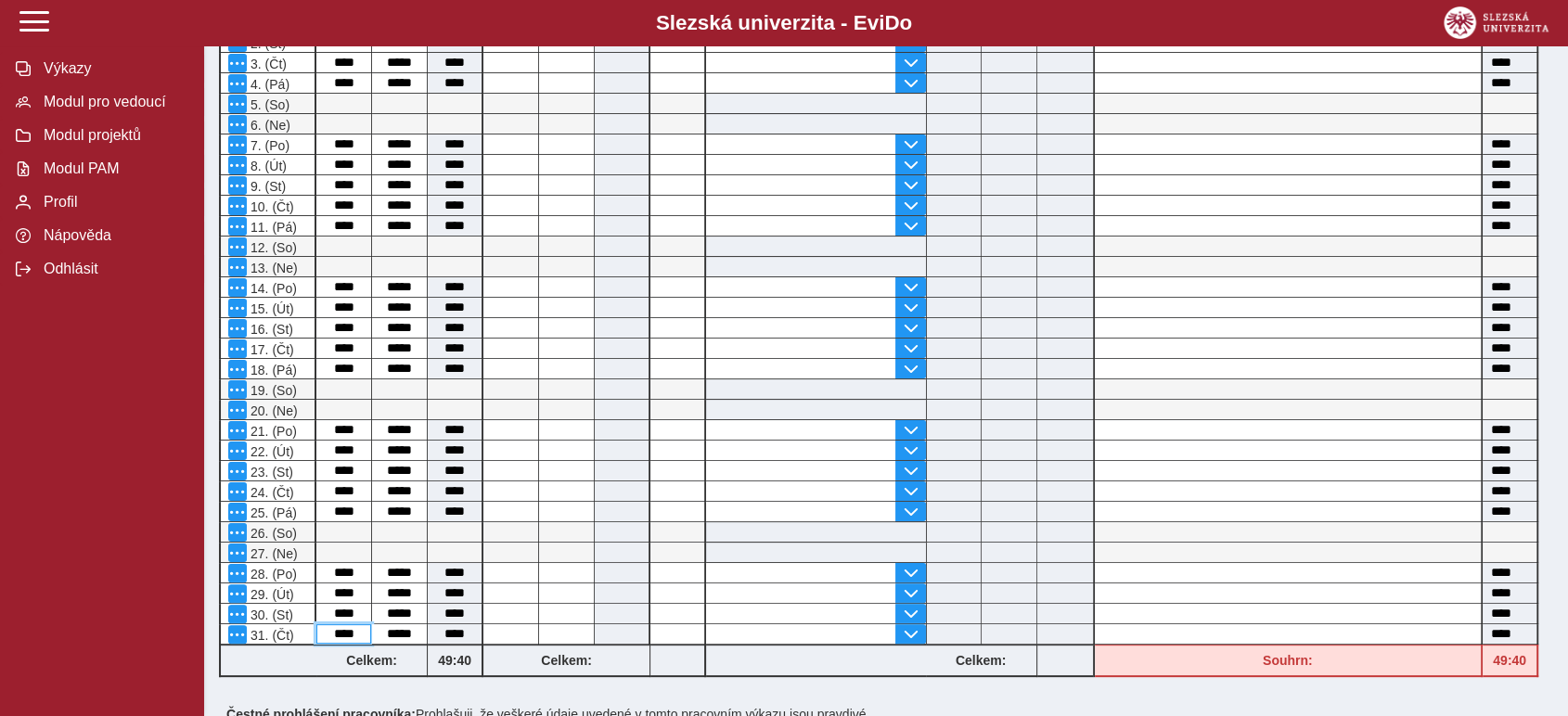 click on "****" at bounding box center (343, 633) 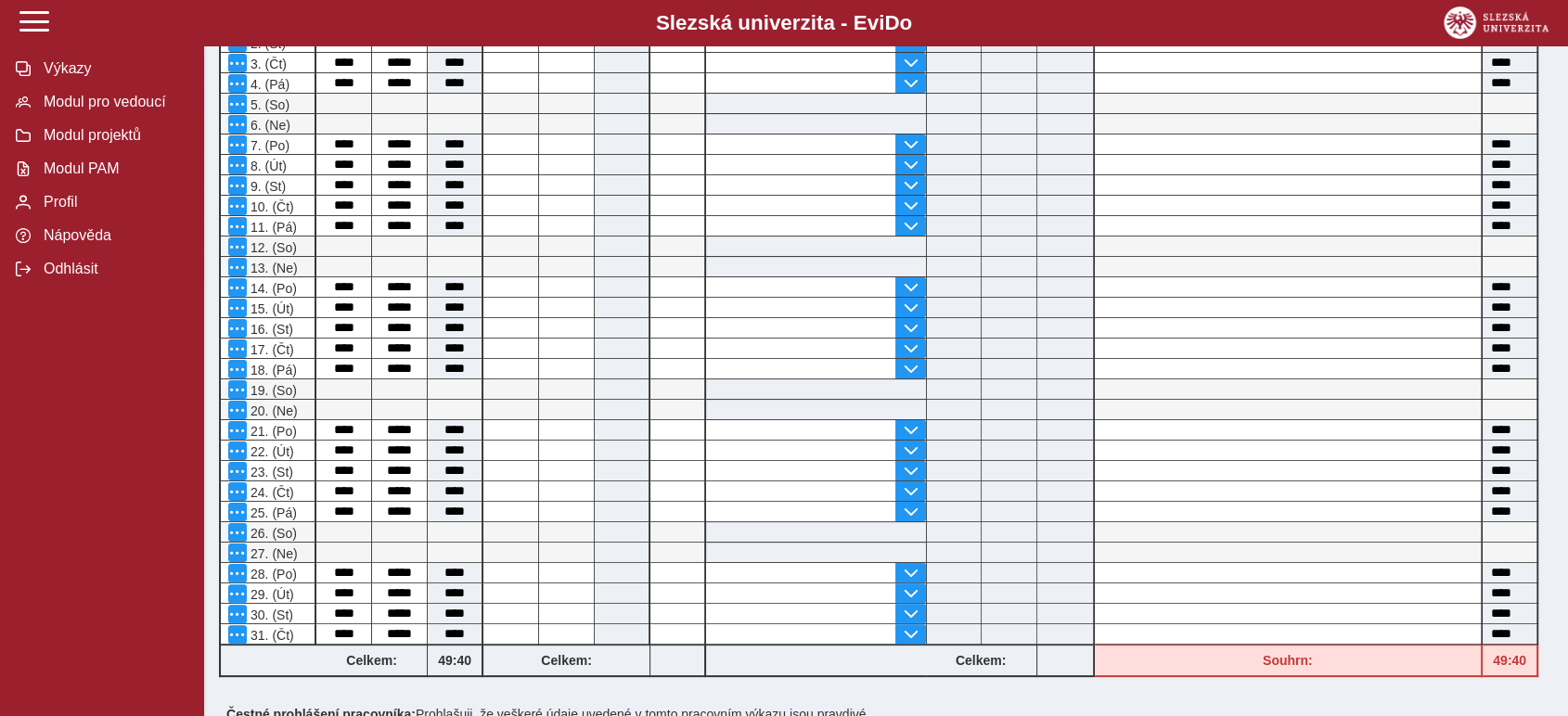 click on "Výkazy Modul pro vedoucí Modul projektů Modul PAM Profil Nápověda Odhlásit" at bounding box center (102, 358) 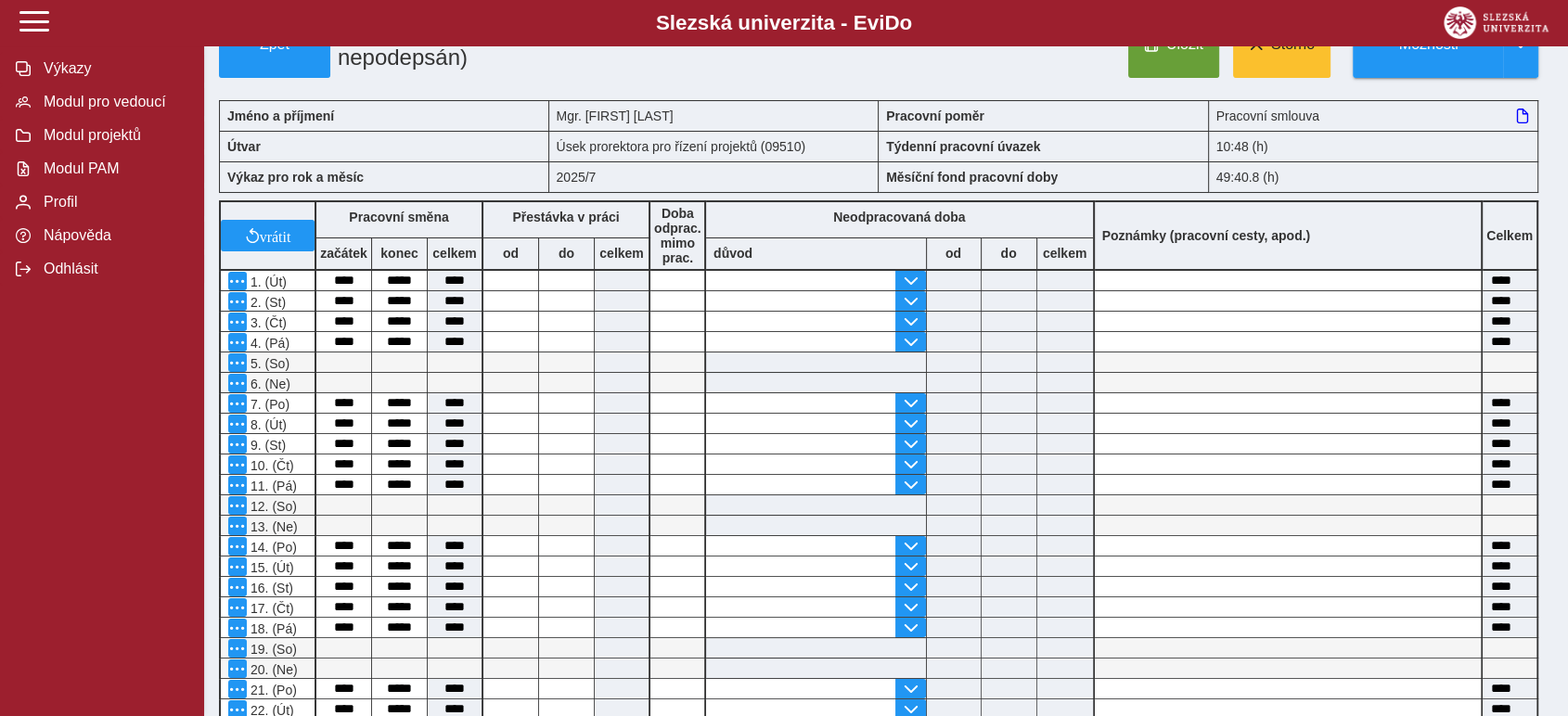 scroll, scrollTop: 0, scrollLeft: 0, axis: both 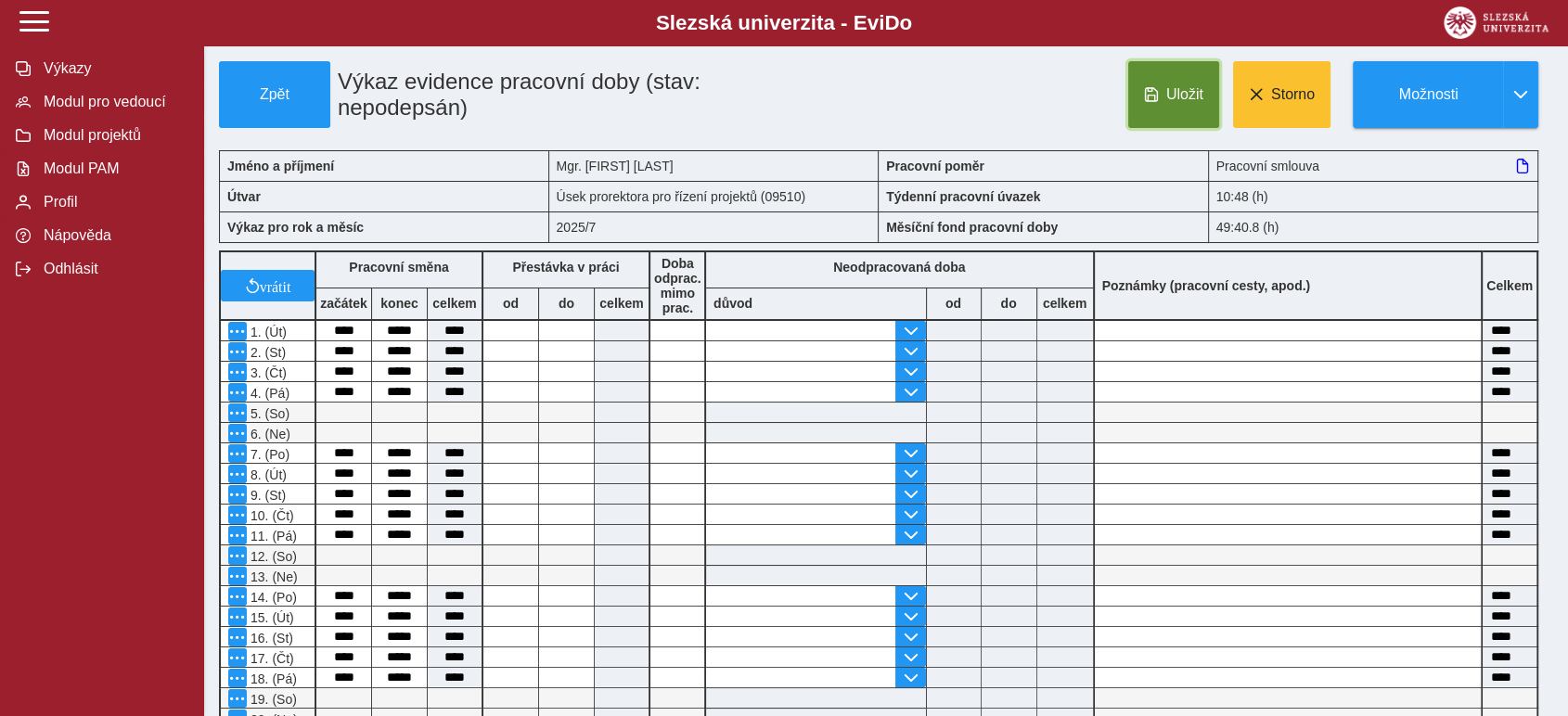 click on "Uložit" at bounding box center (1185, 95) 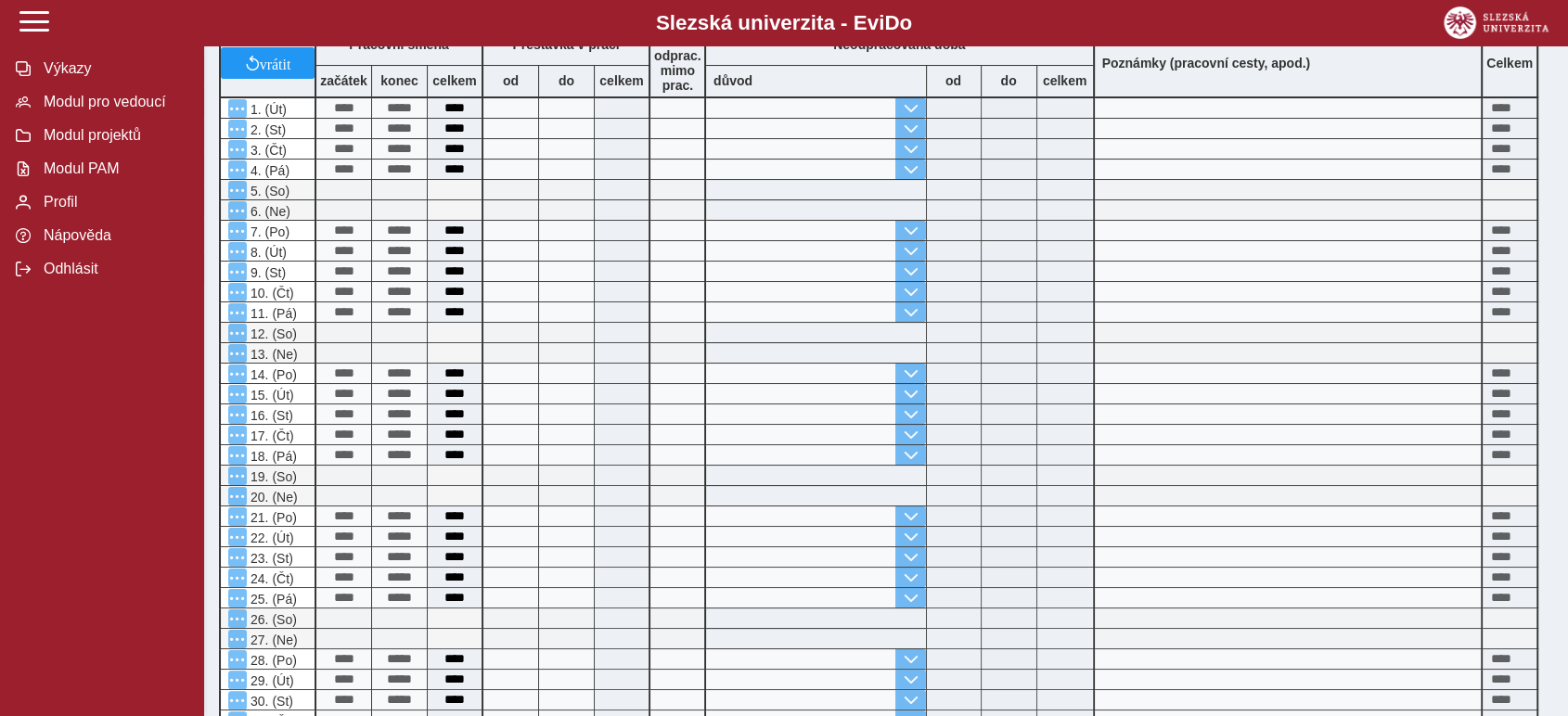 scroll, scrollTop: 0, scrollLeft: 0, axis: both 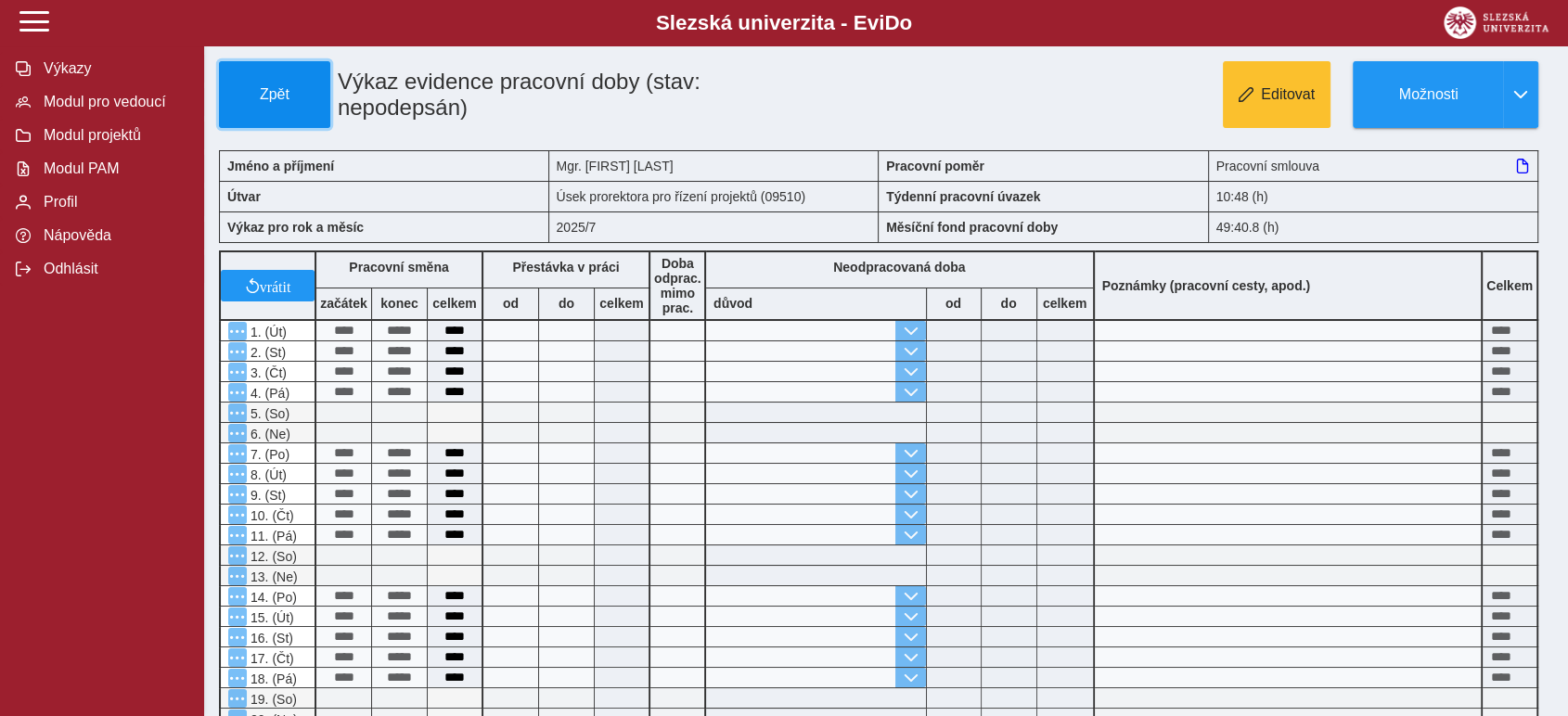 click on "Zpět" at bounding box center (275, 95) 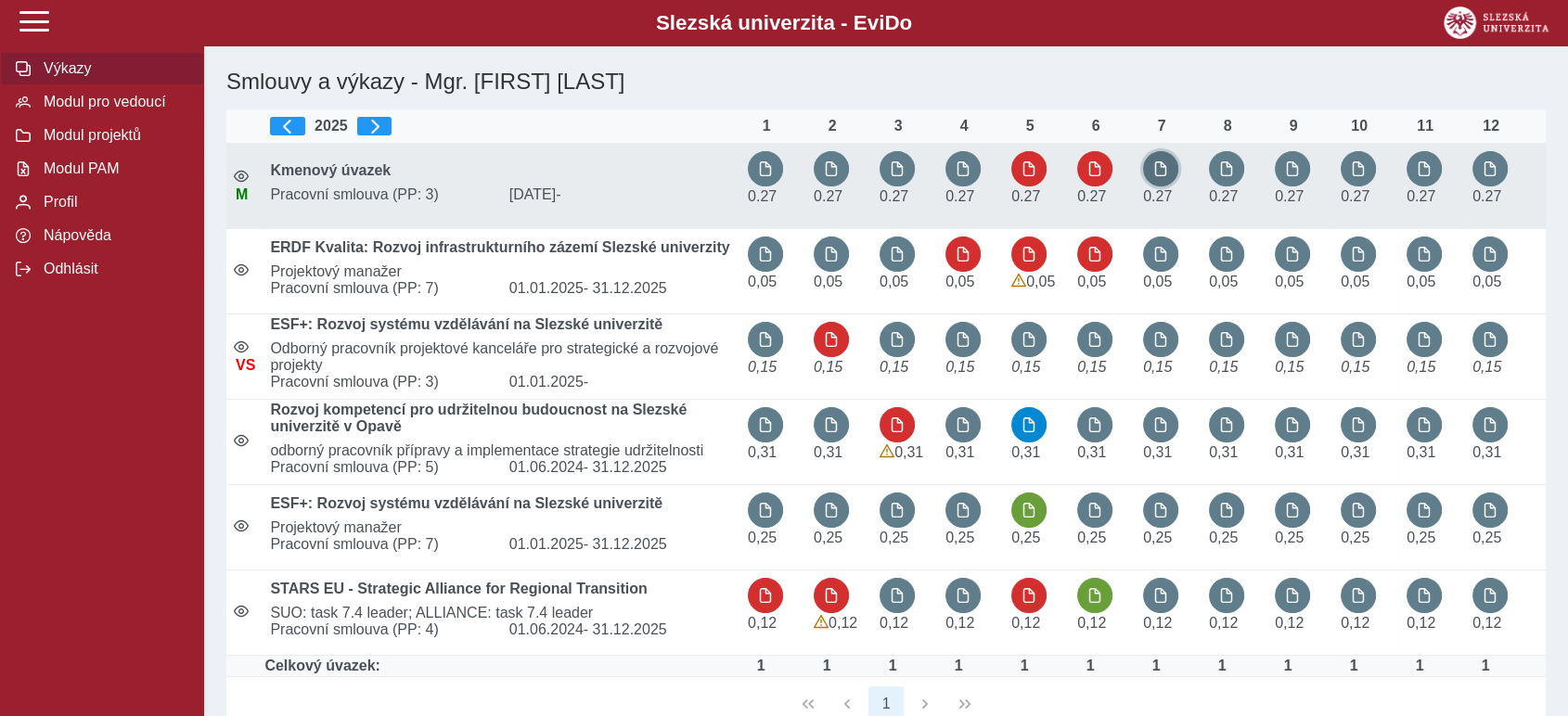 click at bounding box center [1161, 169] 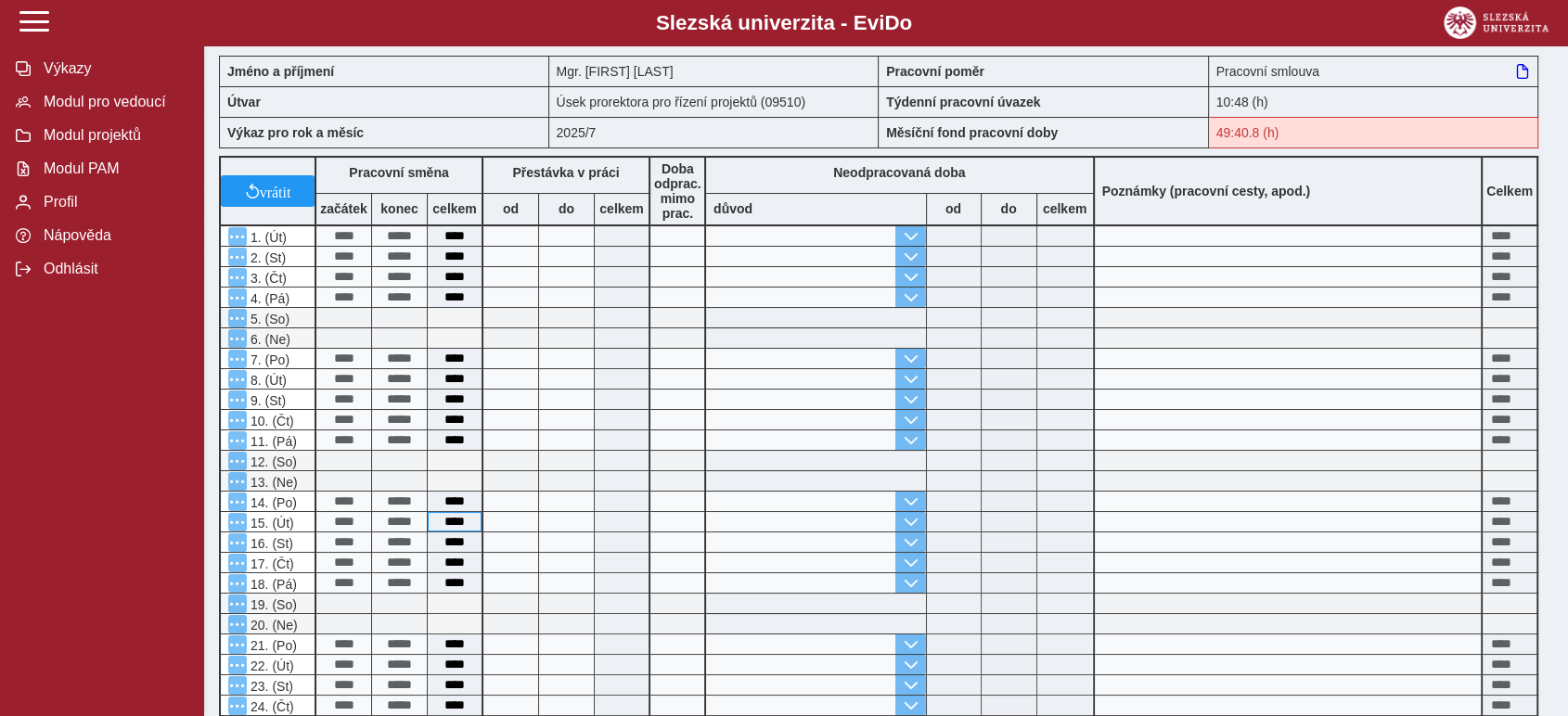 scroll, scrollTop: 0, scrollLeft: 0, axis: both 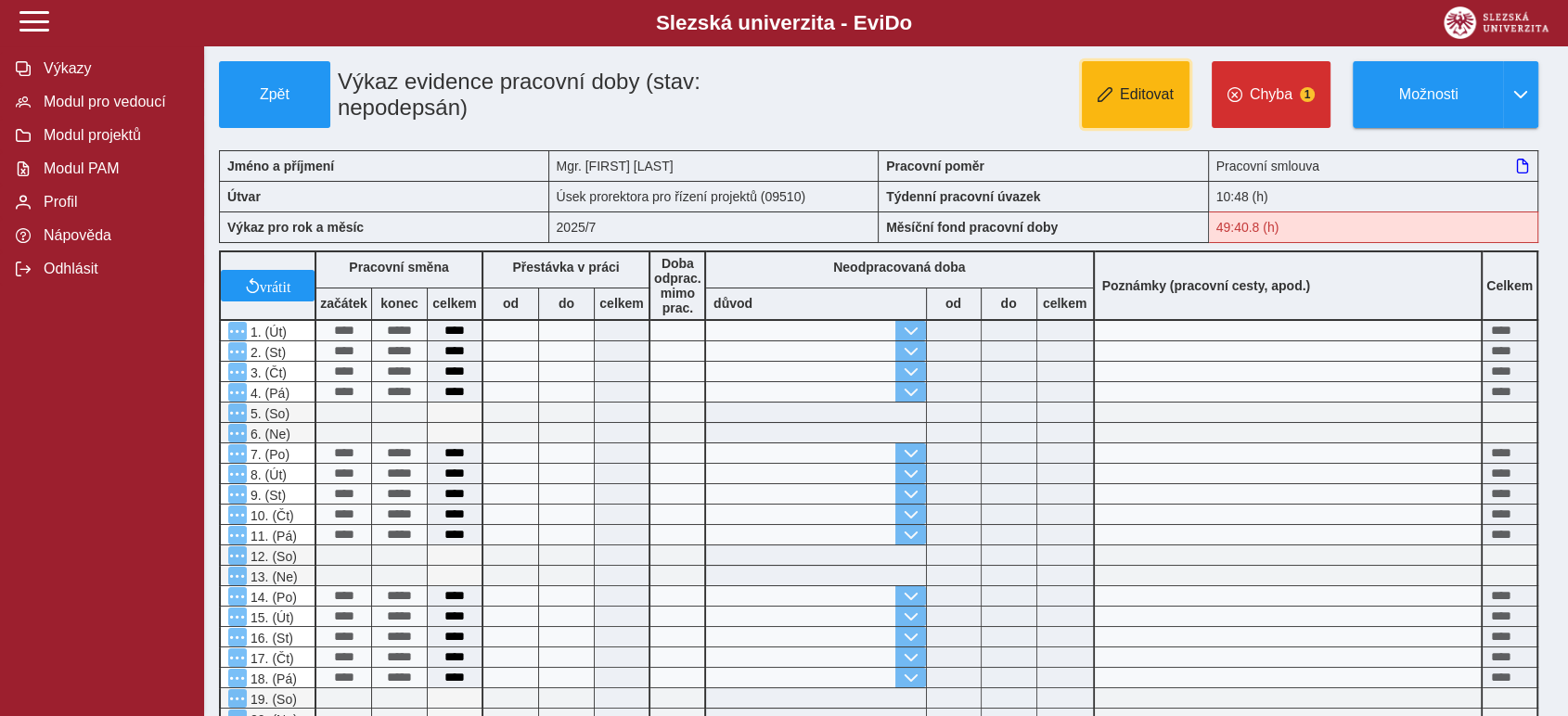 click on "Editovat" at bounding box center [1136, 95] 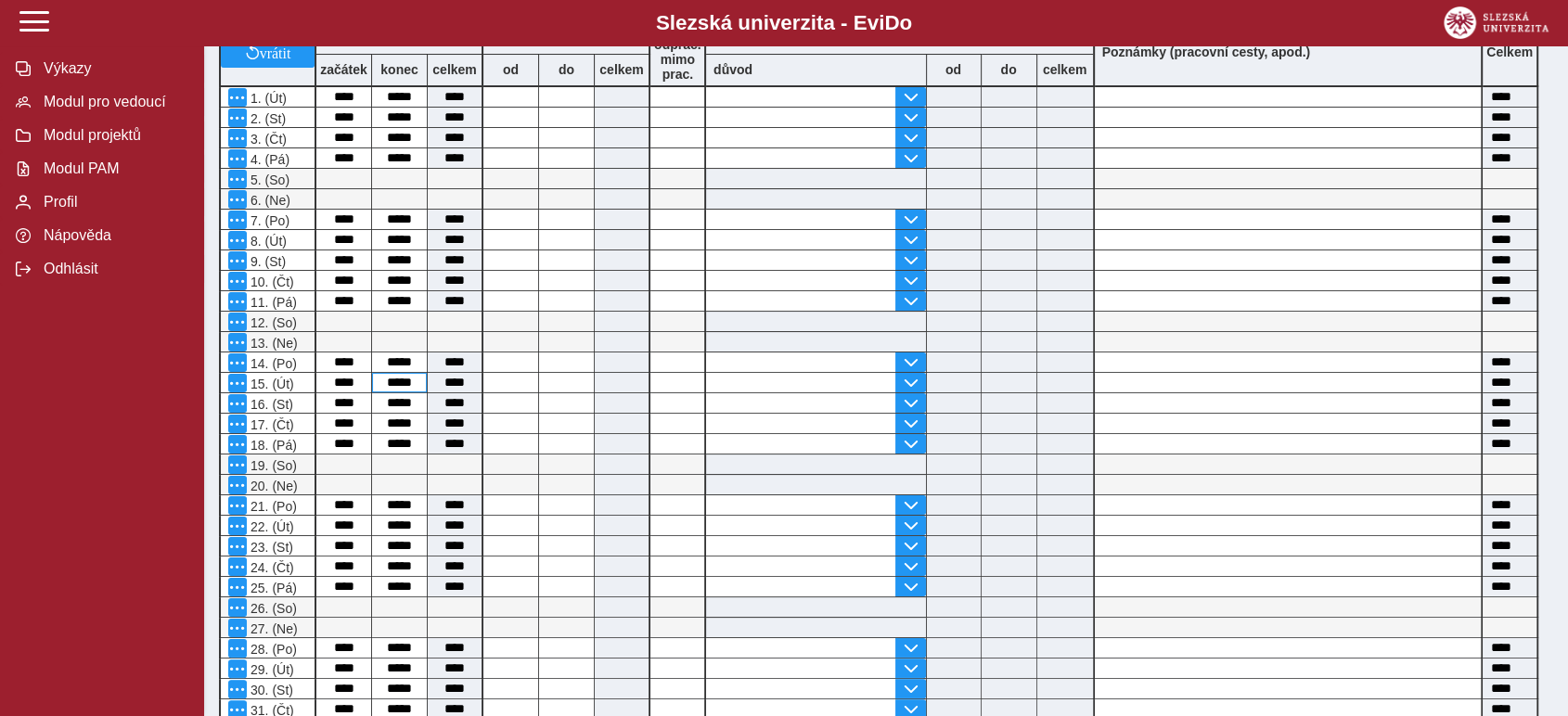 scroll, scrollTop: 531, scrollLeft: 0, axis: vertical 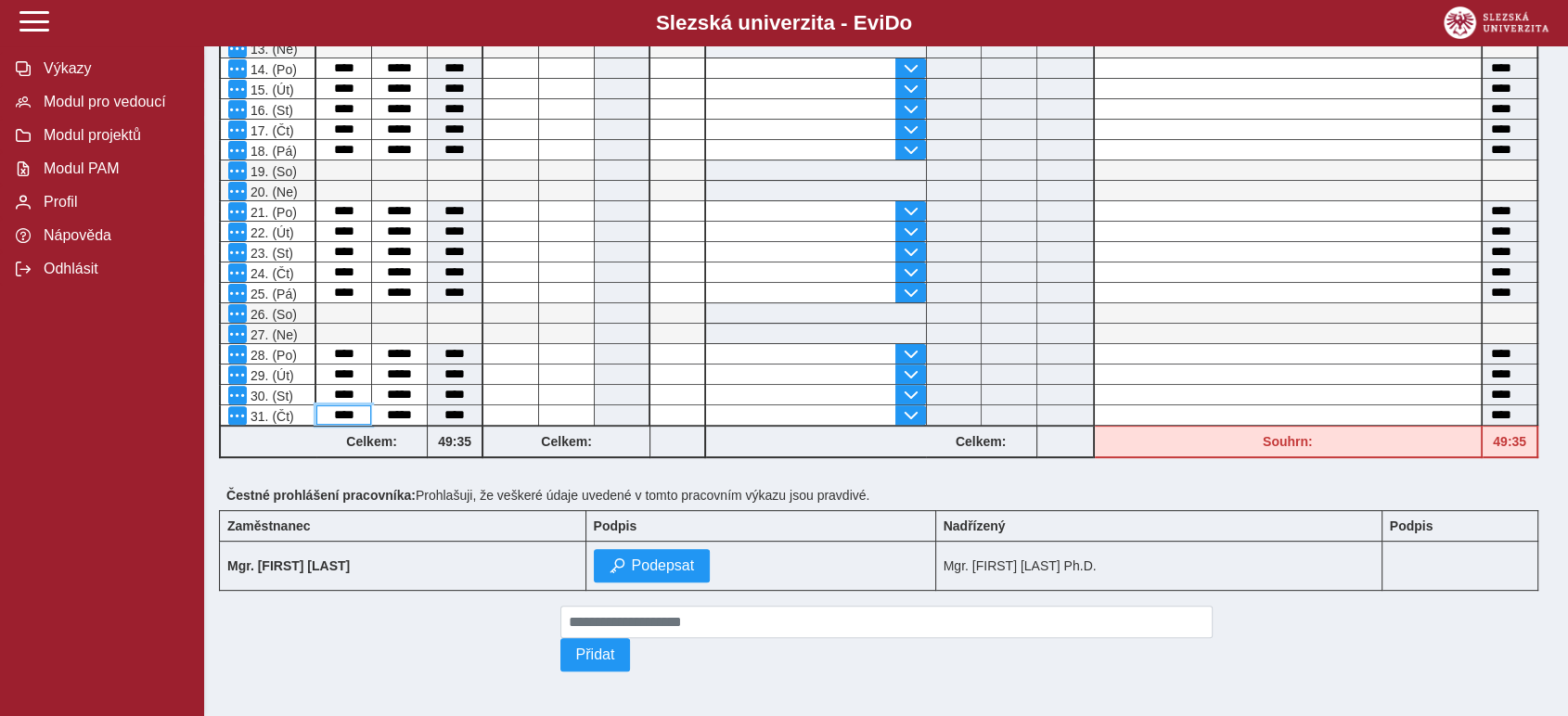 click on "****" at bounding box center (343, 415) 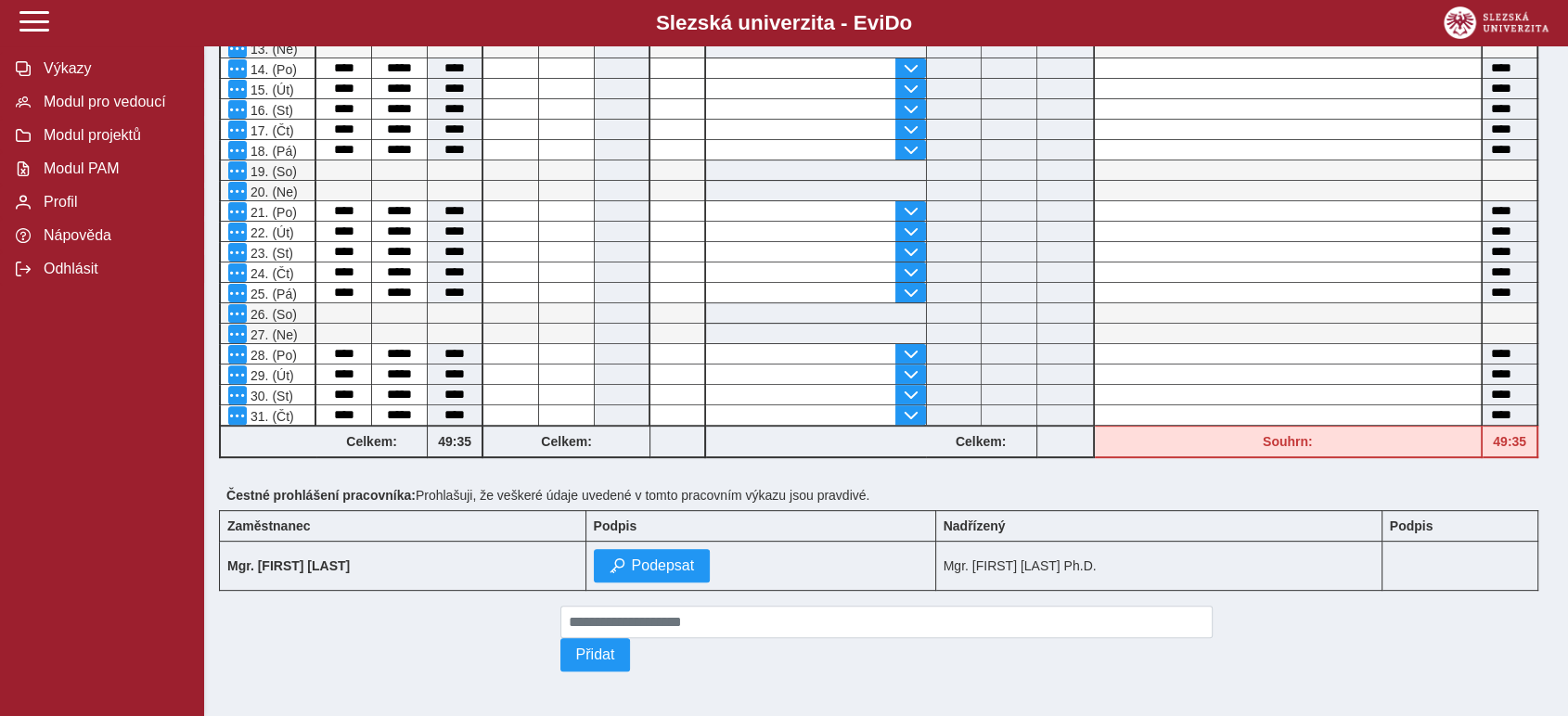 click on "[TITLE] [FIRST] [LAST]" at bounding box center (403, 566) 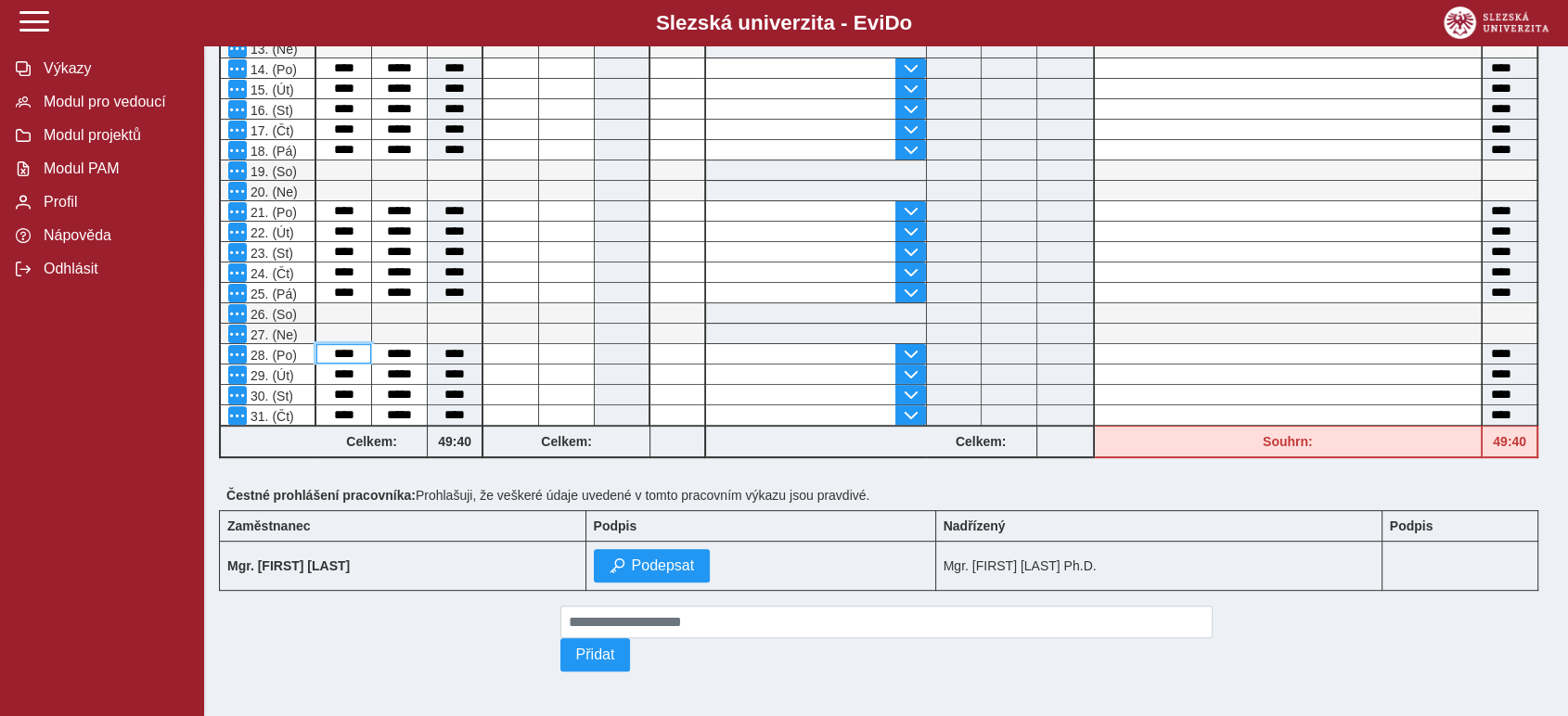click on "****" at bounding box center (343, 353) 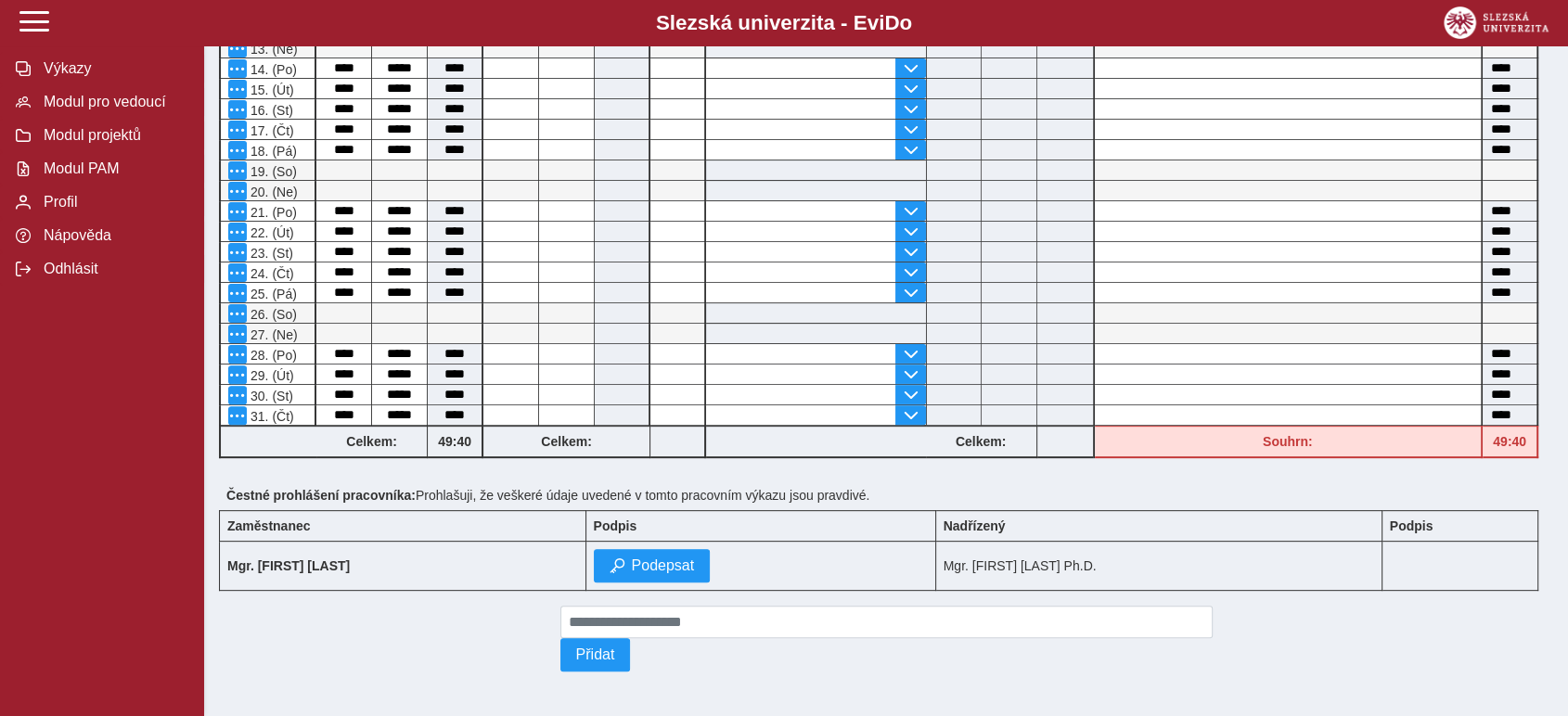 click at bounding box center (386, 638) 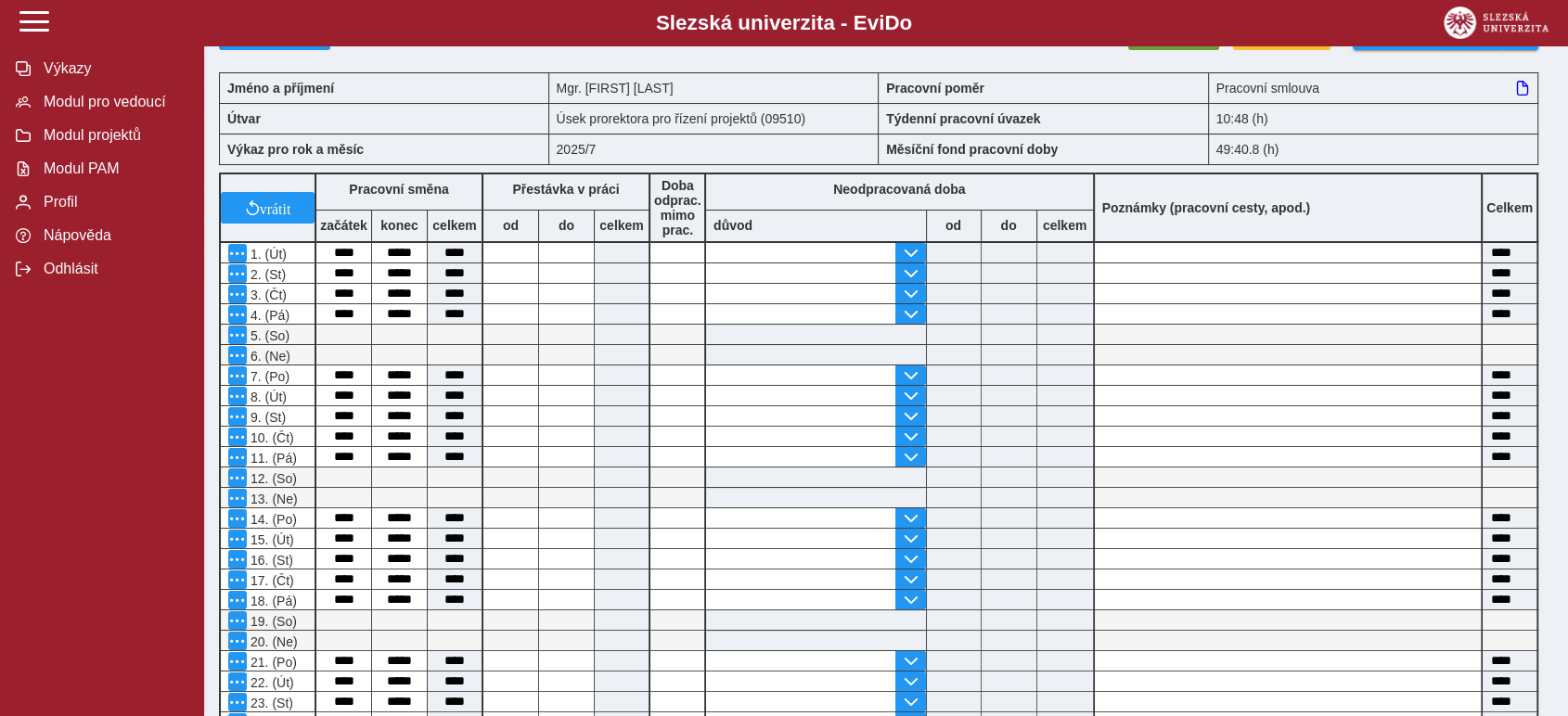 scroll, scrollTop: 0, scrollLeft: 0, axis: both 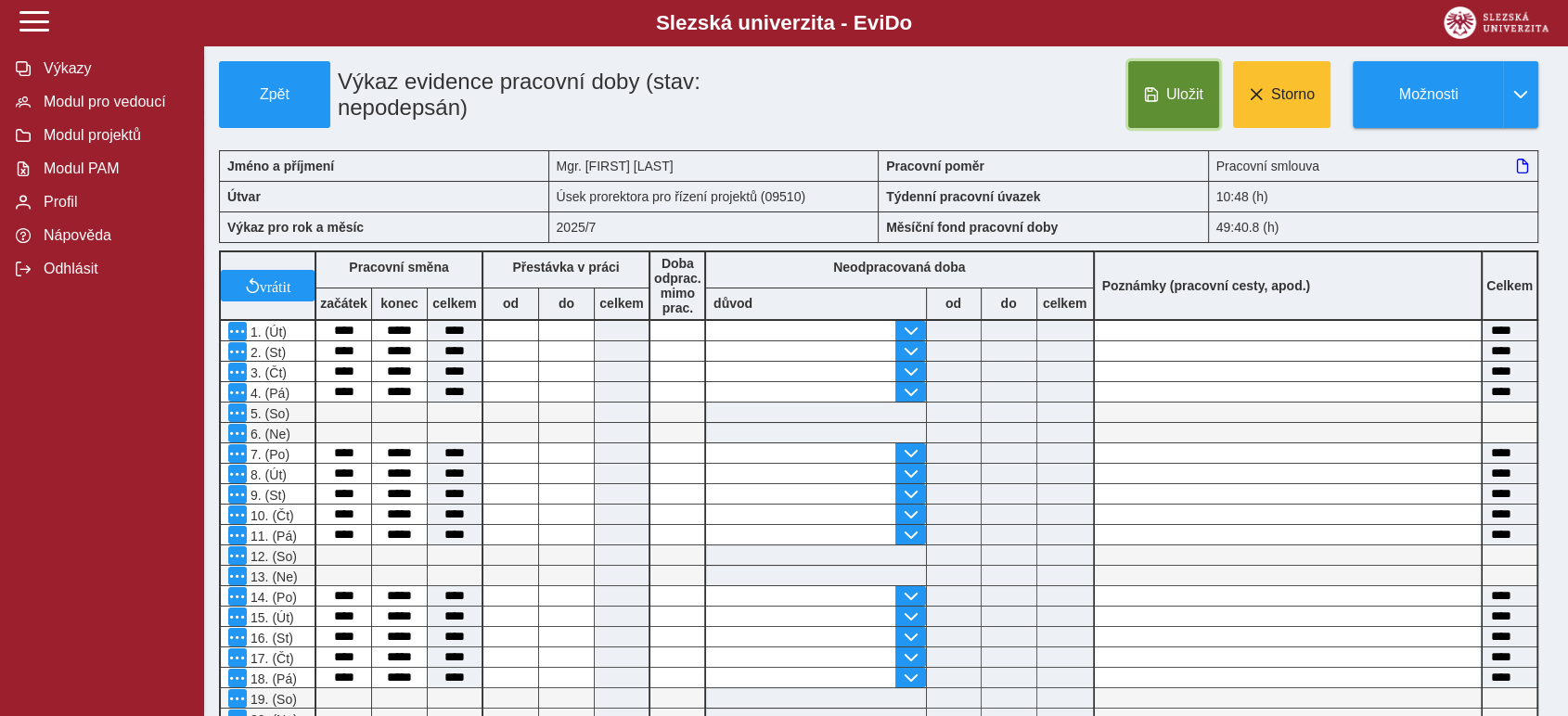 click on "Uložit" at bounding box center (1174, 95) 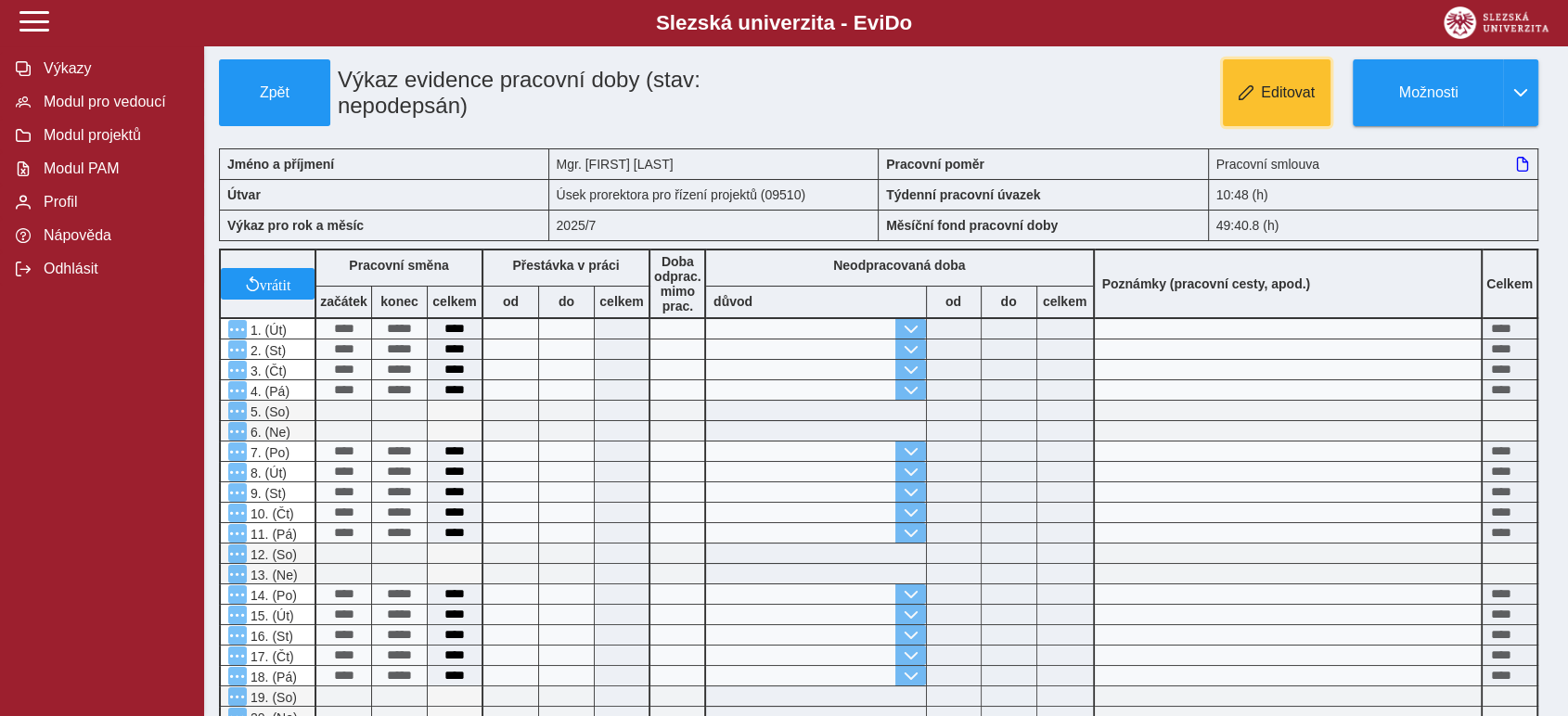scroll, scrollTop: 0, scrollLeft: 0, axis: both 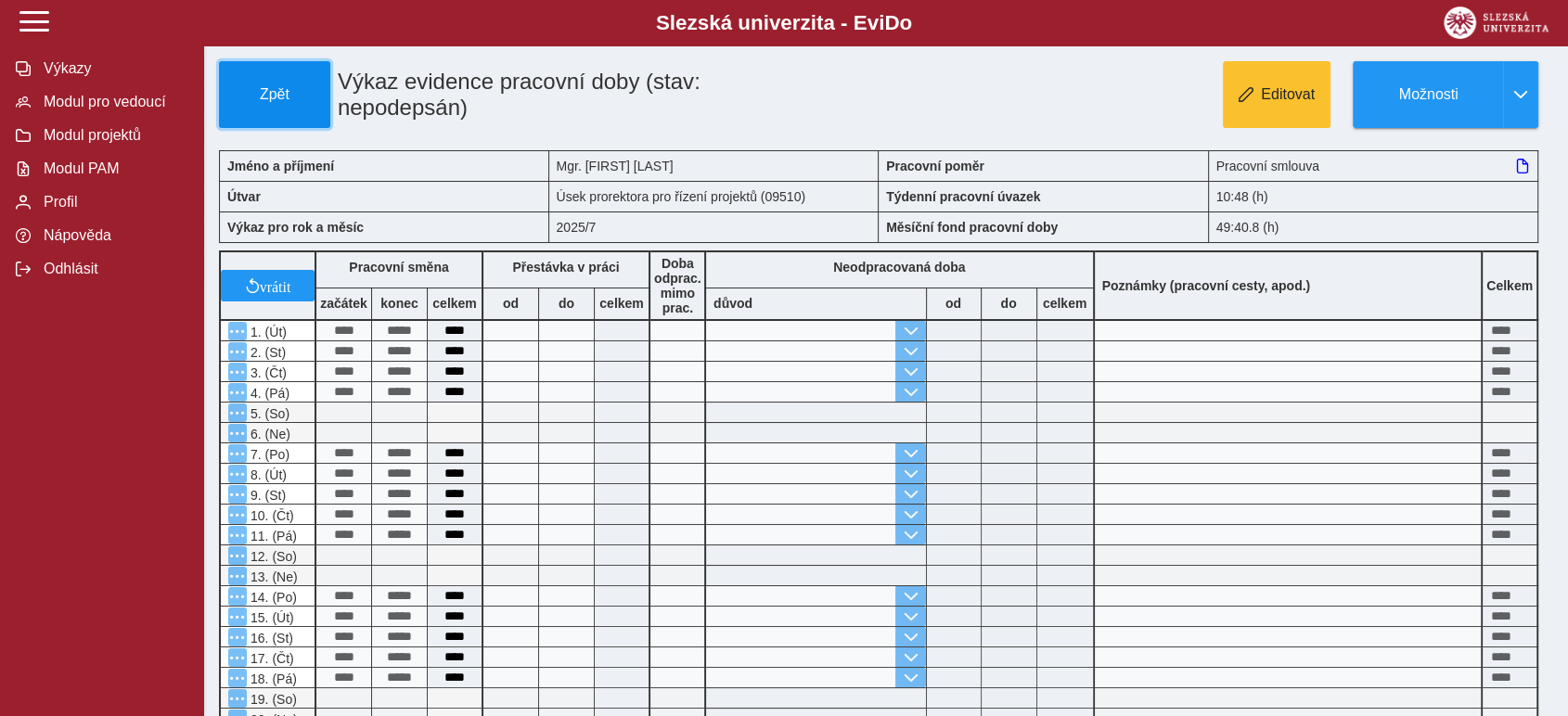 click on "Zpět" at bounding box center (275, 95) 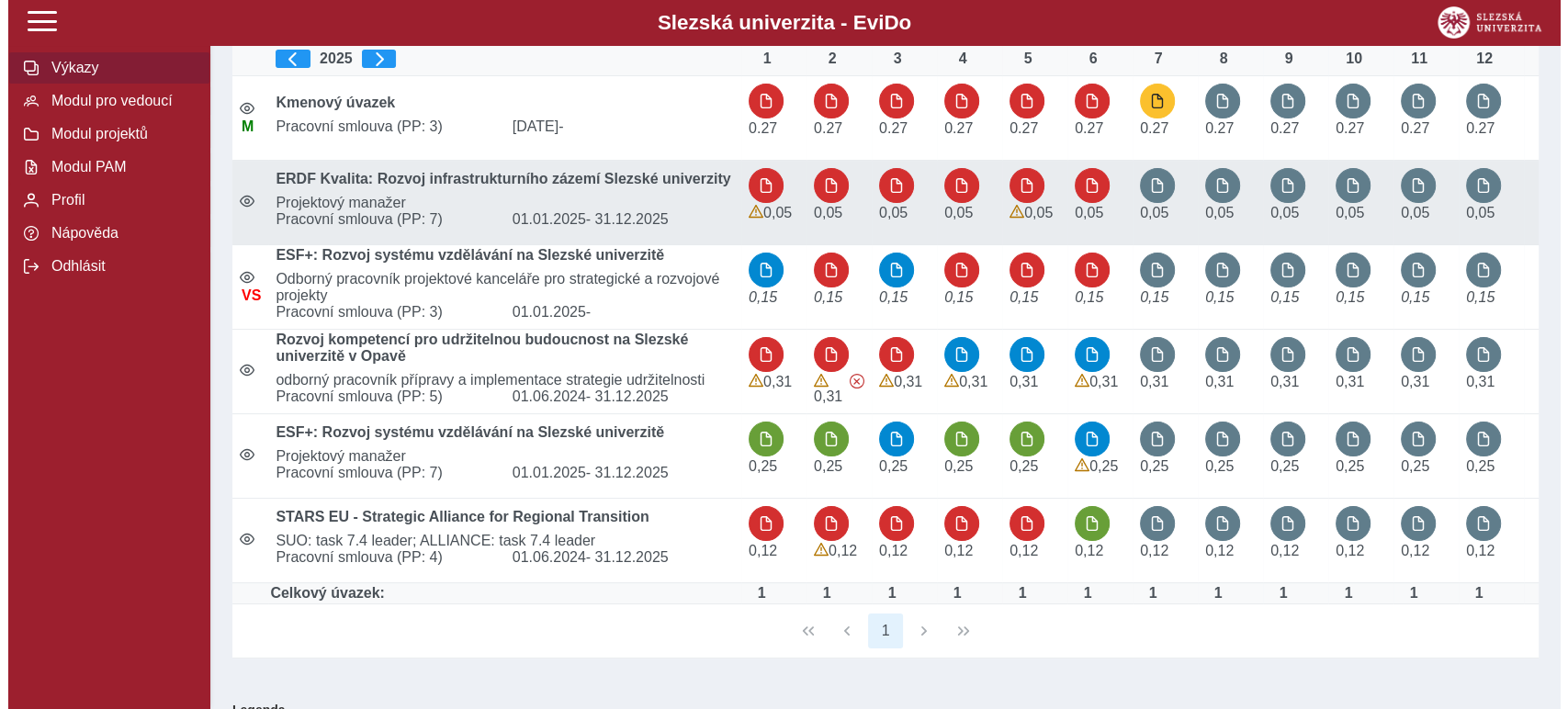 scroll, scrollTop: 102, scrollLeft: 0, axis: vertical 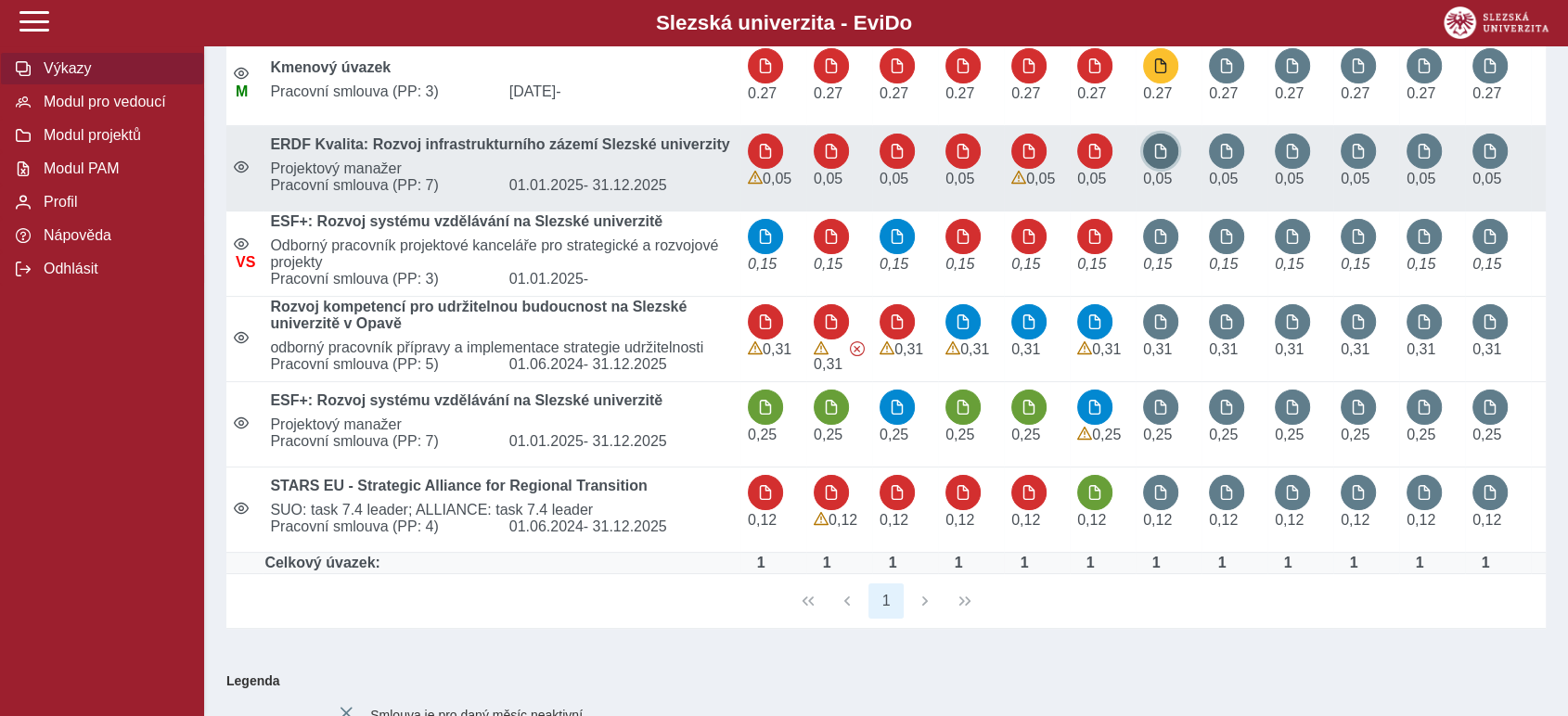 click at bounding box center (1161, 151) 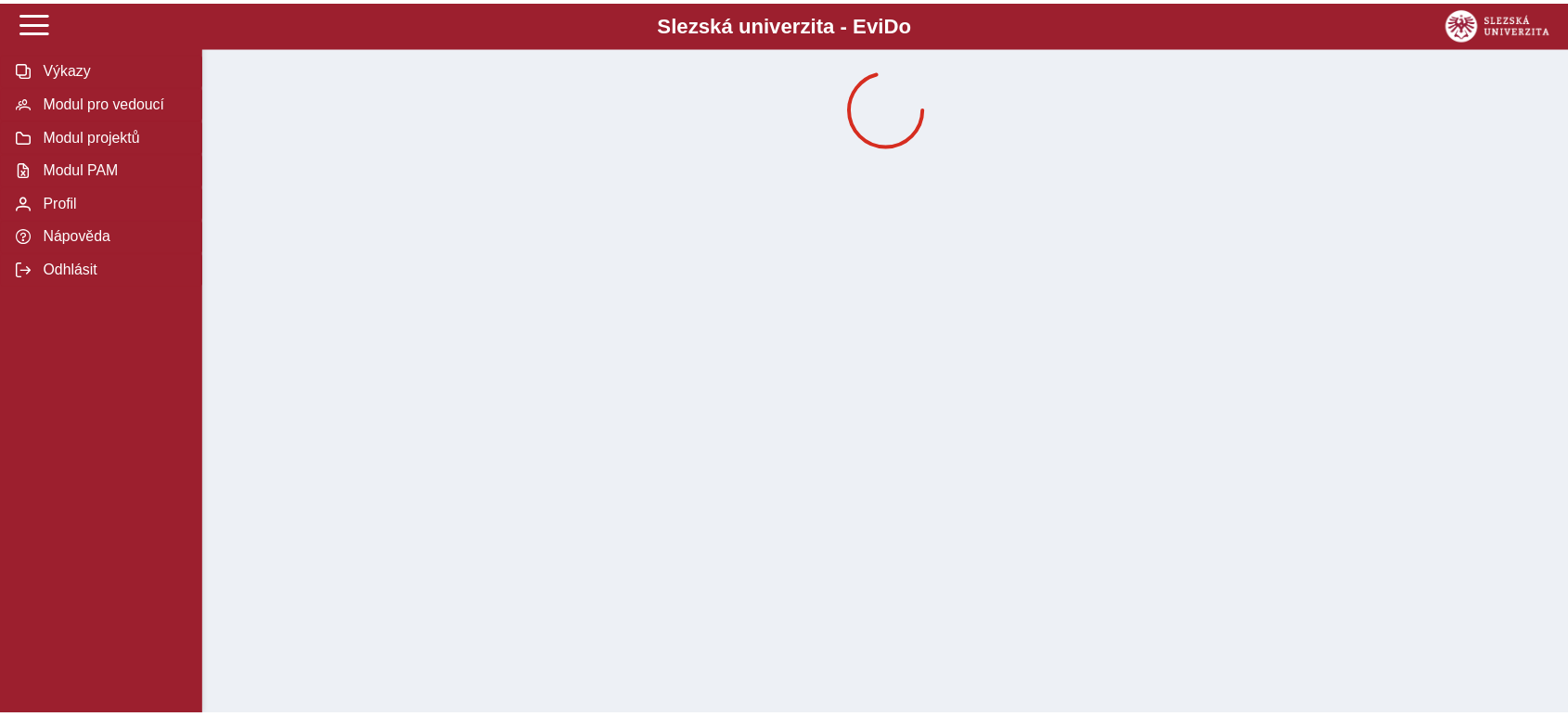 scroll, scrollTop: 0, scrollLeft: 0, axis: both 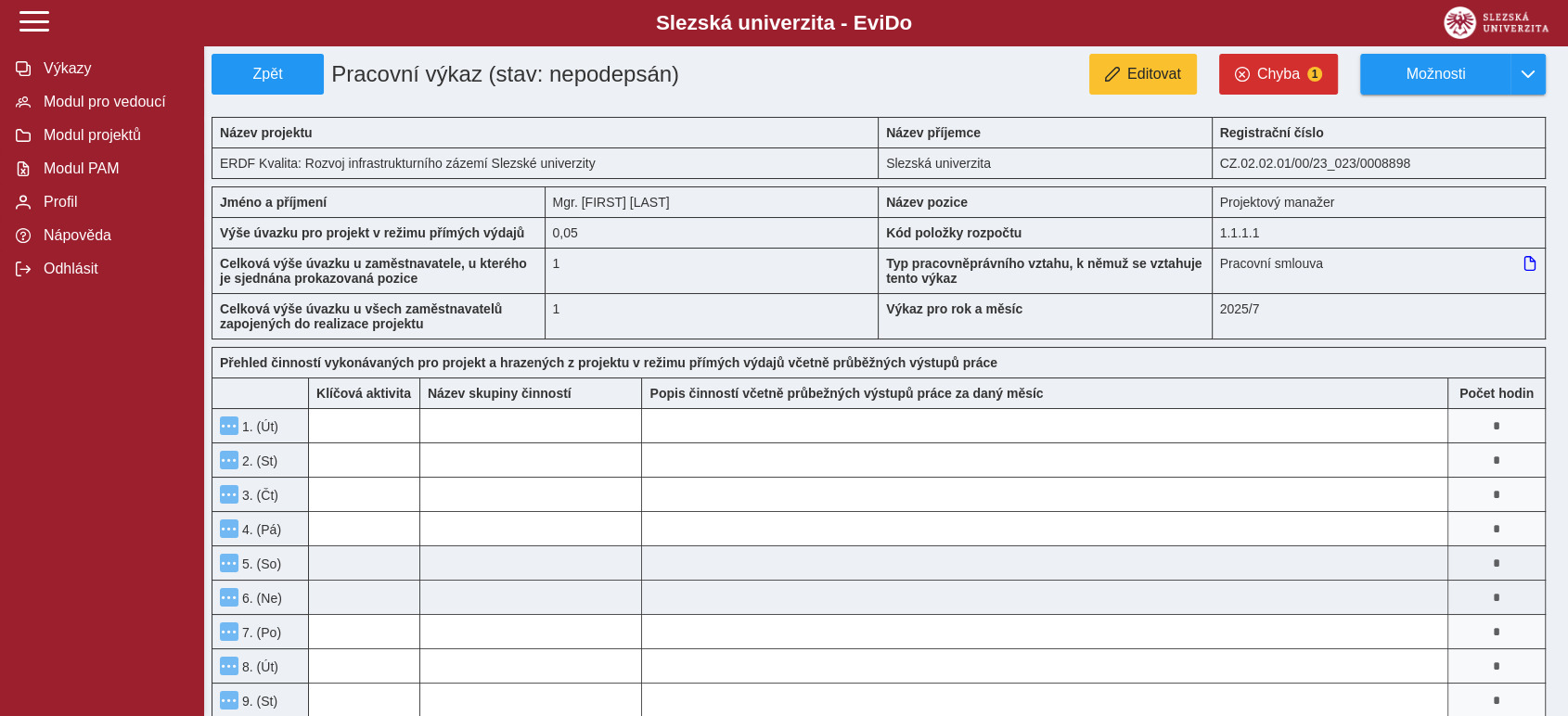 type 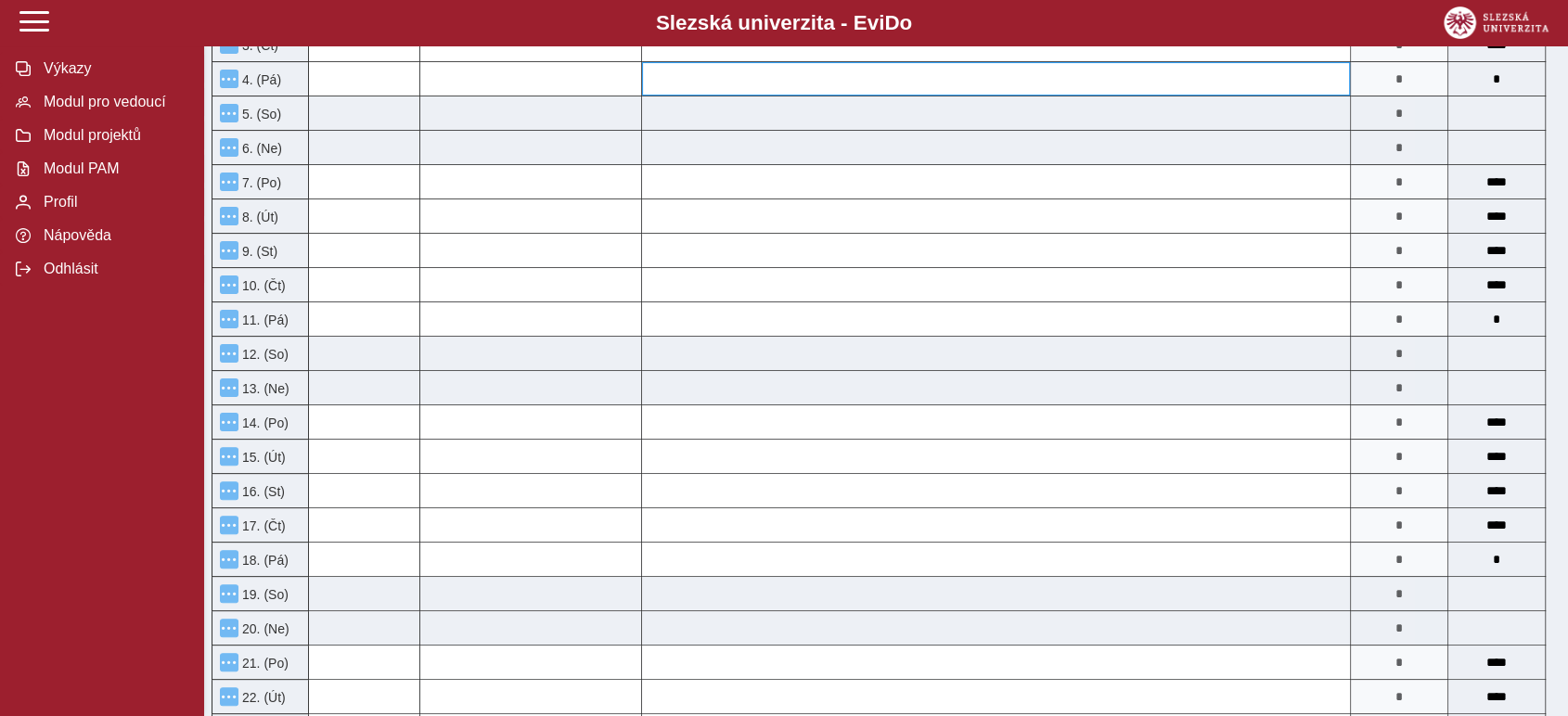 scroll, scrollTop: 206, scrollLeft: 0, axis: vertical 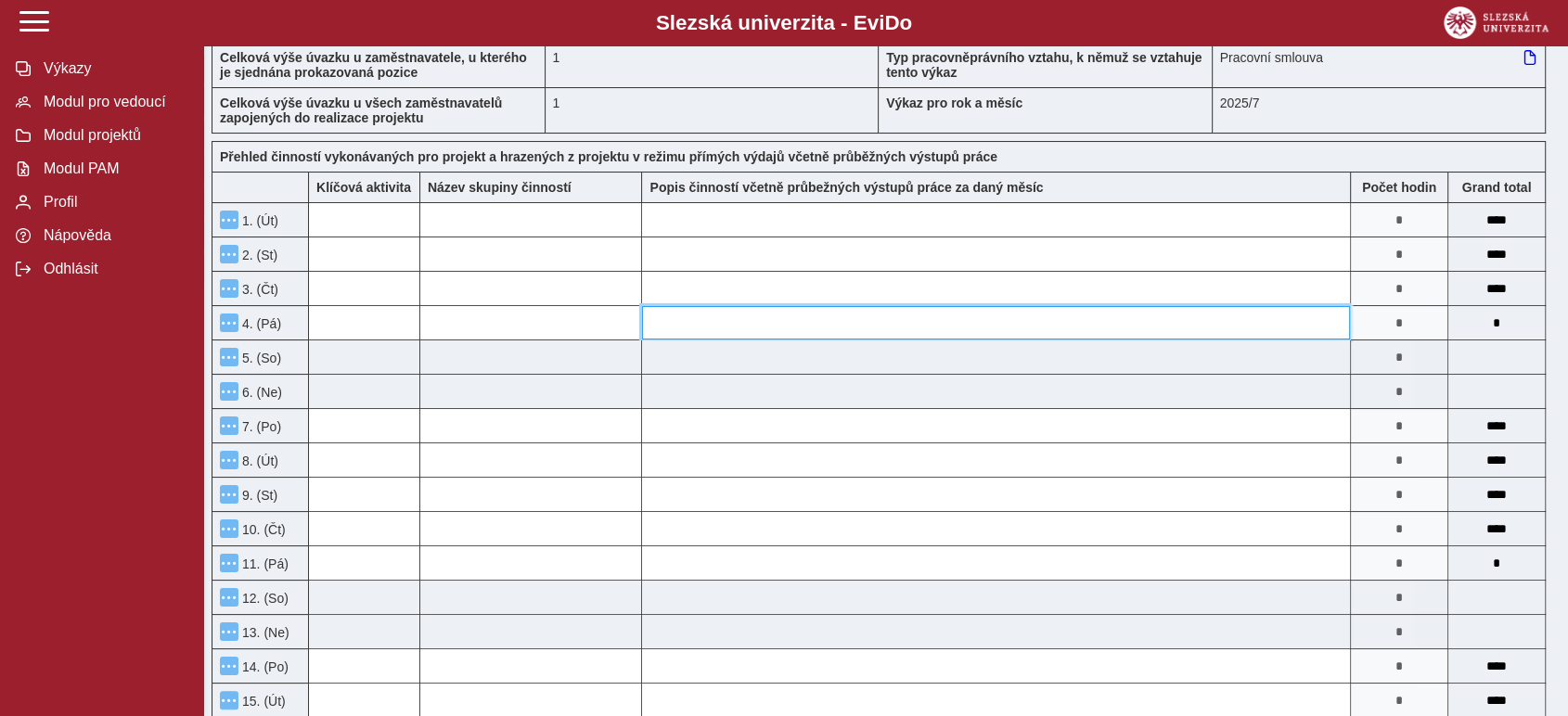 click at bounding box center (996, 323) 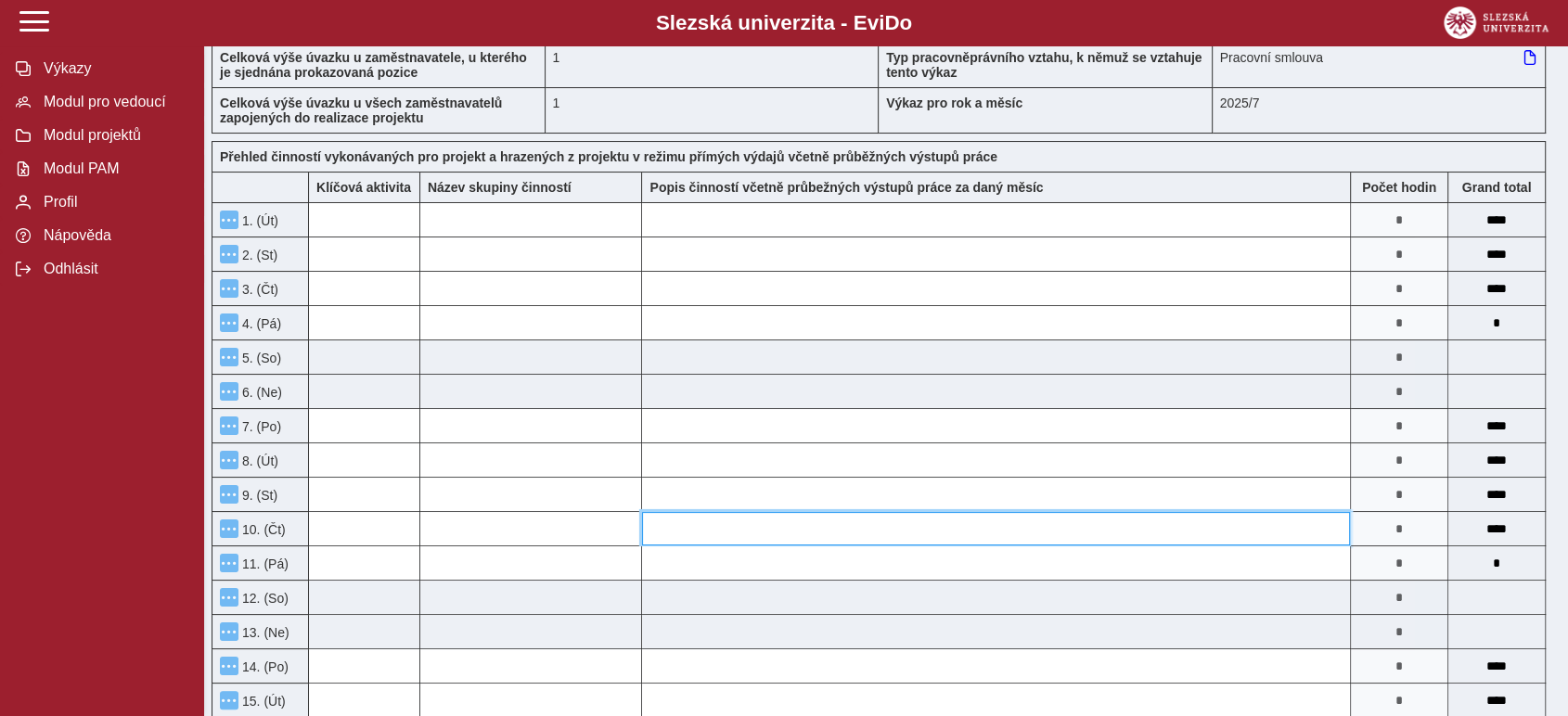 click at bounding box center (996, 529) 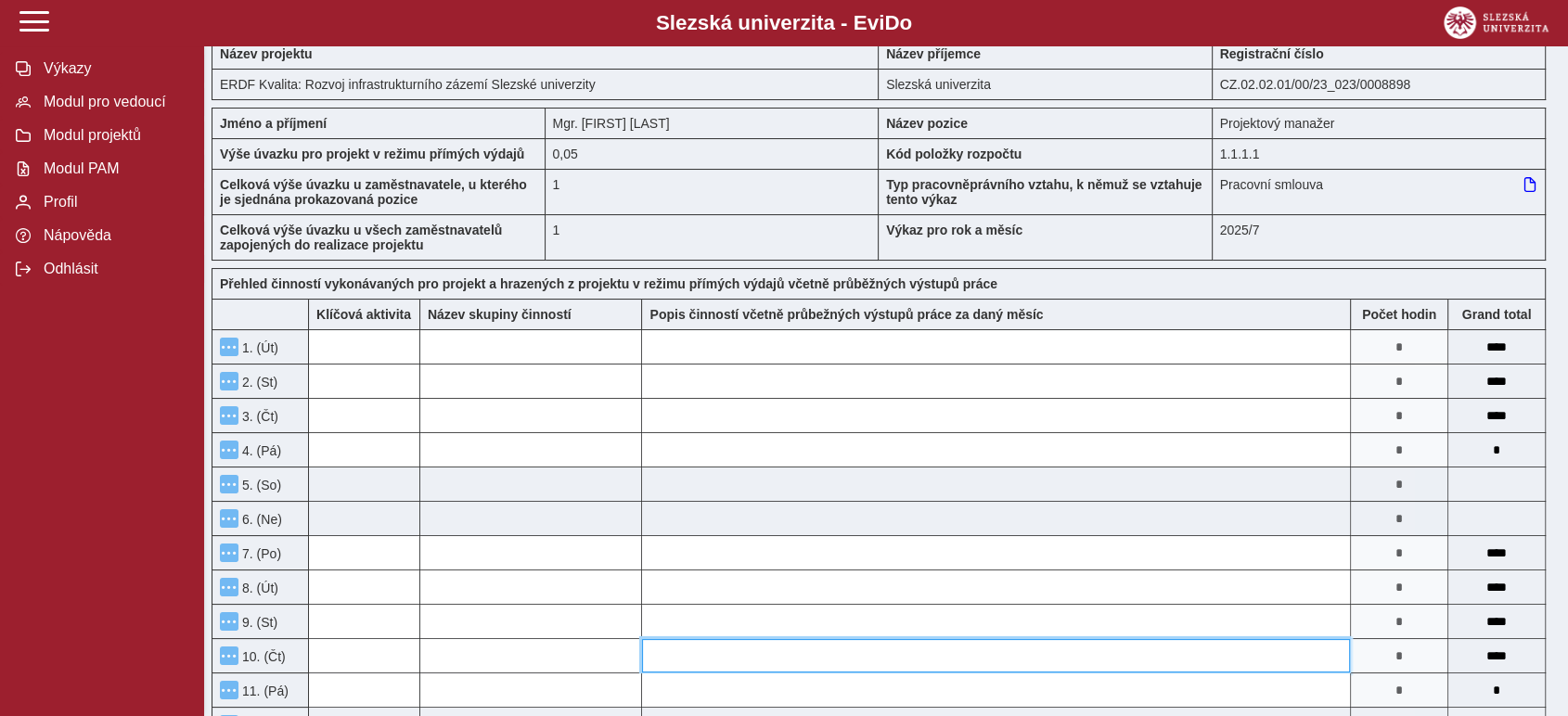 scroll, scrollTop: 0, scrollLeft: 0, axis: both 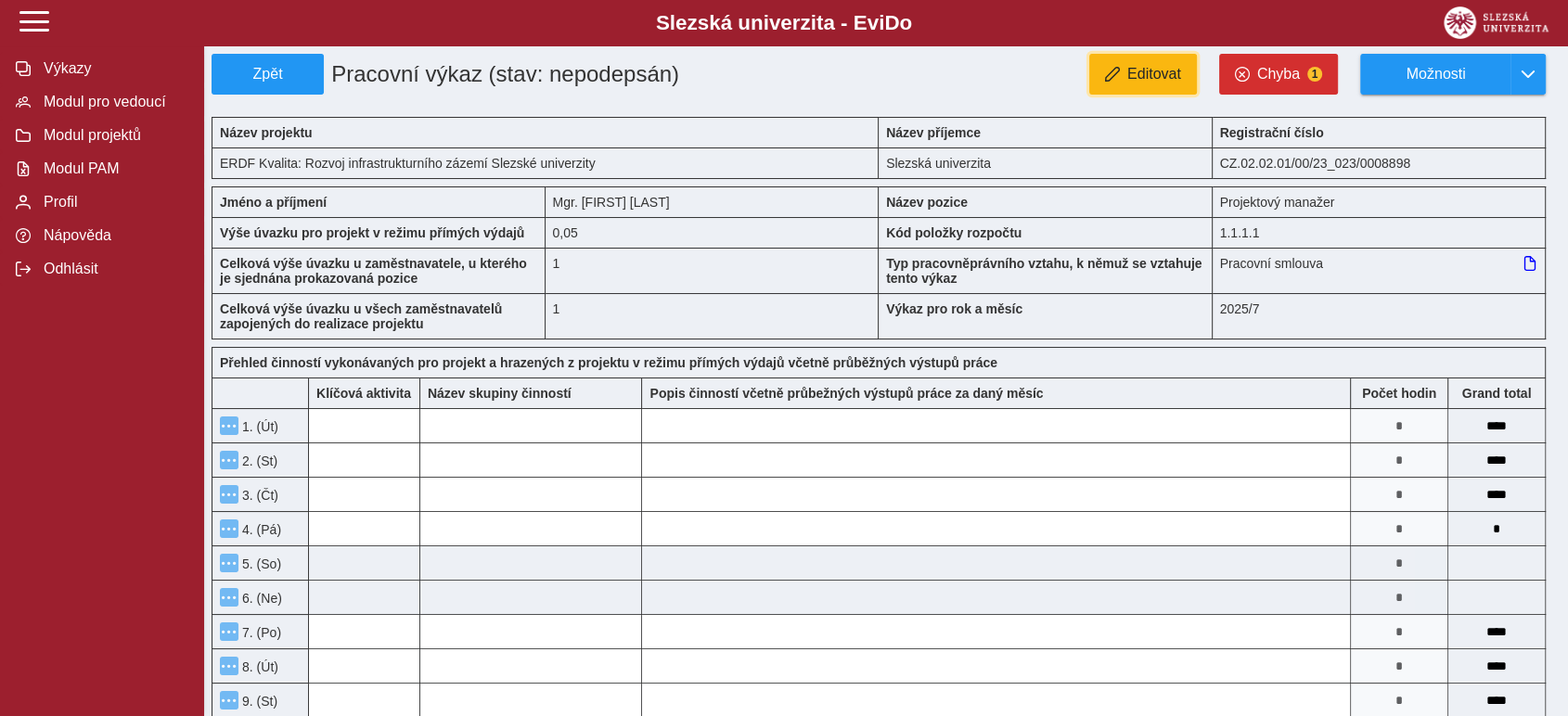 click on "Editovat" at bounding box center (1143, 74) 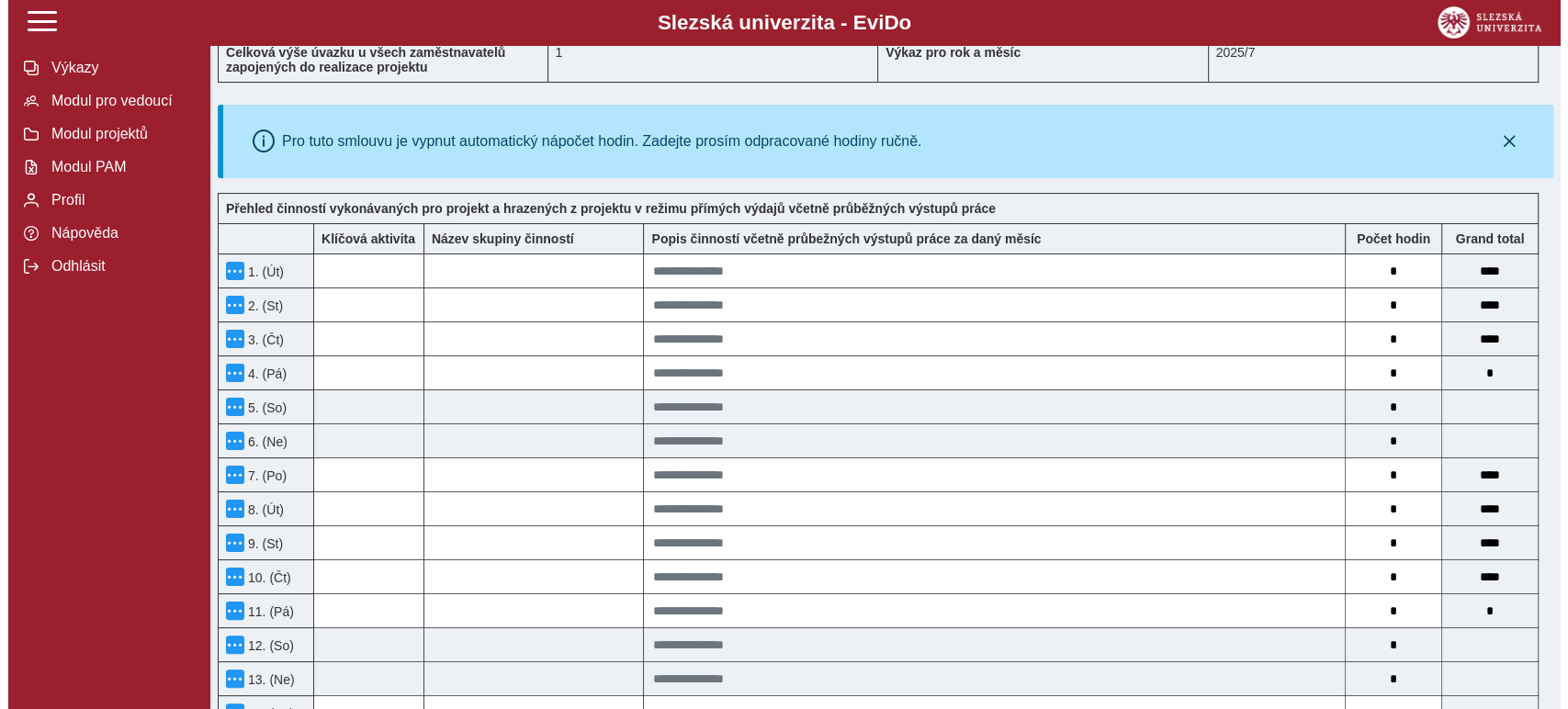 scroll, scrollTop: 510, scrollLeft: 0, axis: vertical 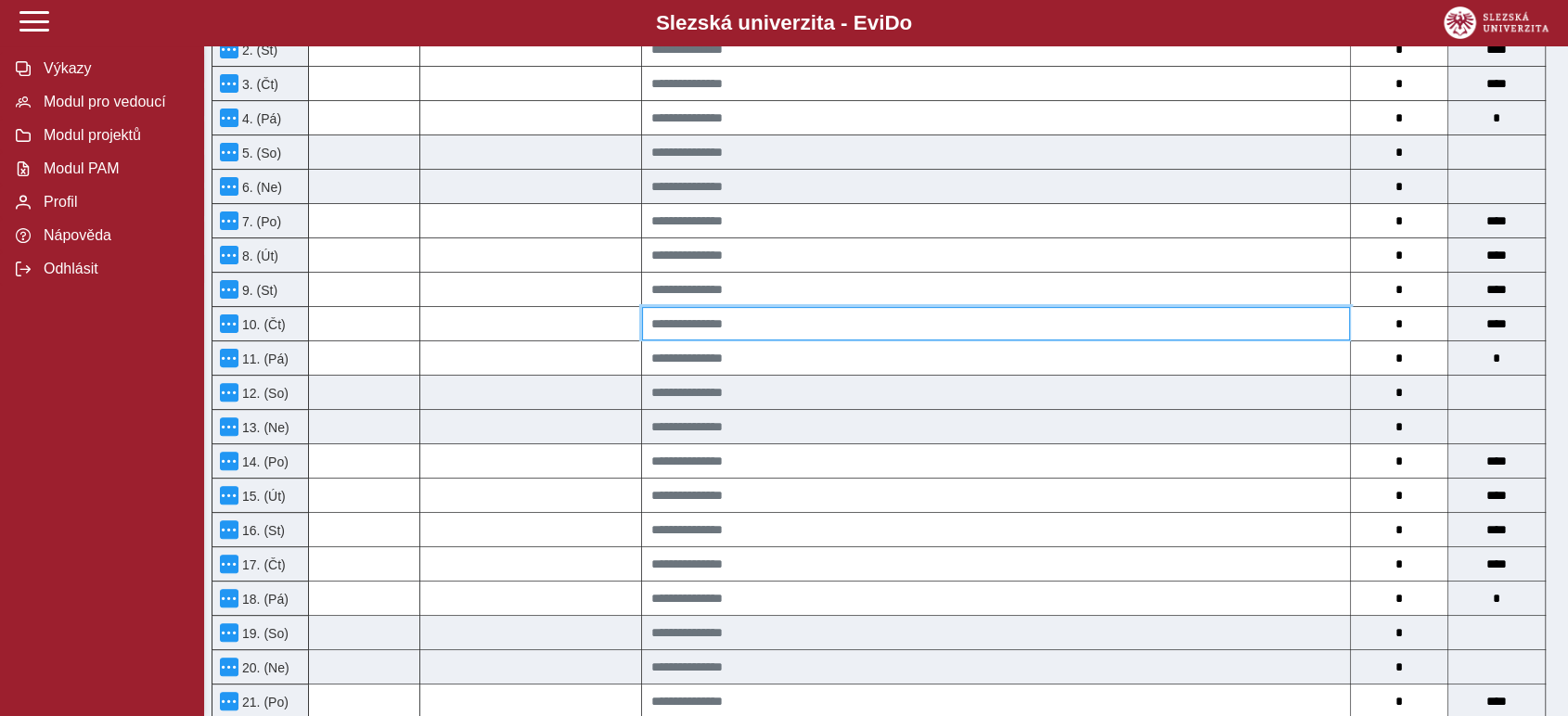 click at bounding box center [996, 324] 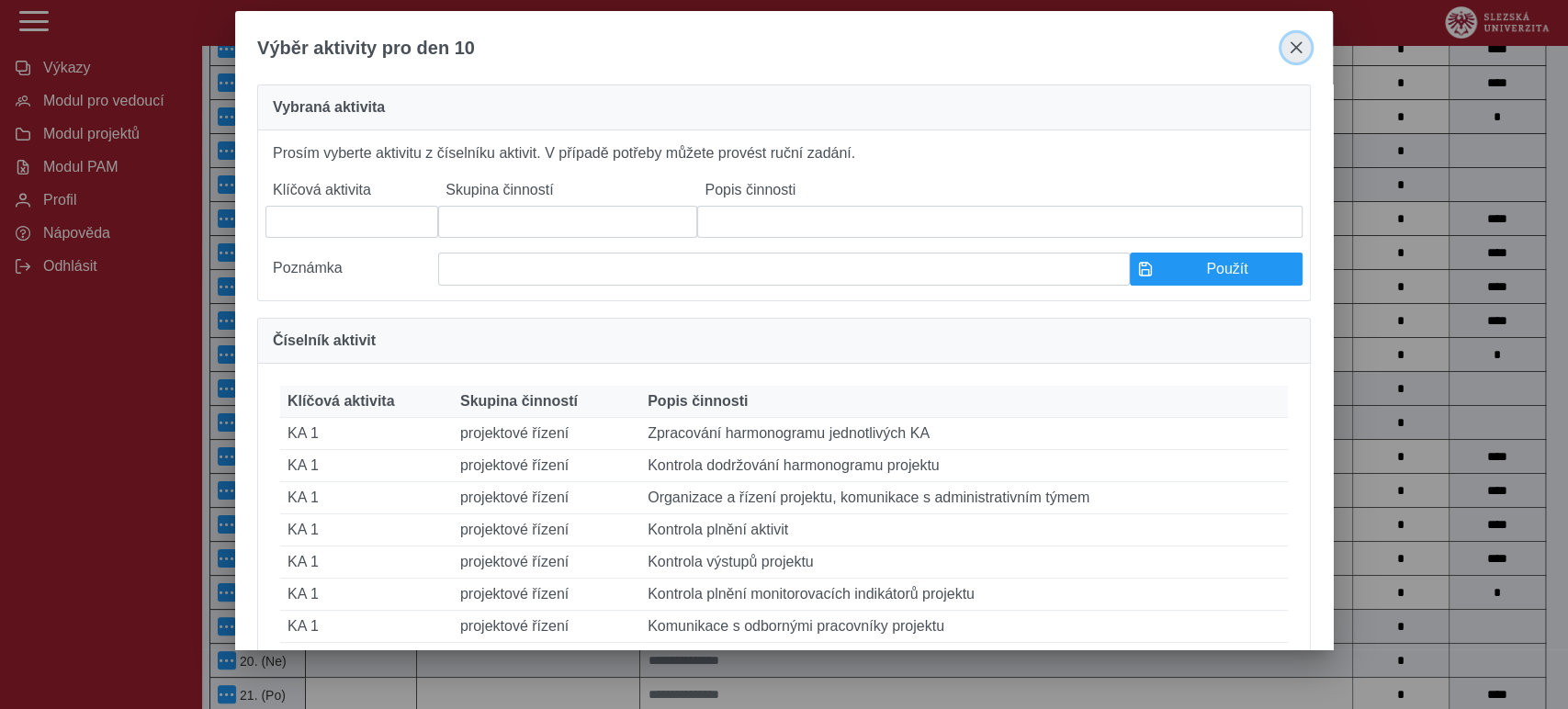 click at bounding box center [1296, 48] 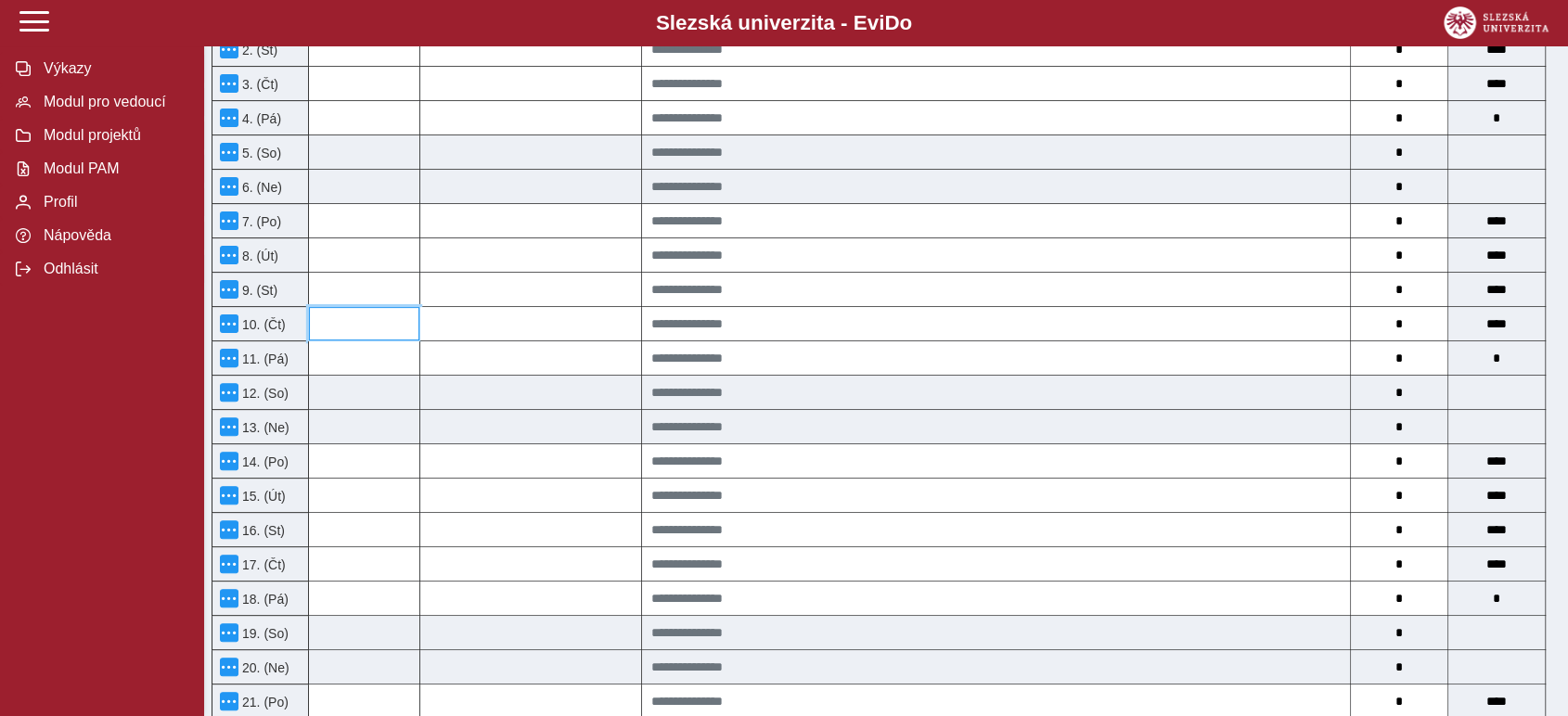 click at bounding box center [364, 324] 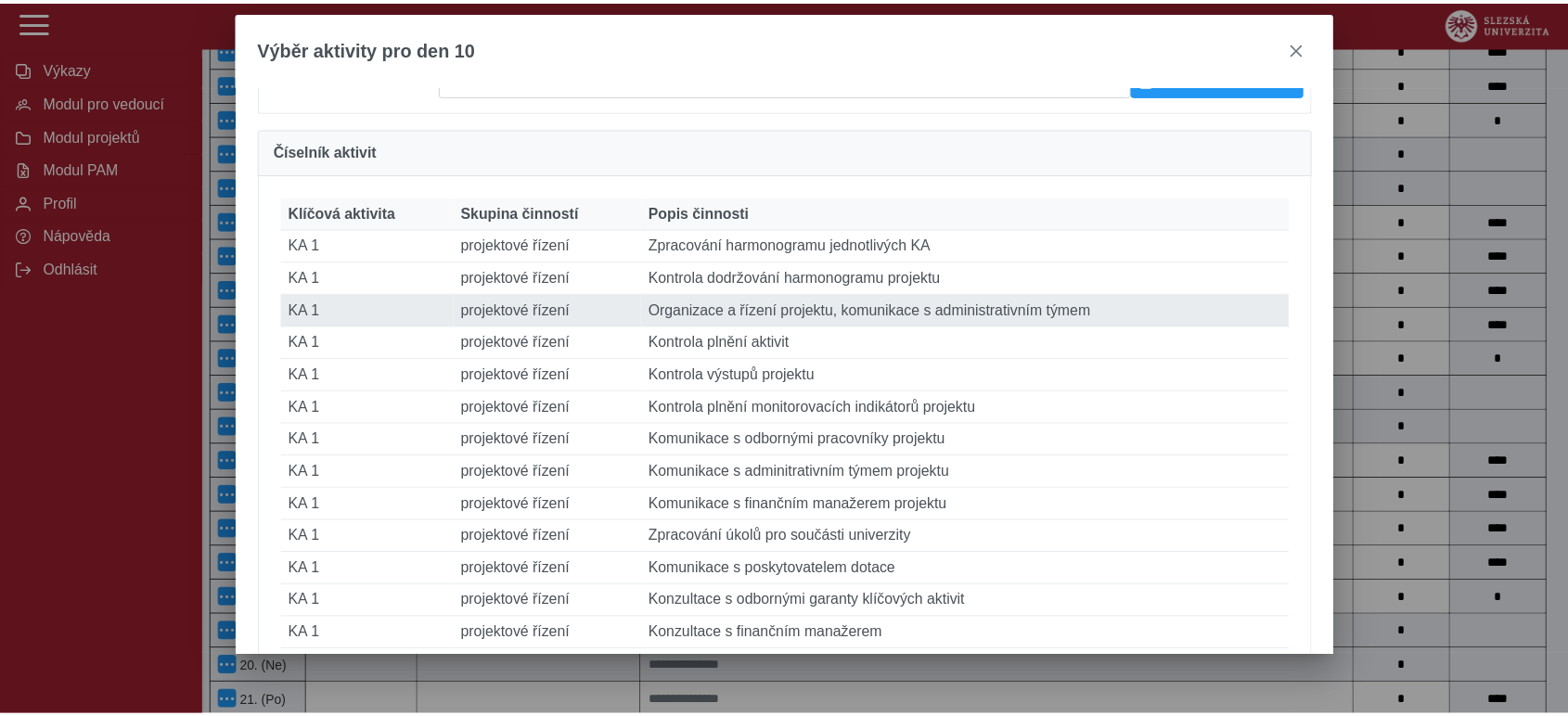 scroll, scrollTop: 206, scrollLeft: 0, axis: vertical 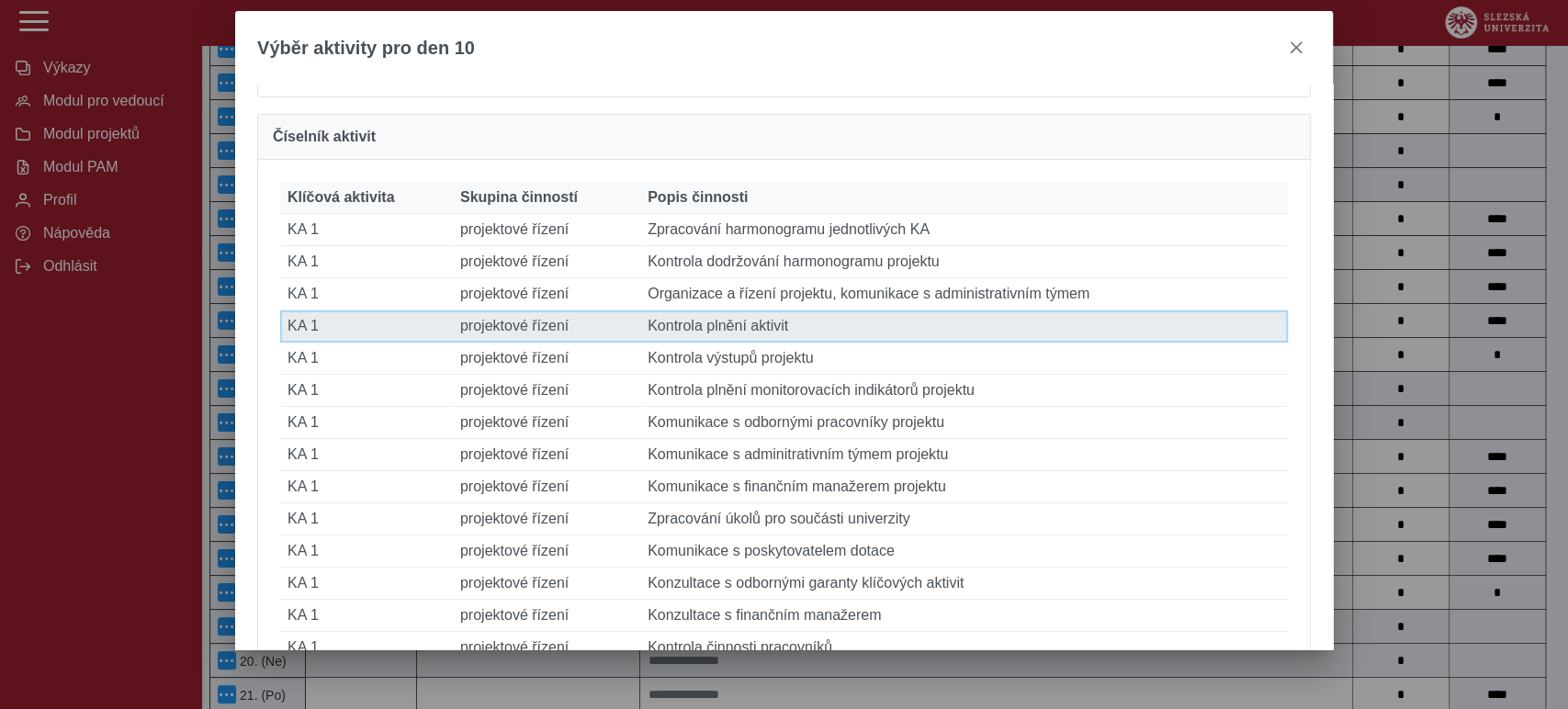 click on "Skupina činností projektové řízení" at bounding box center [547, 326] 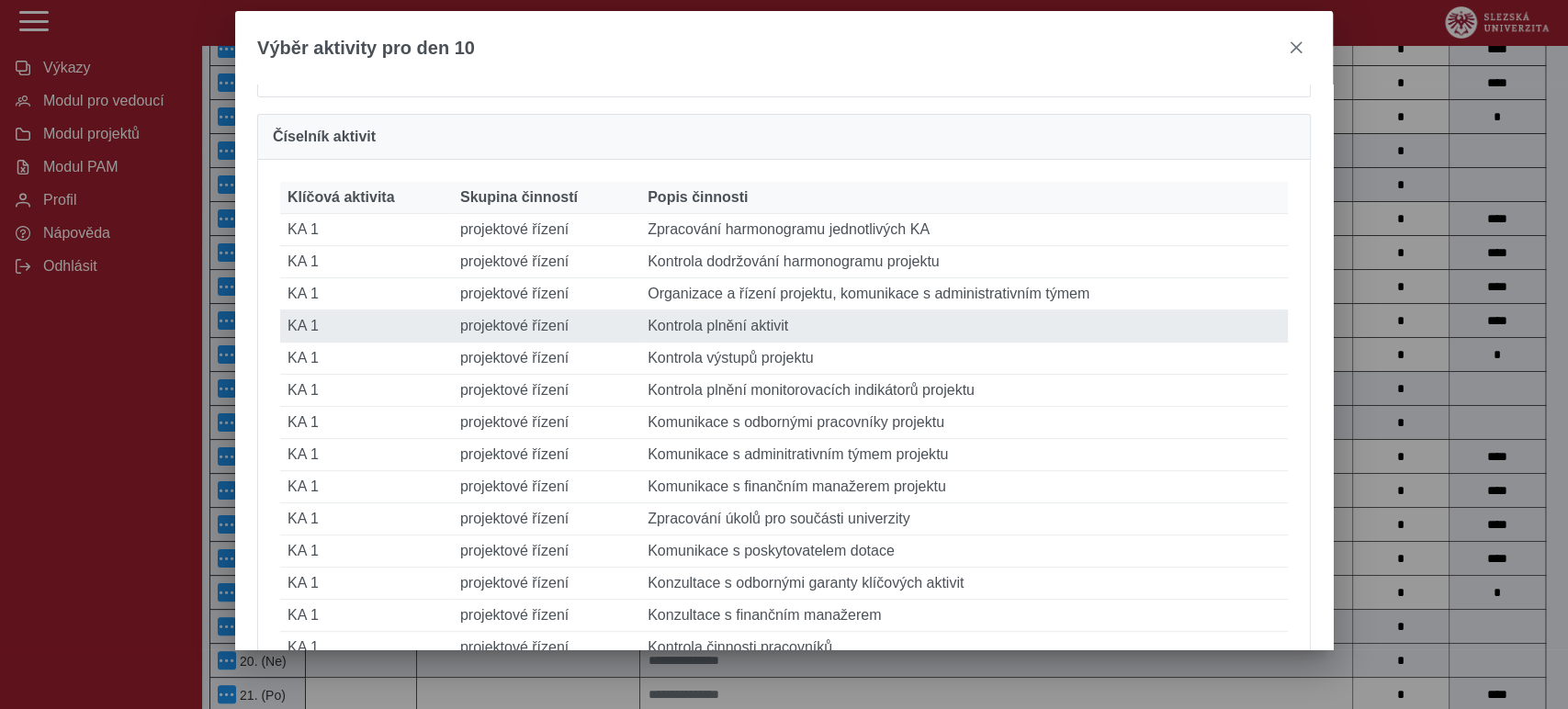 type on "****" 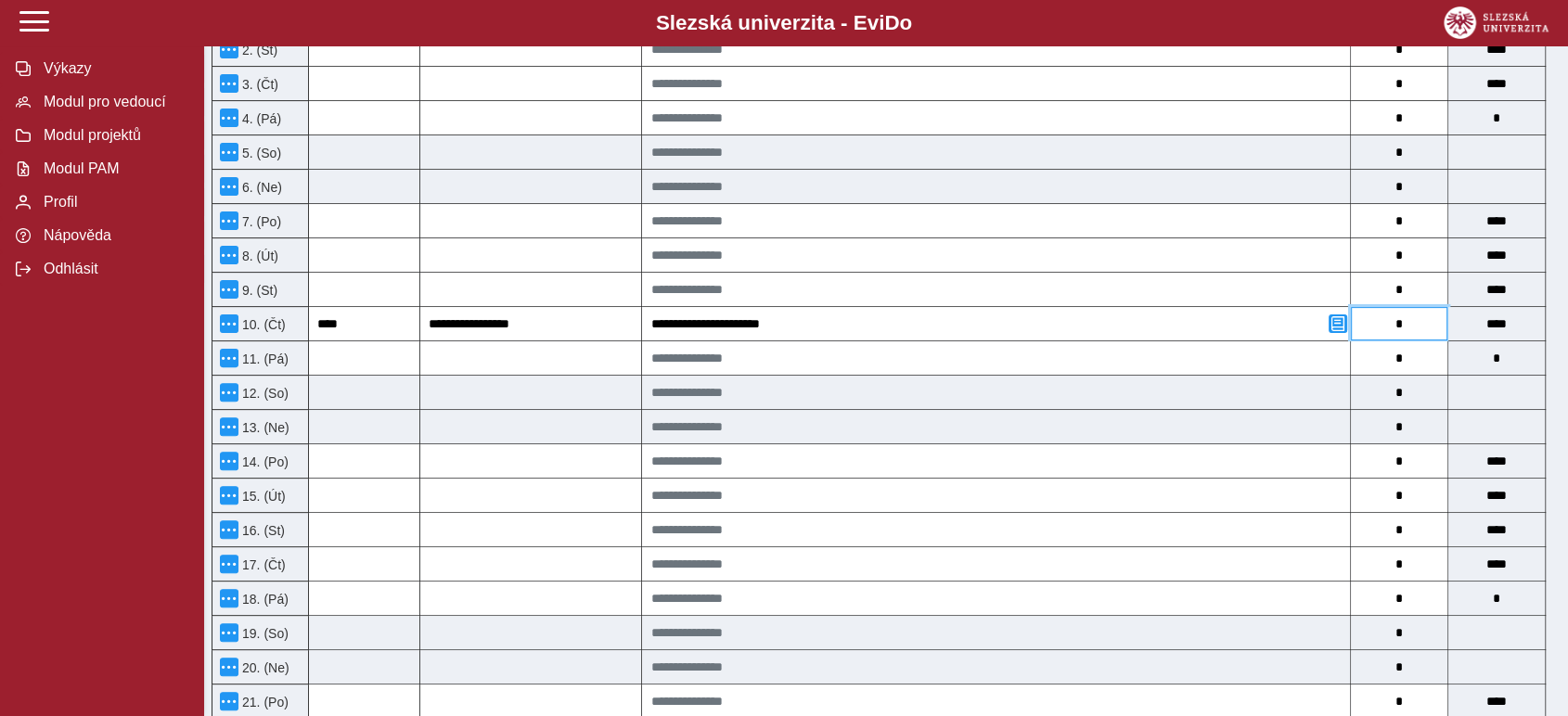 click on "*" at bounding box center (1399, 324) 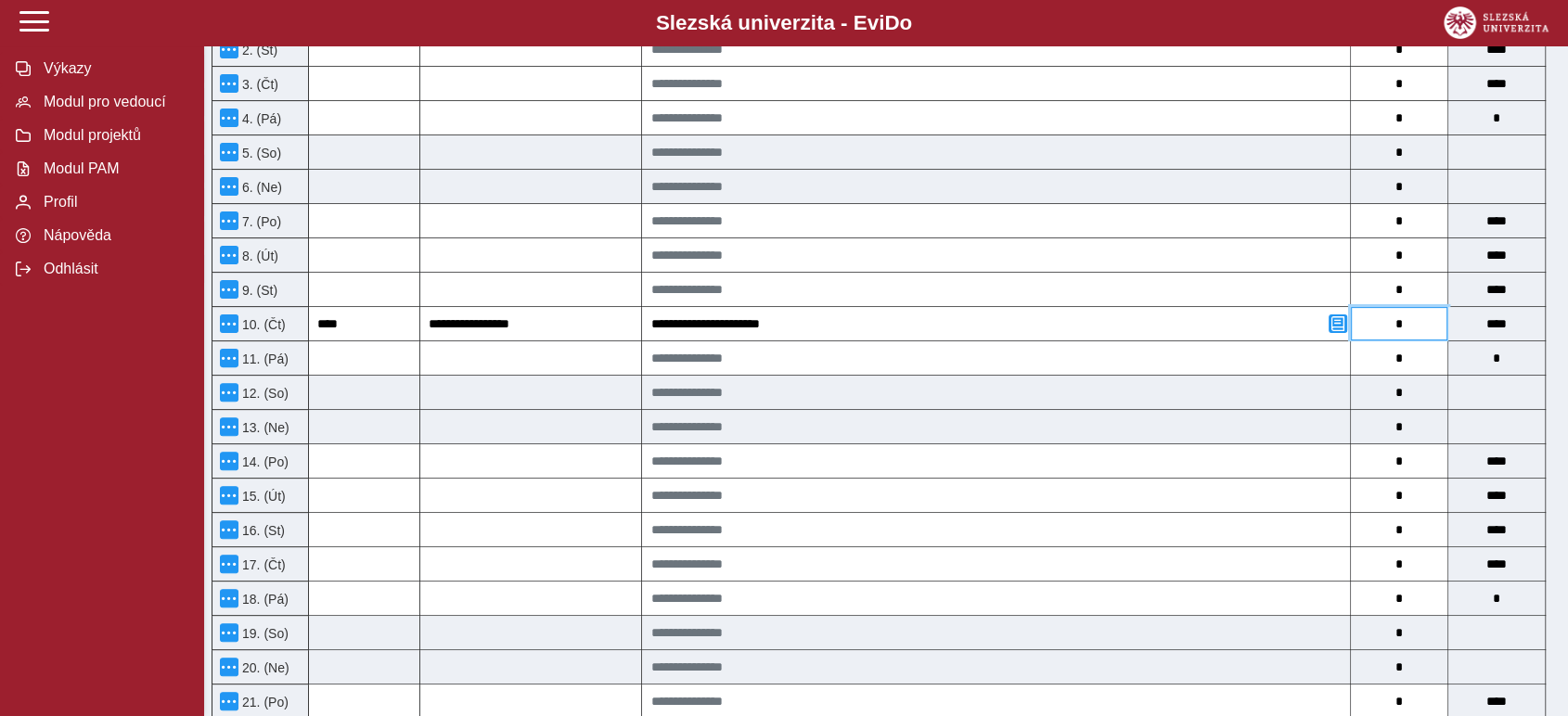 type on "*" 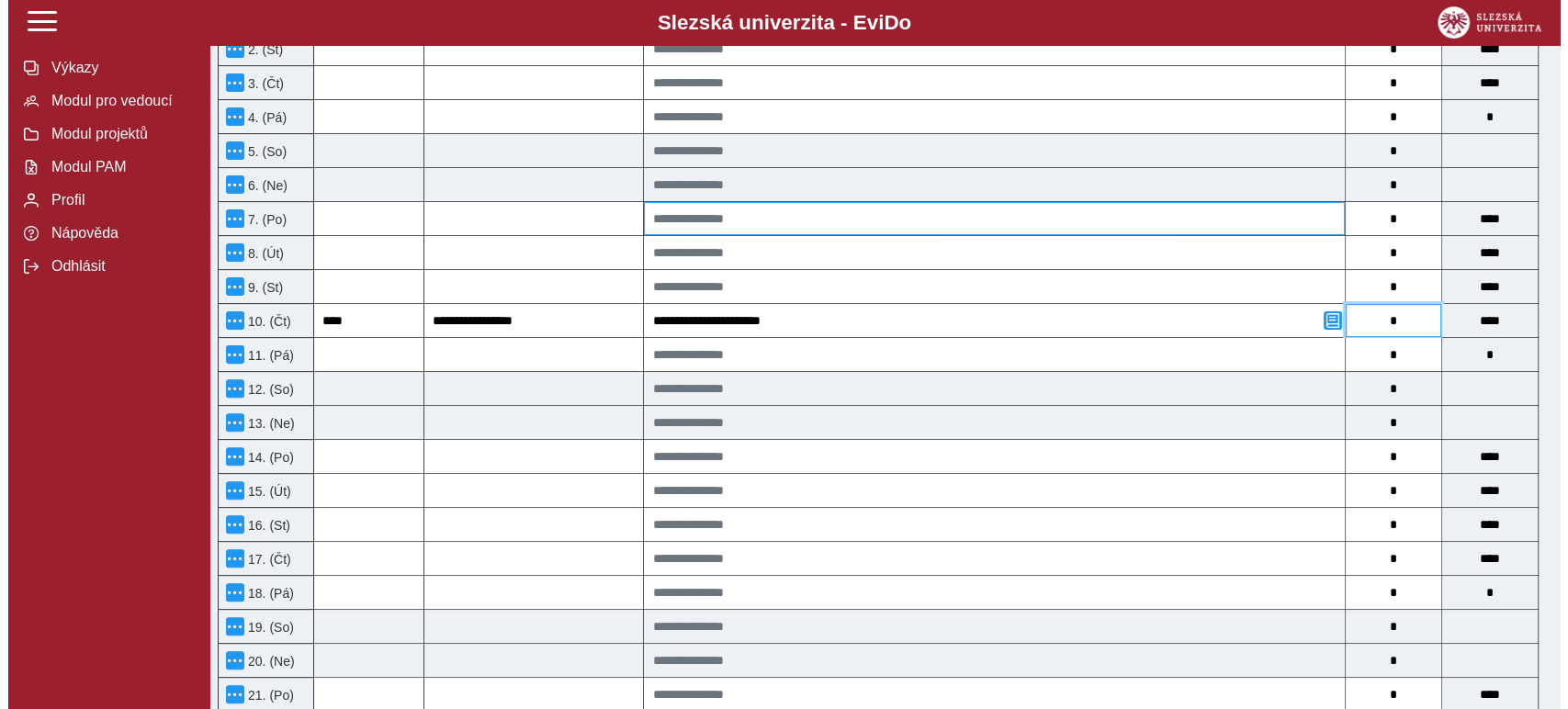 scroll, scrollTop: 408, scrollLeft: 0, axis: vertical 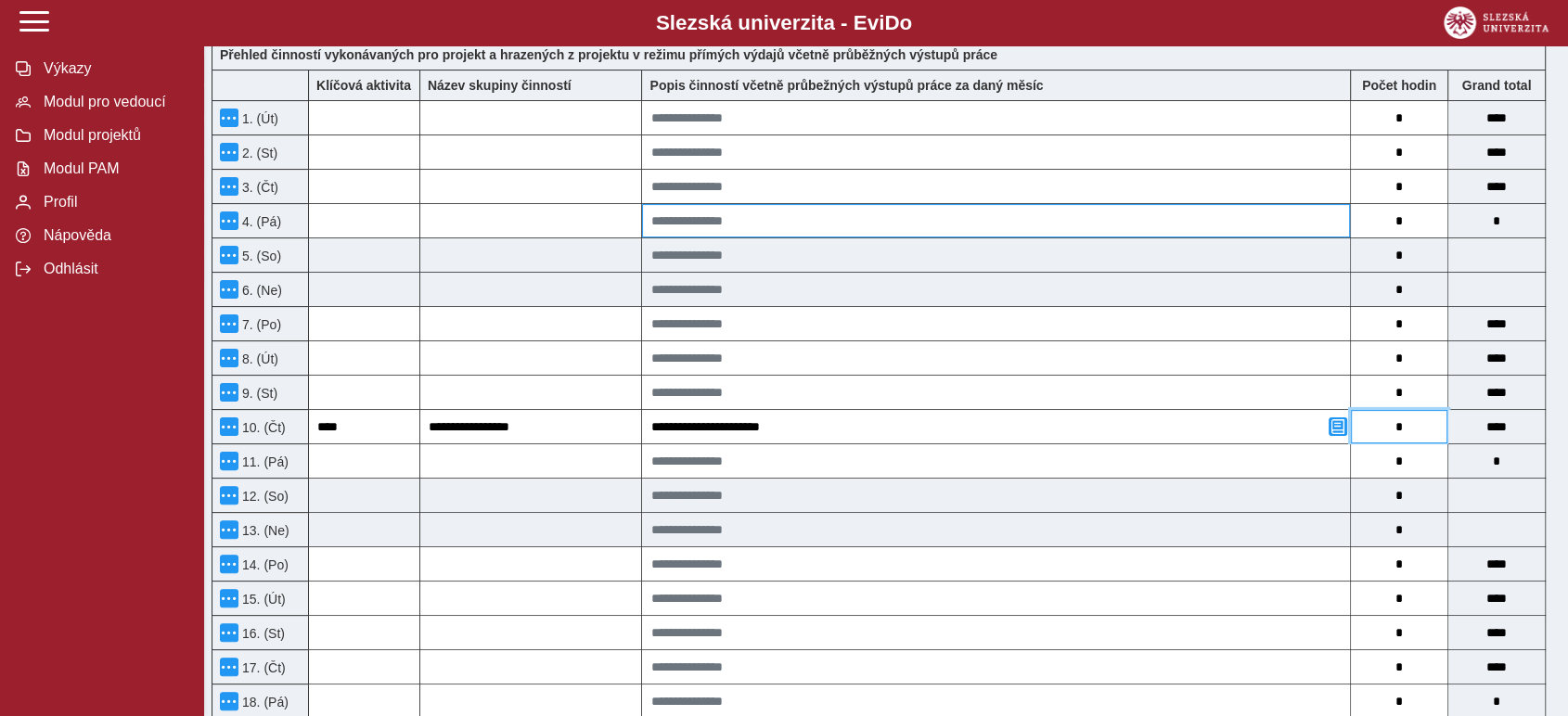 type on "*" 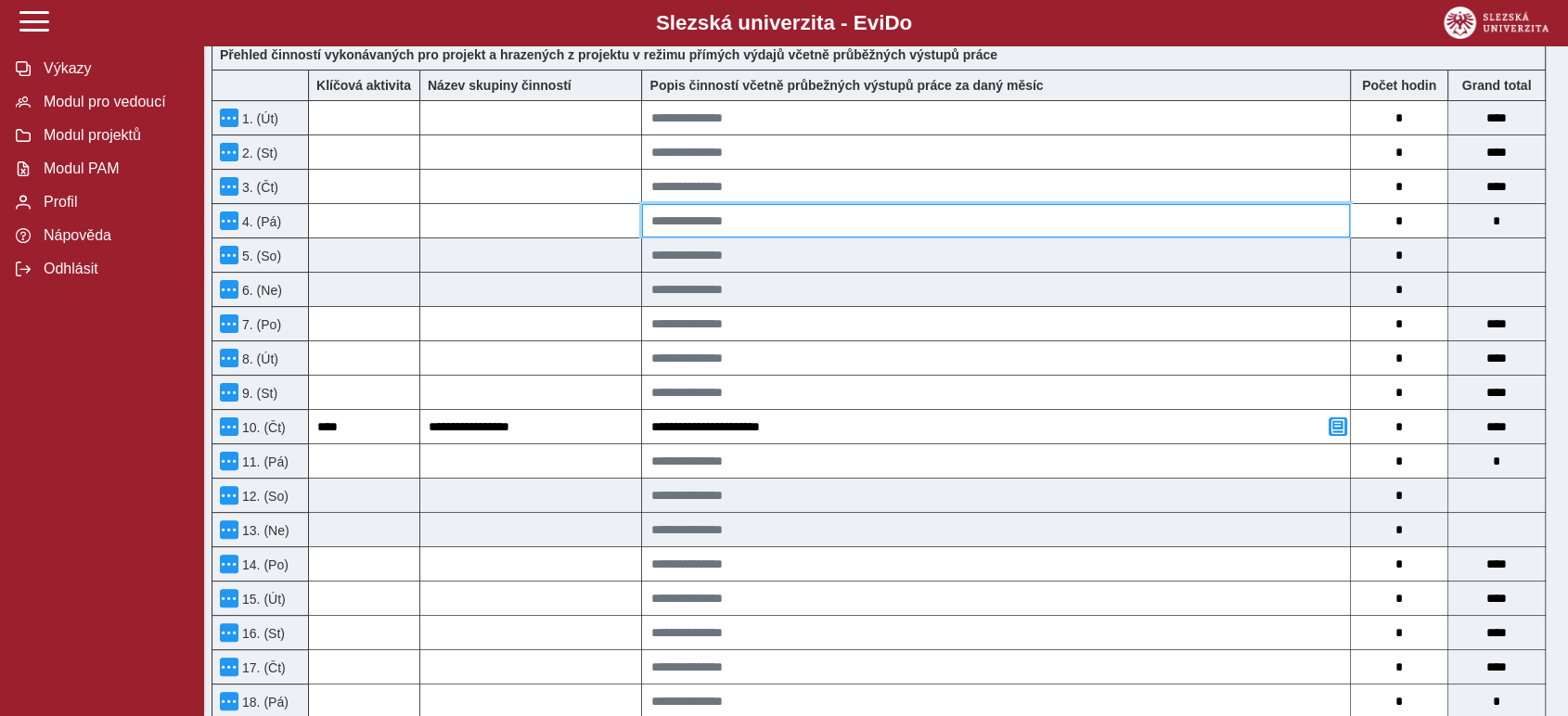 click at bounding box center [996, 221] 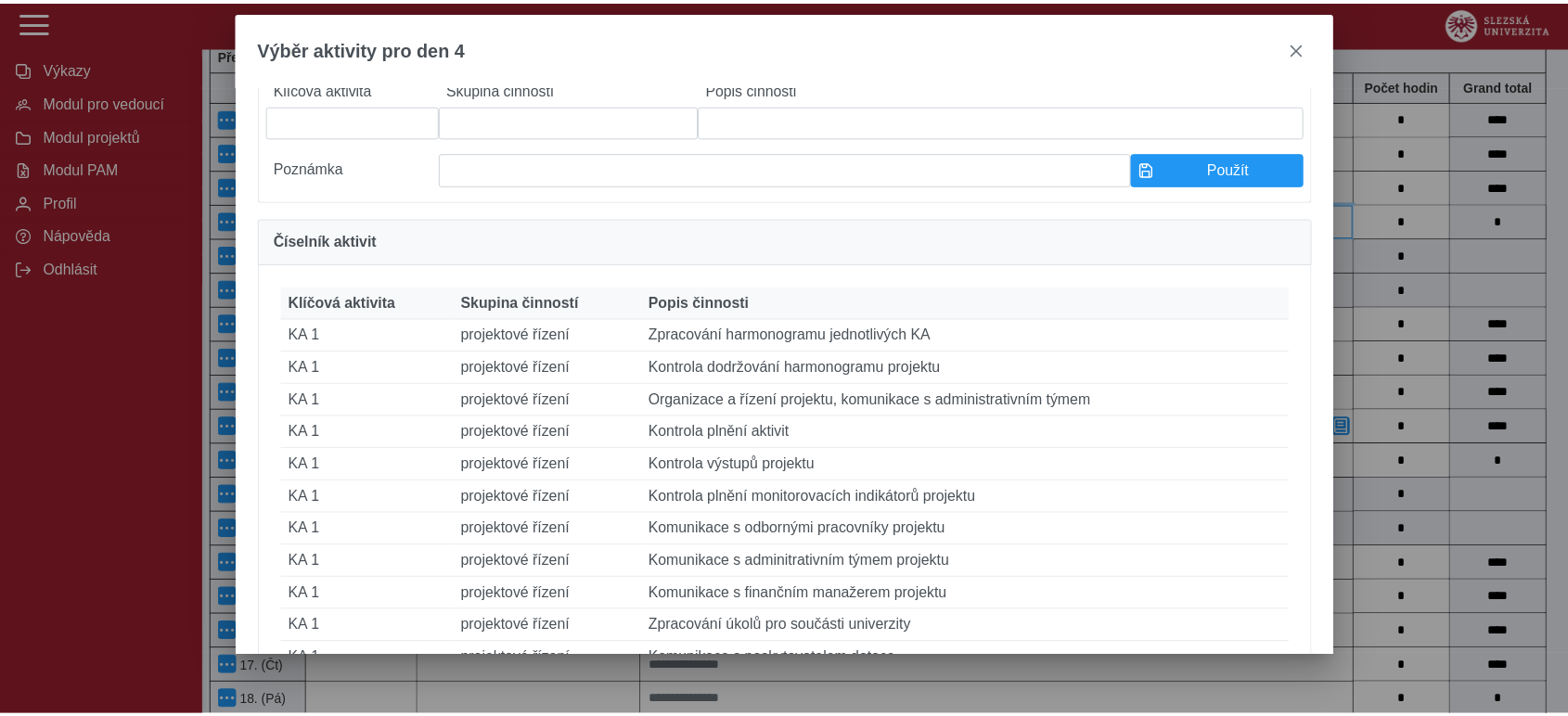 scroll, scrollTop: 206, scrollLeft: 0, axis: vertical 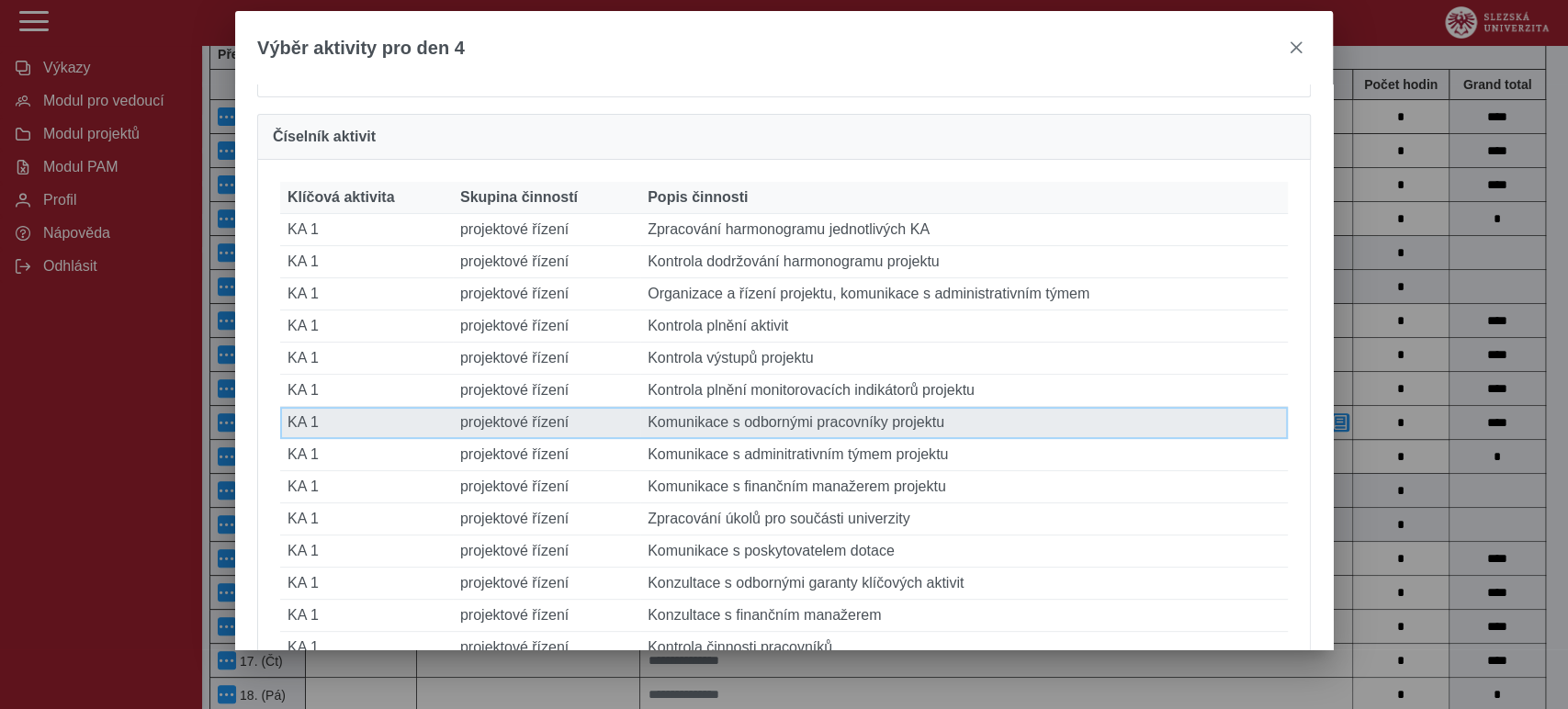 click on "Popis činnosti Komunikace s odbornými pracovníky projektu" at bounding box center [964, 422] 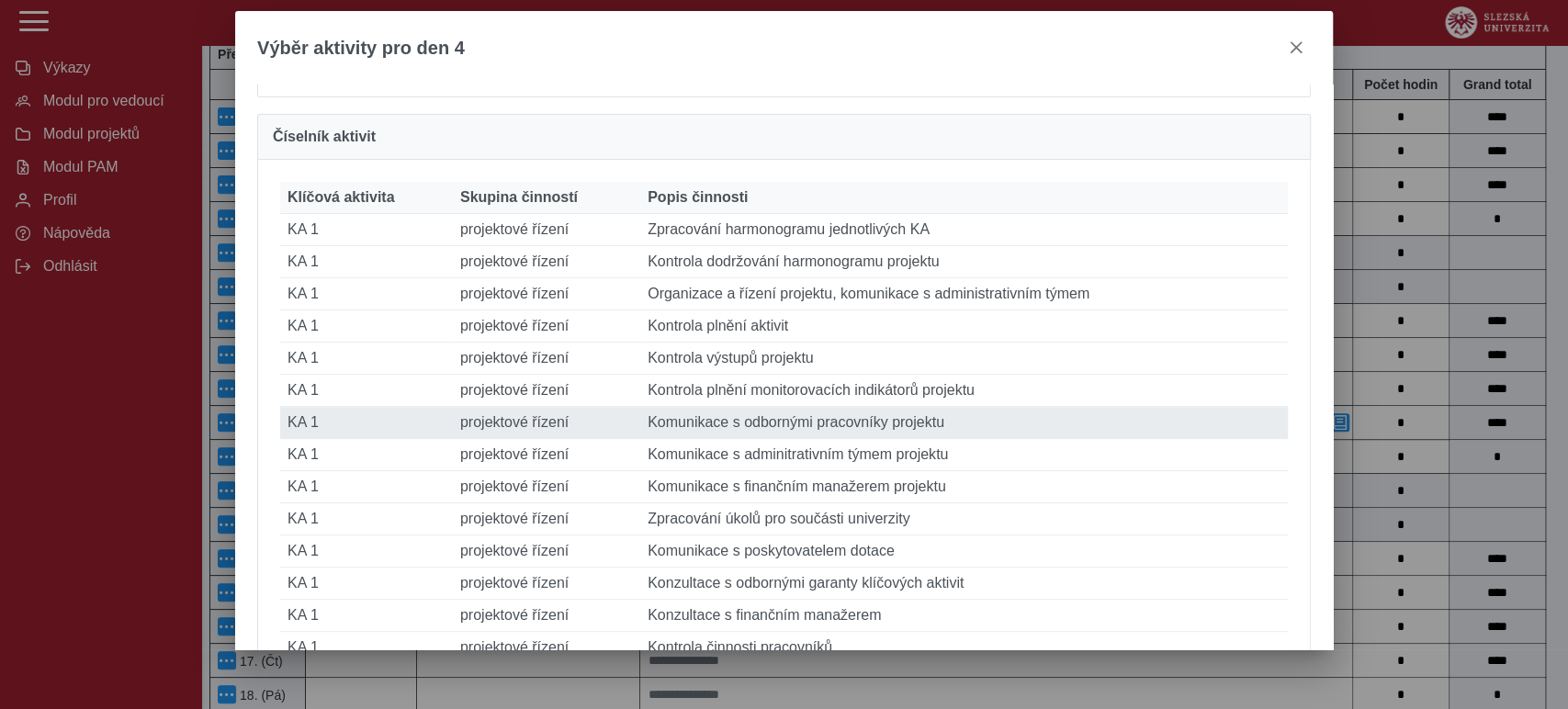 type on "****" 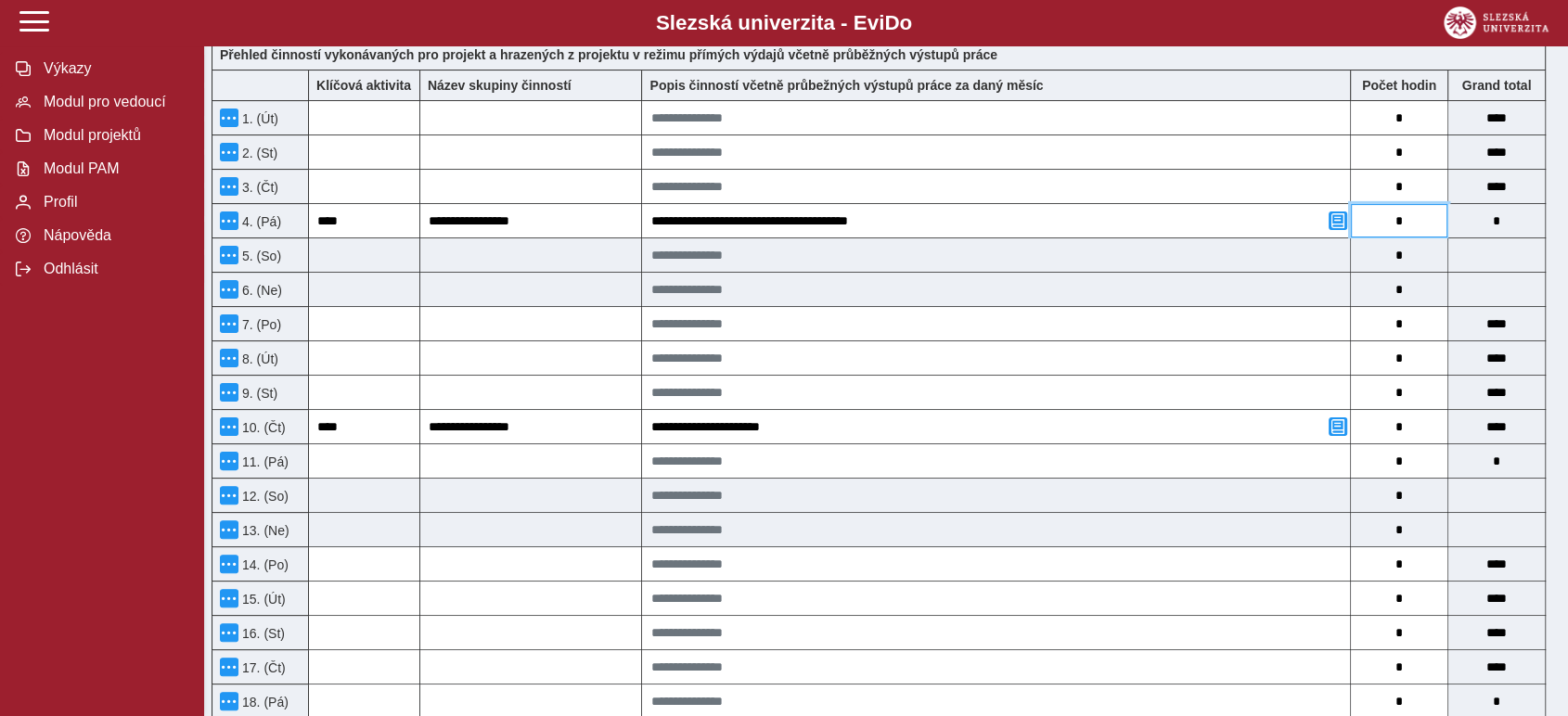 click on "*" at bounding box center (1399, 221) 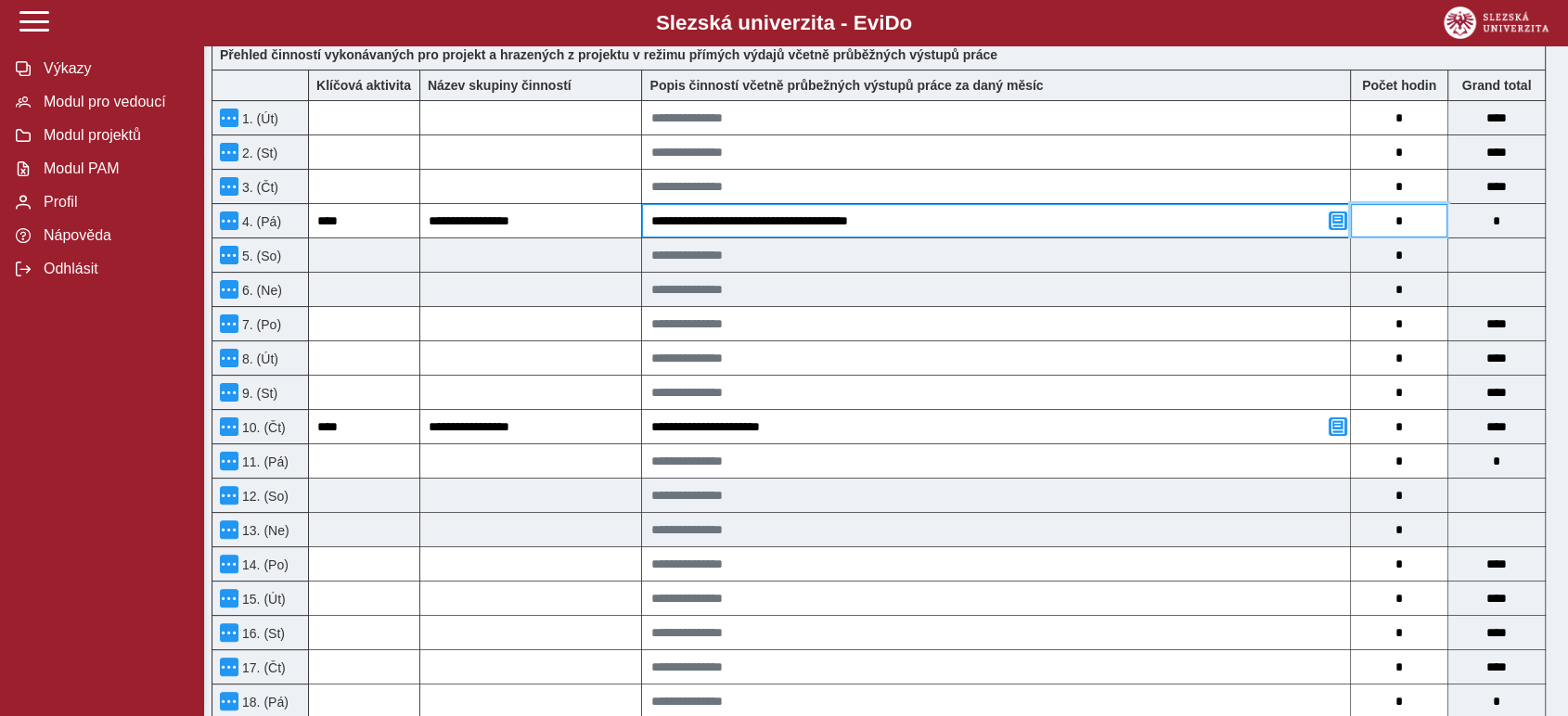 type on "*" 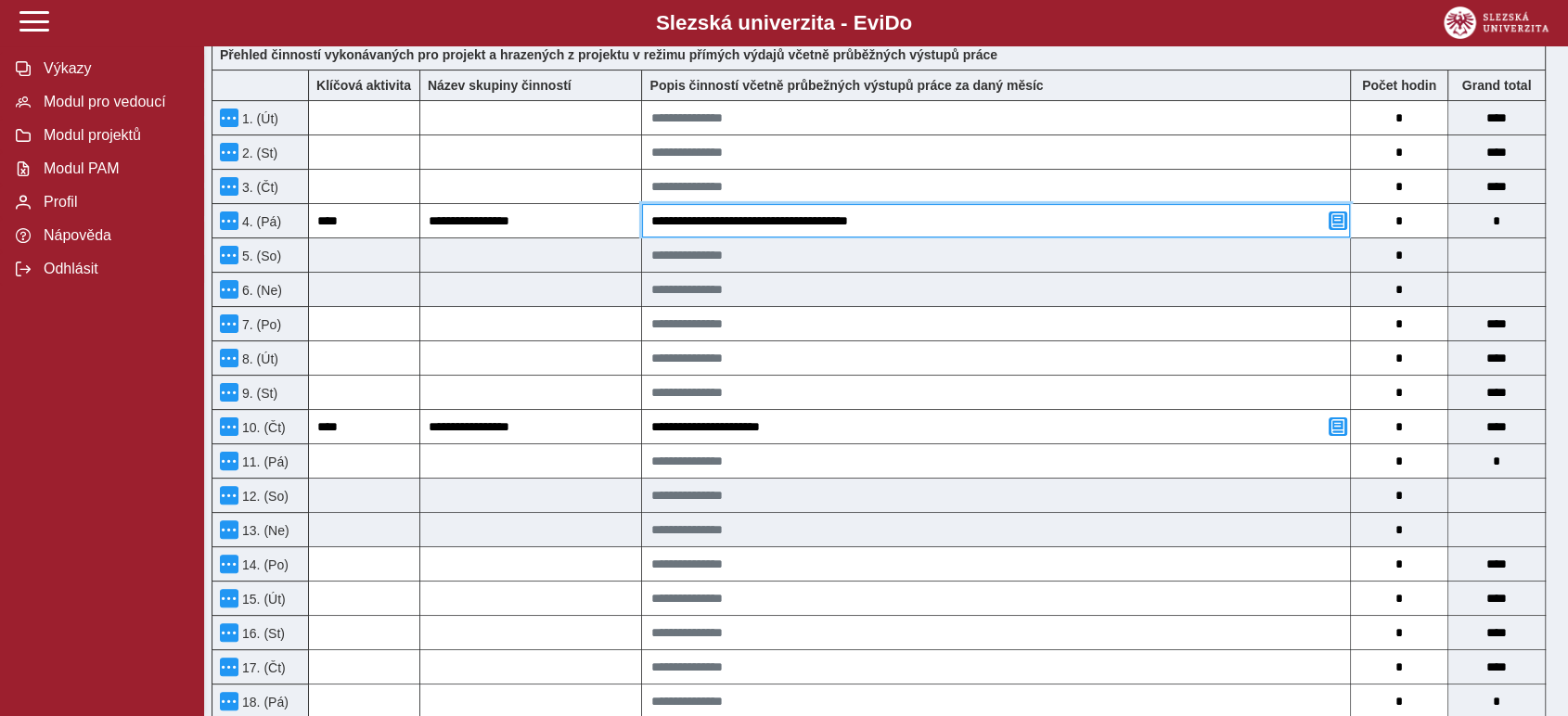 click on "**********" at bounding box center [996, 221] 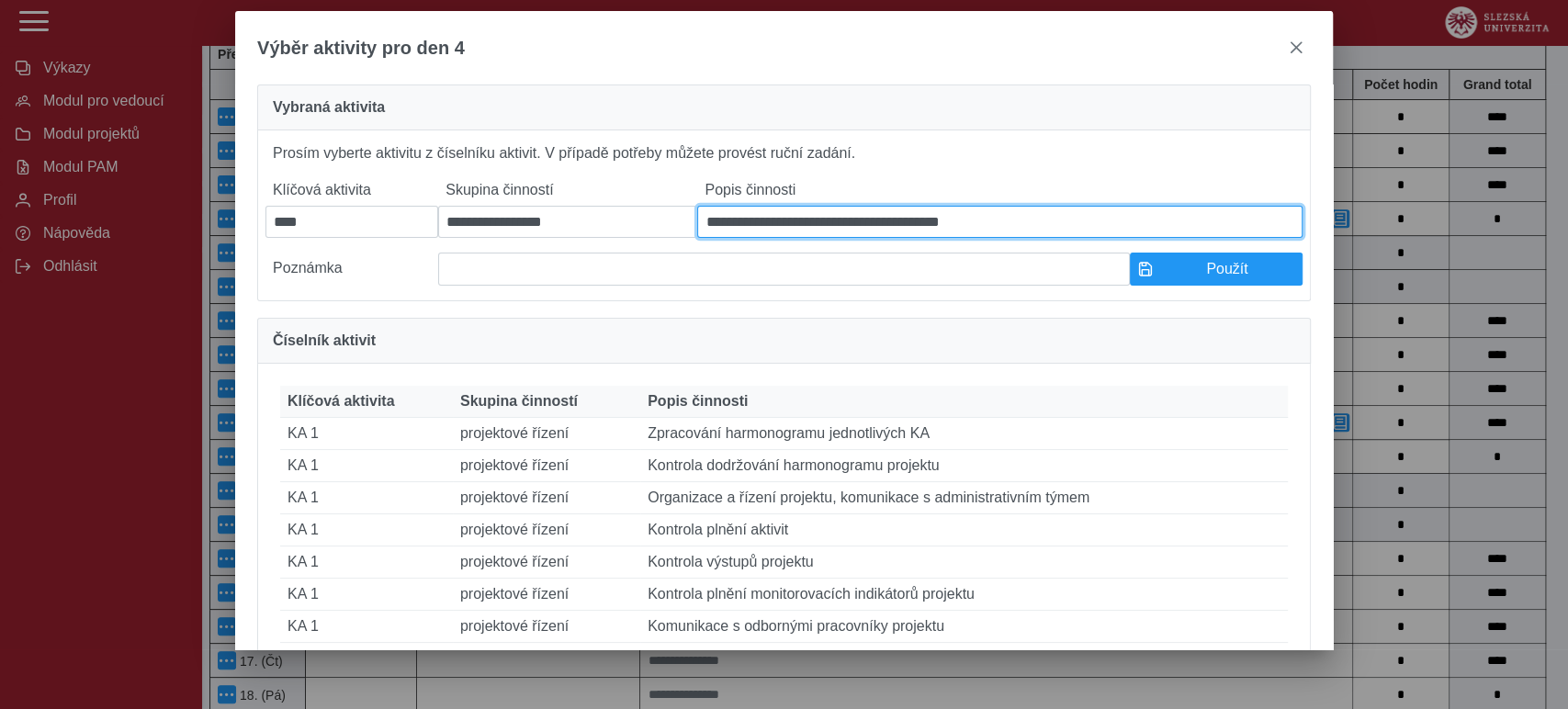 click on "**********" at bounding box center [999, 221] 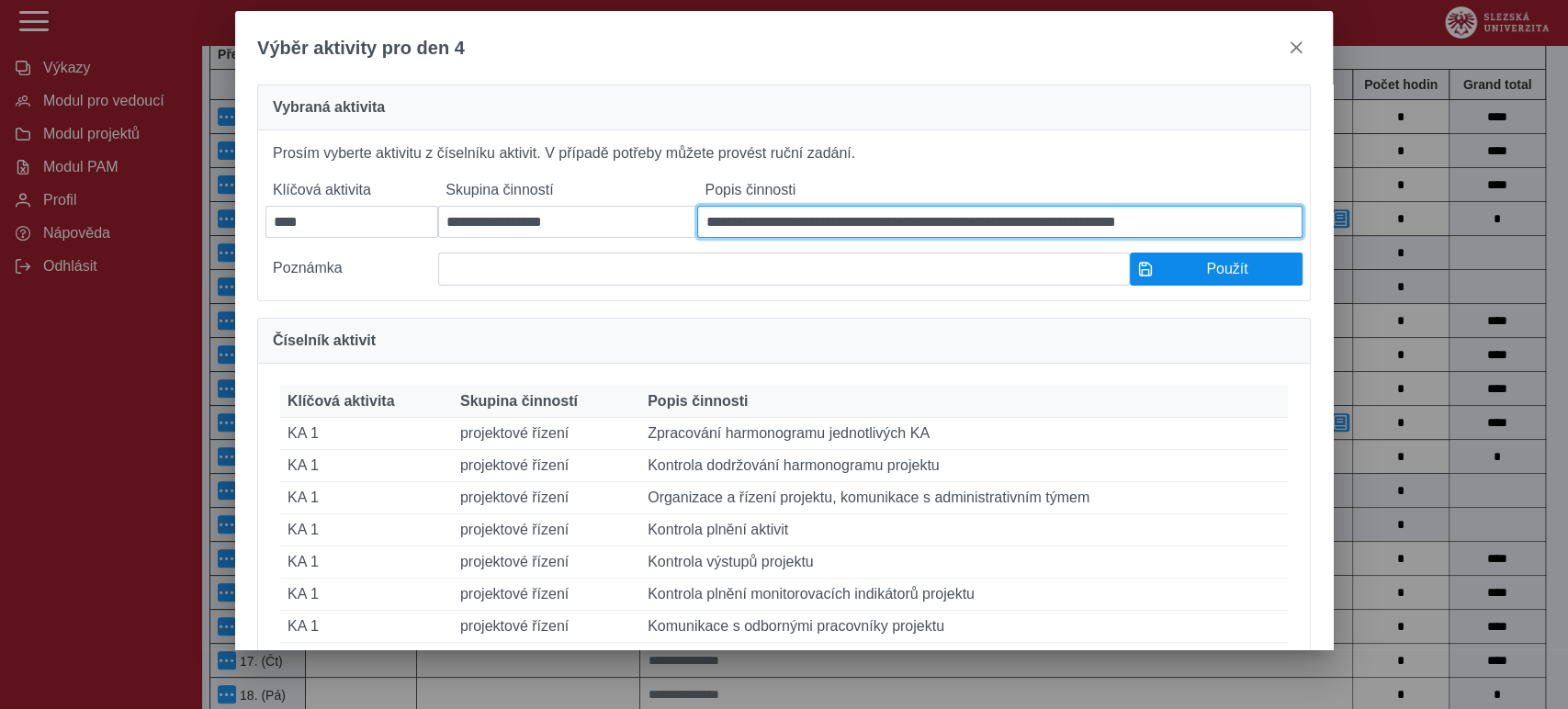 type on "**********" 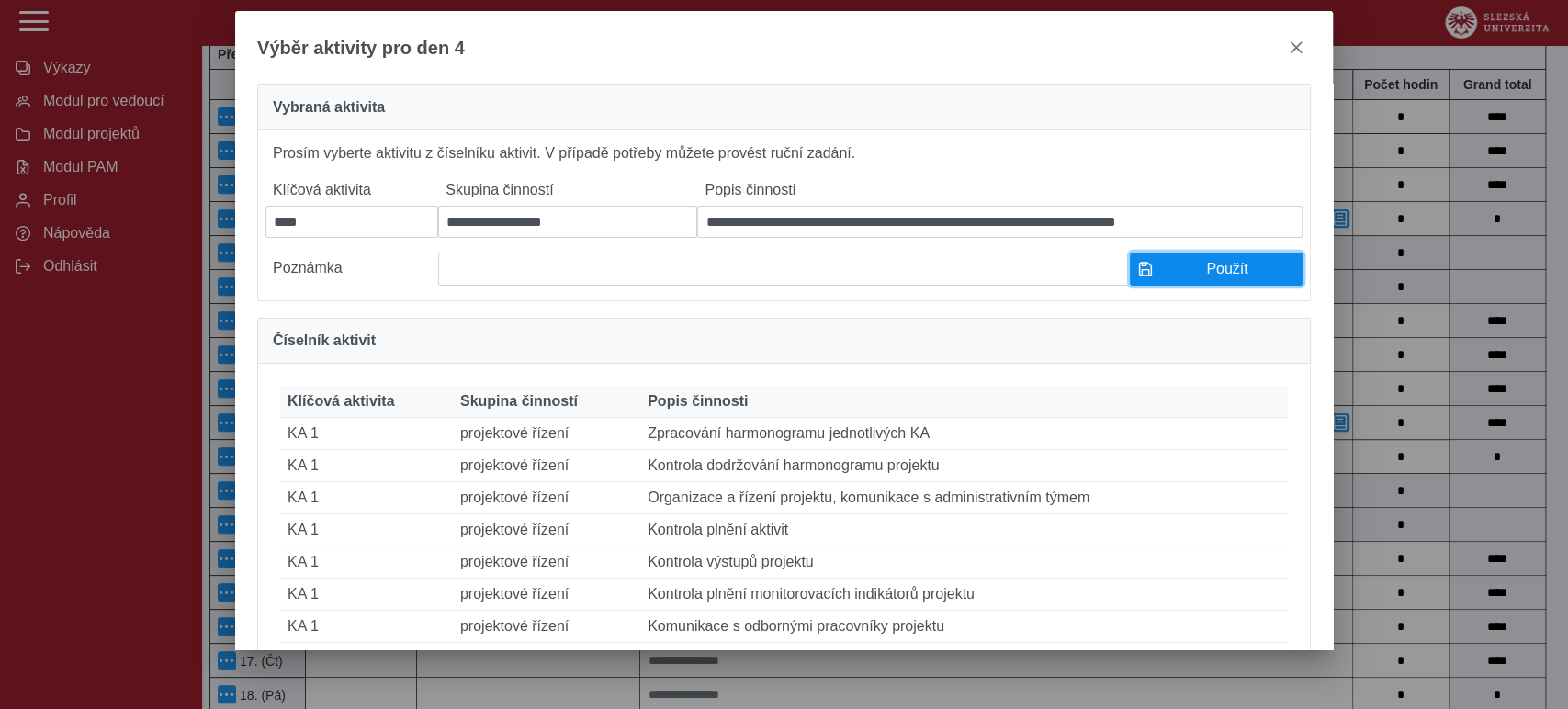click on "Použít" at bounding box center (1227, 269) 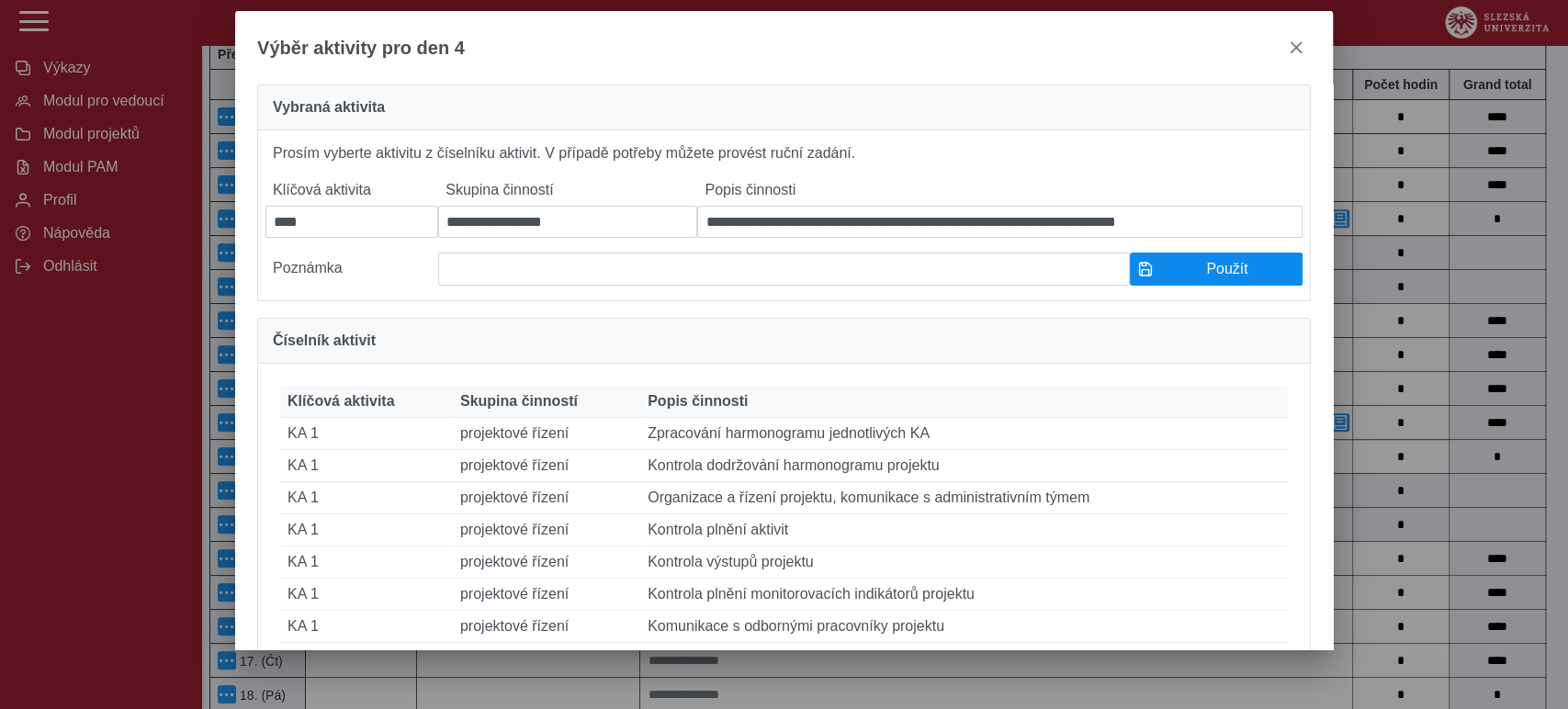 type on "**********" 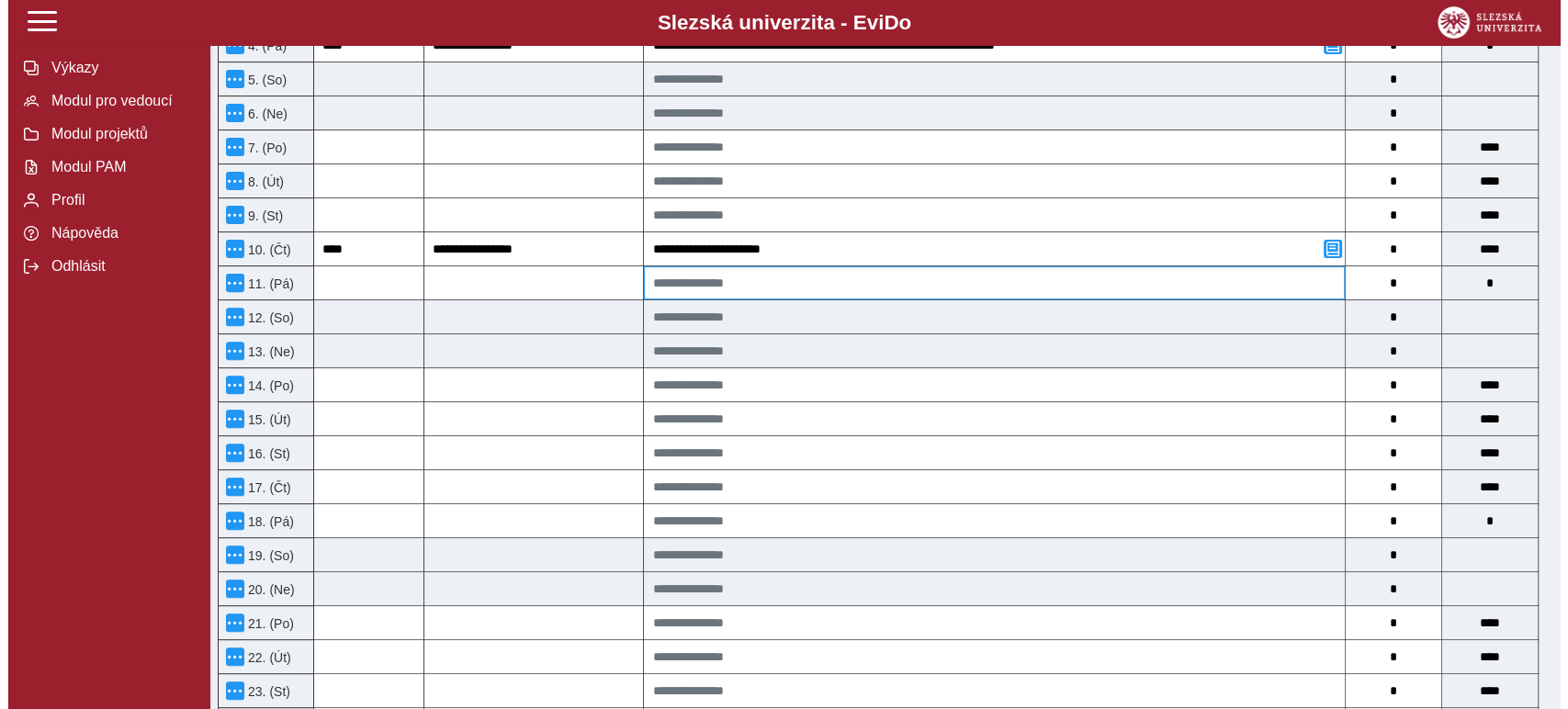 scroll, scrollTop: 612, scrollLeft: 0, axis: vertical 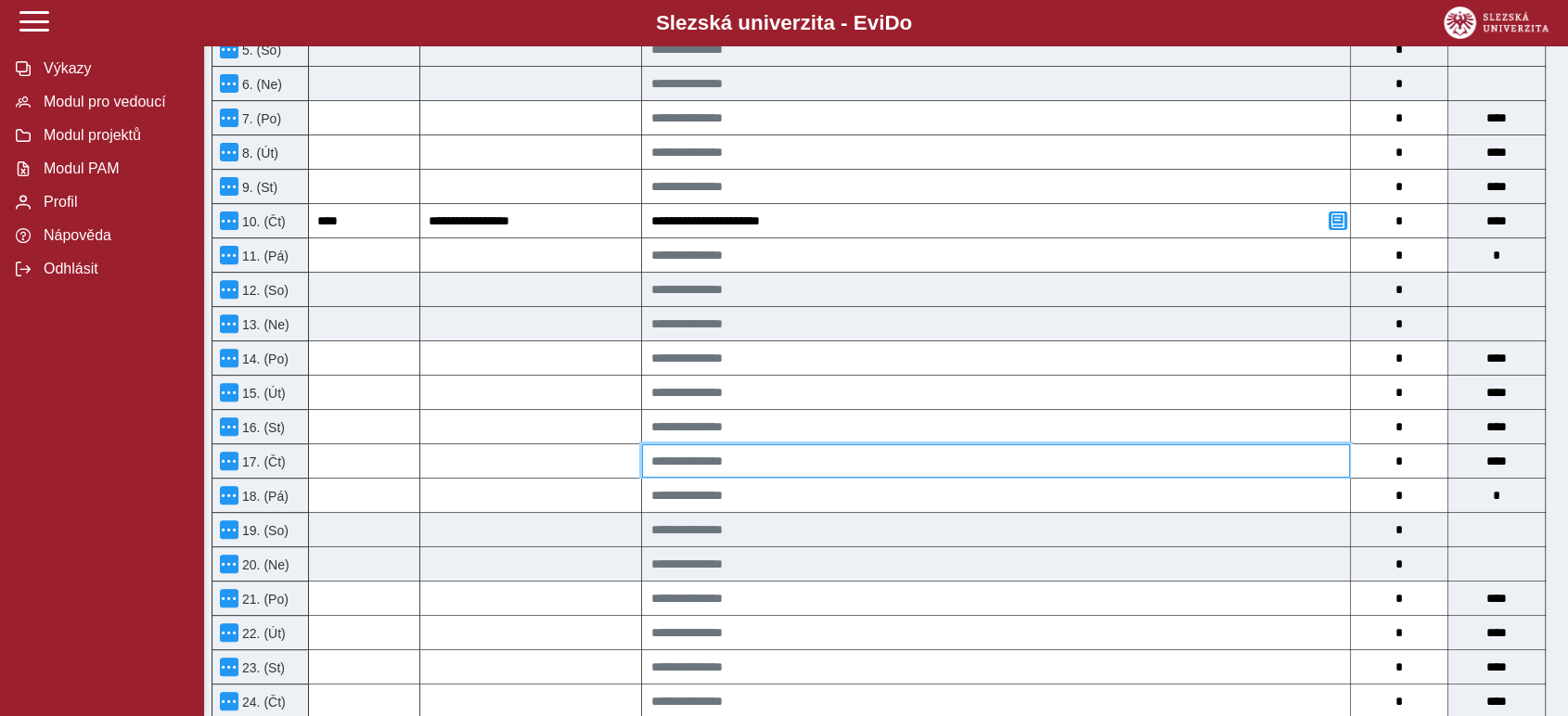 click at bounding box center (996, 461) 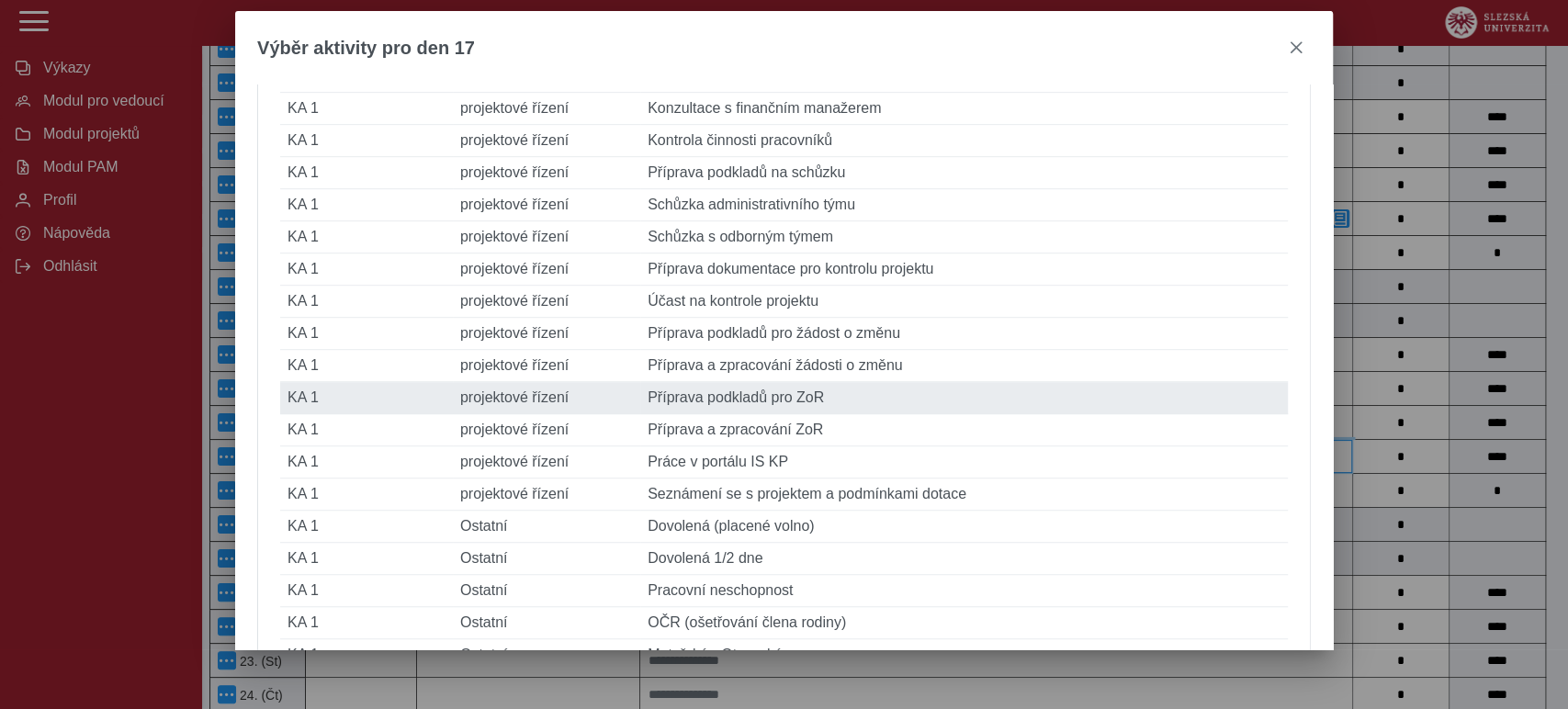 scroll, scrollTop: 507, scrollLeft: 0, axis: vertical 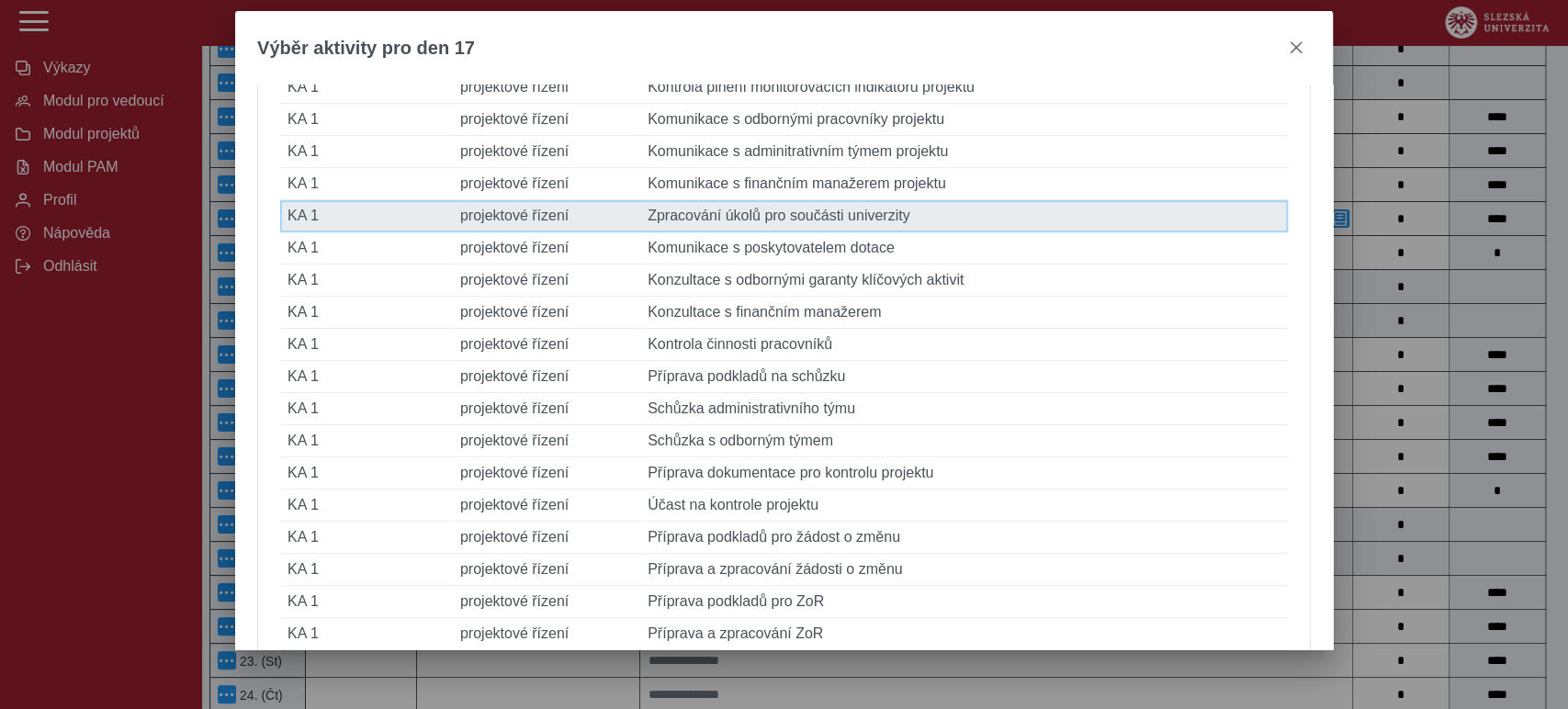 click on "Popis činnosti Zpracování úkolů pro součásti univerzity" at bounding box center [964, 216] 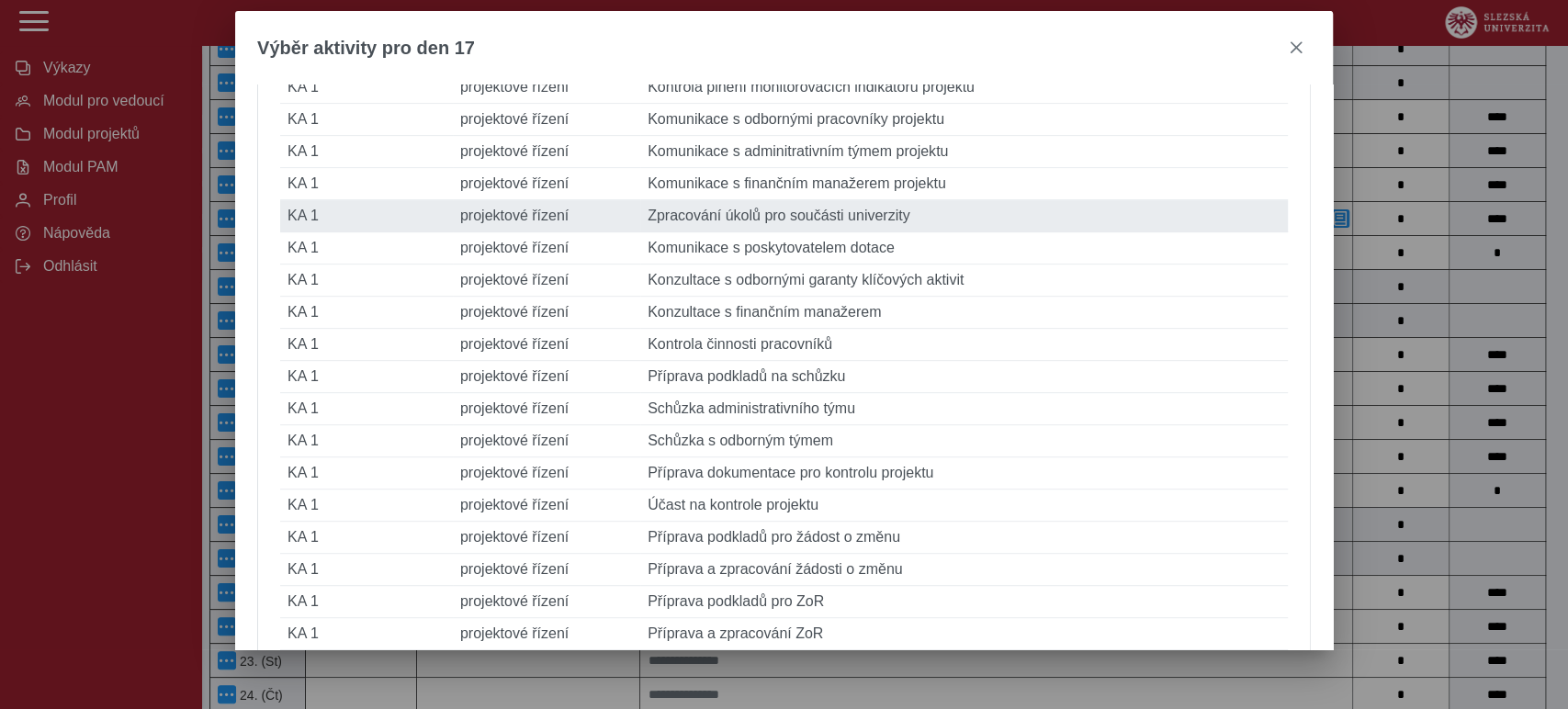 type on "****" 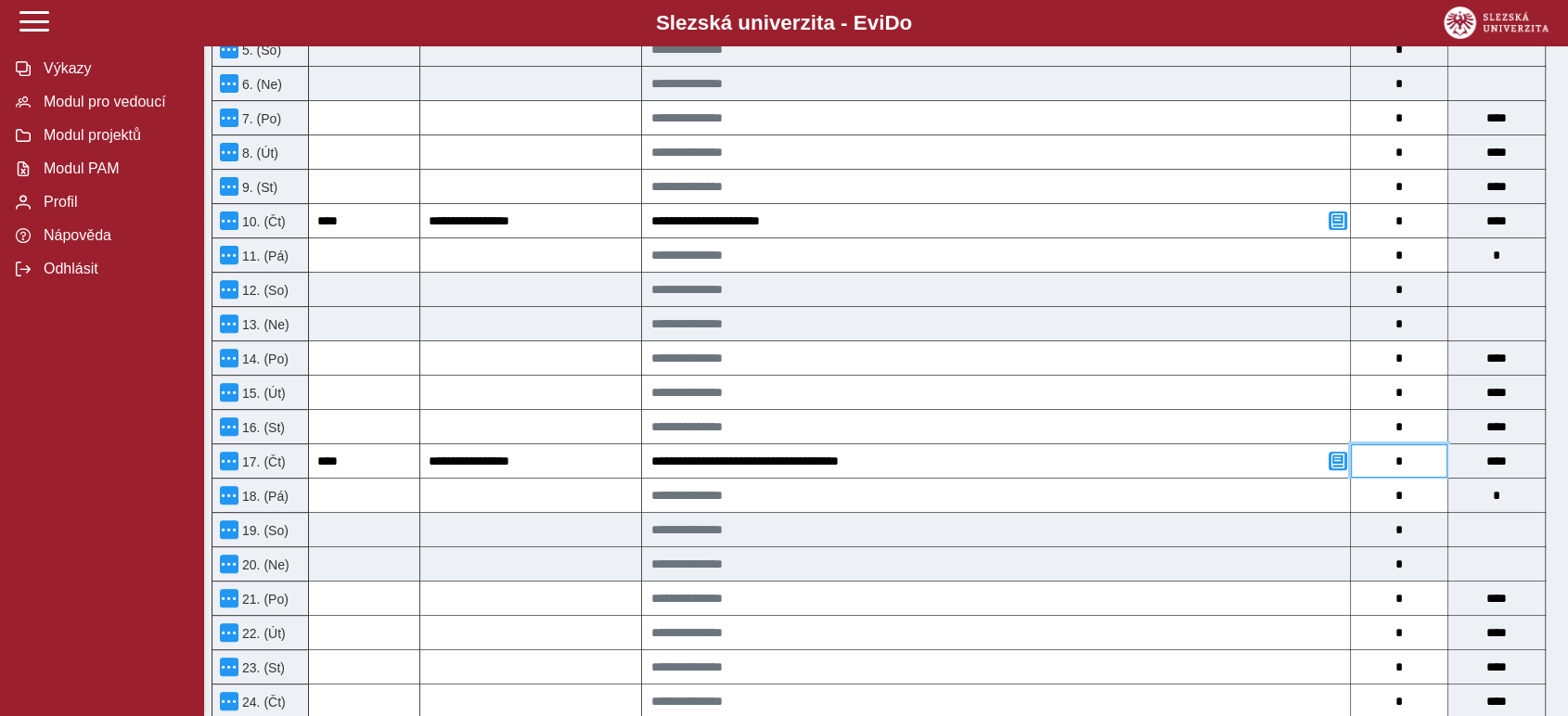 click on "*" at bounding box center (1399, 461) 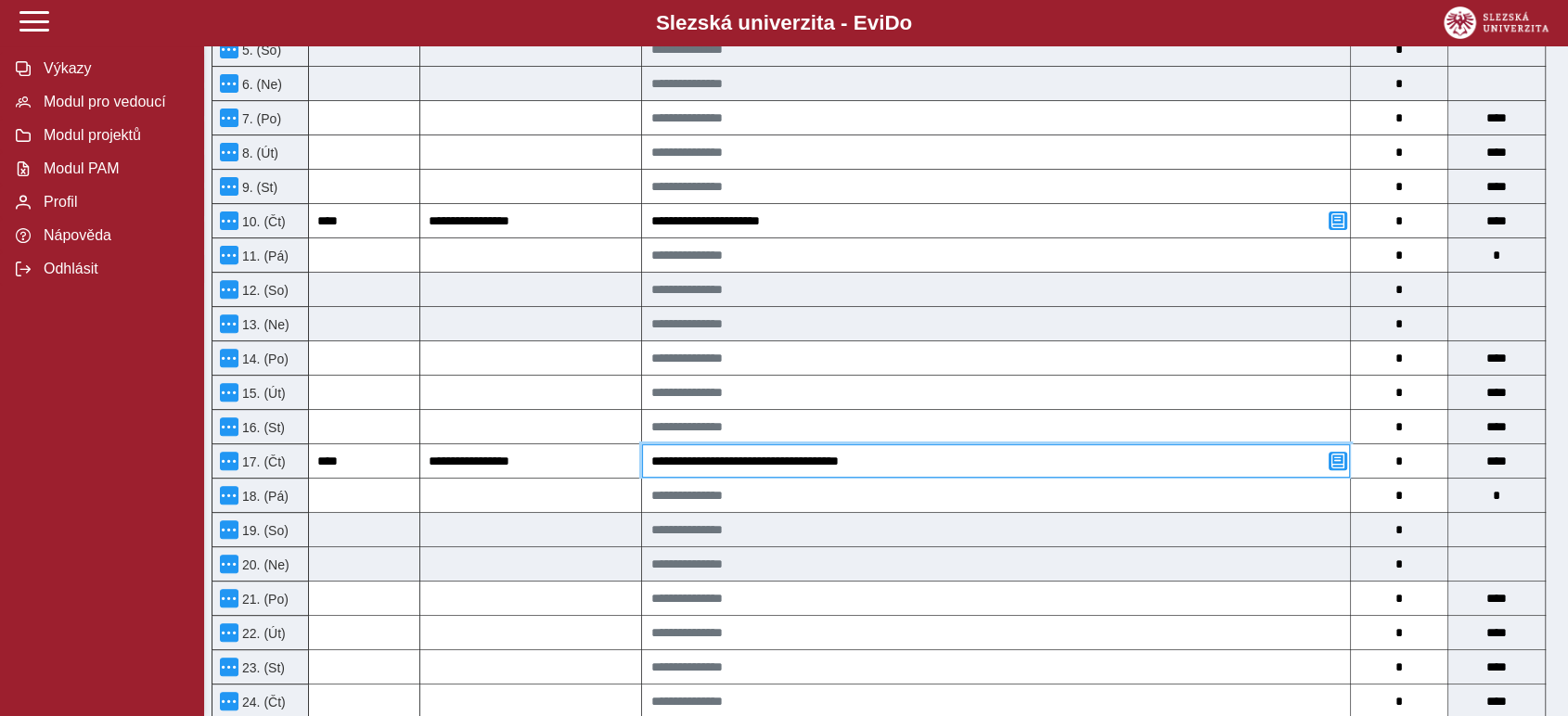 click on "**********" at bounding box center [996, 461] 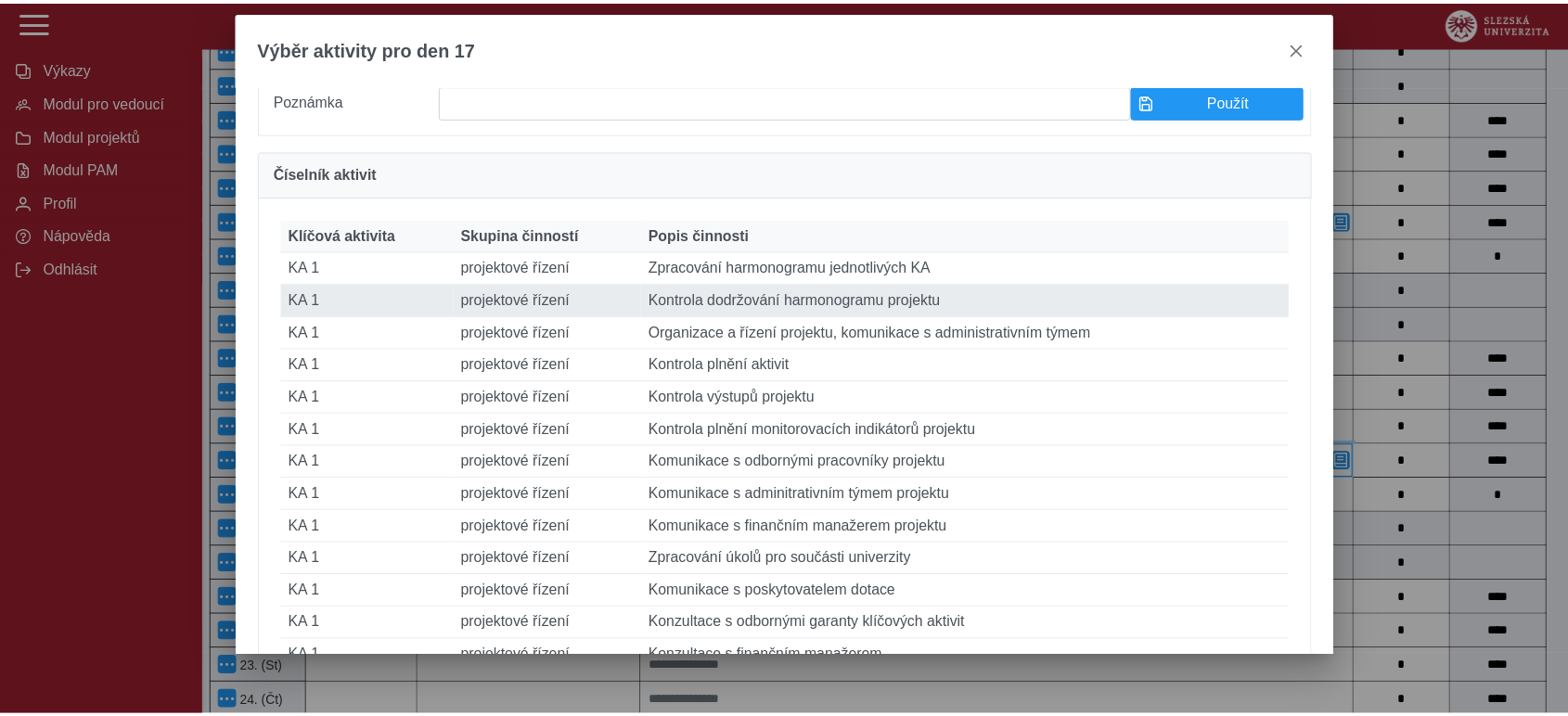 scroll, scrollTop: 206, scrollLeft: 0, axis: vertical 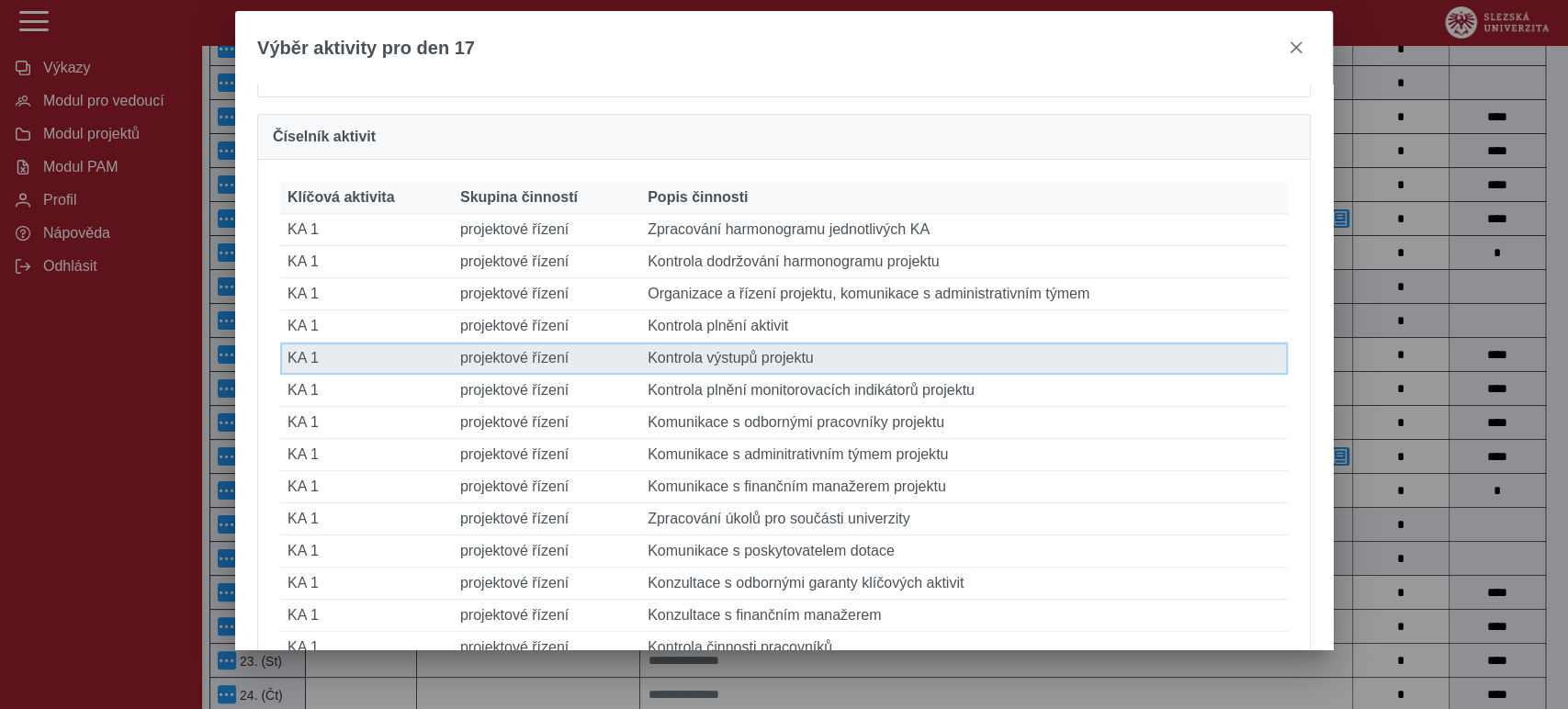 click on "Popis činnosti Kontrola výstupů projektu" at bounding box center [964, 358] 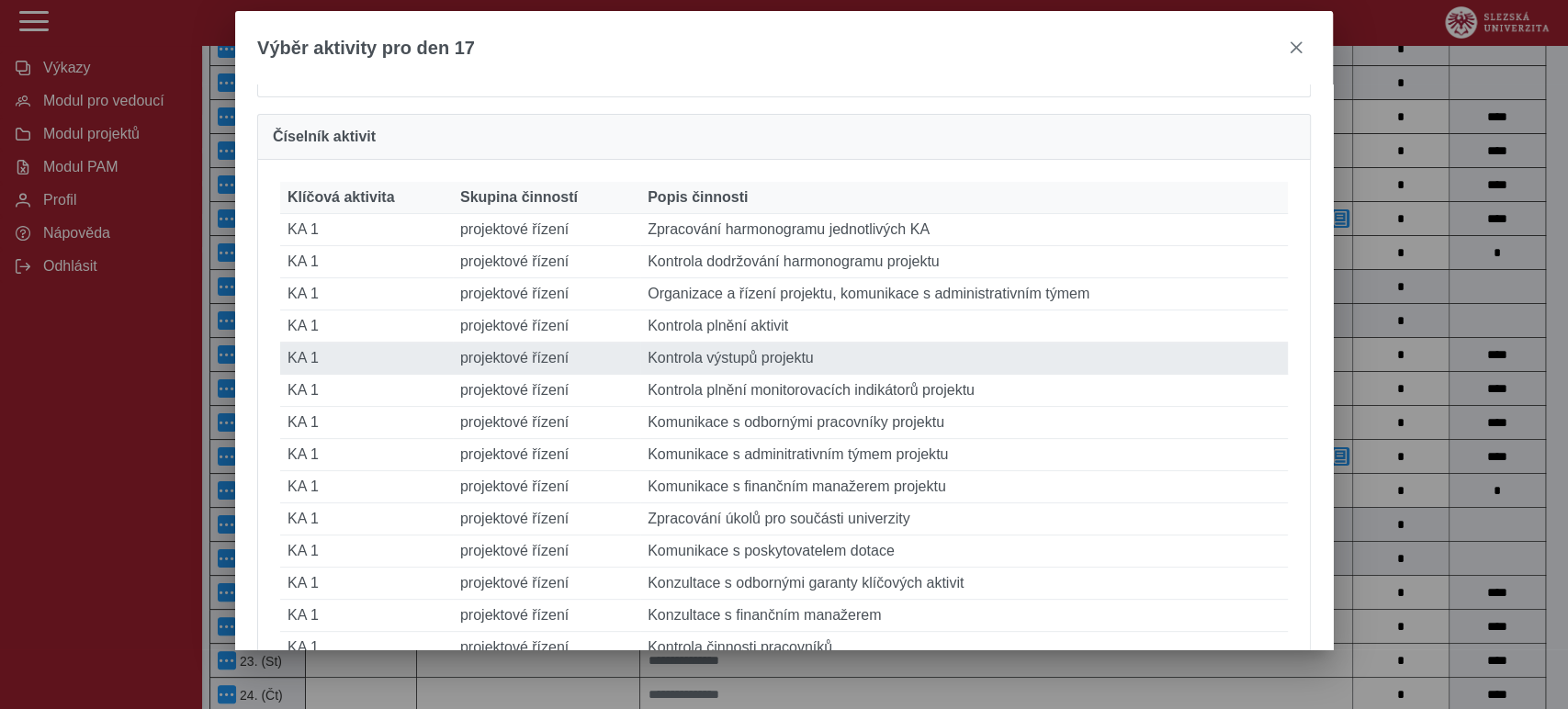 type on "**********" 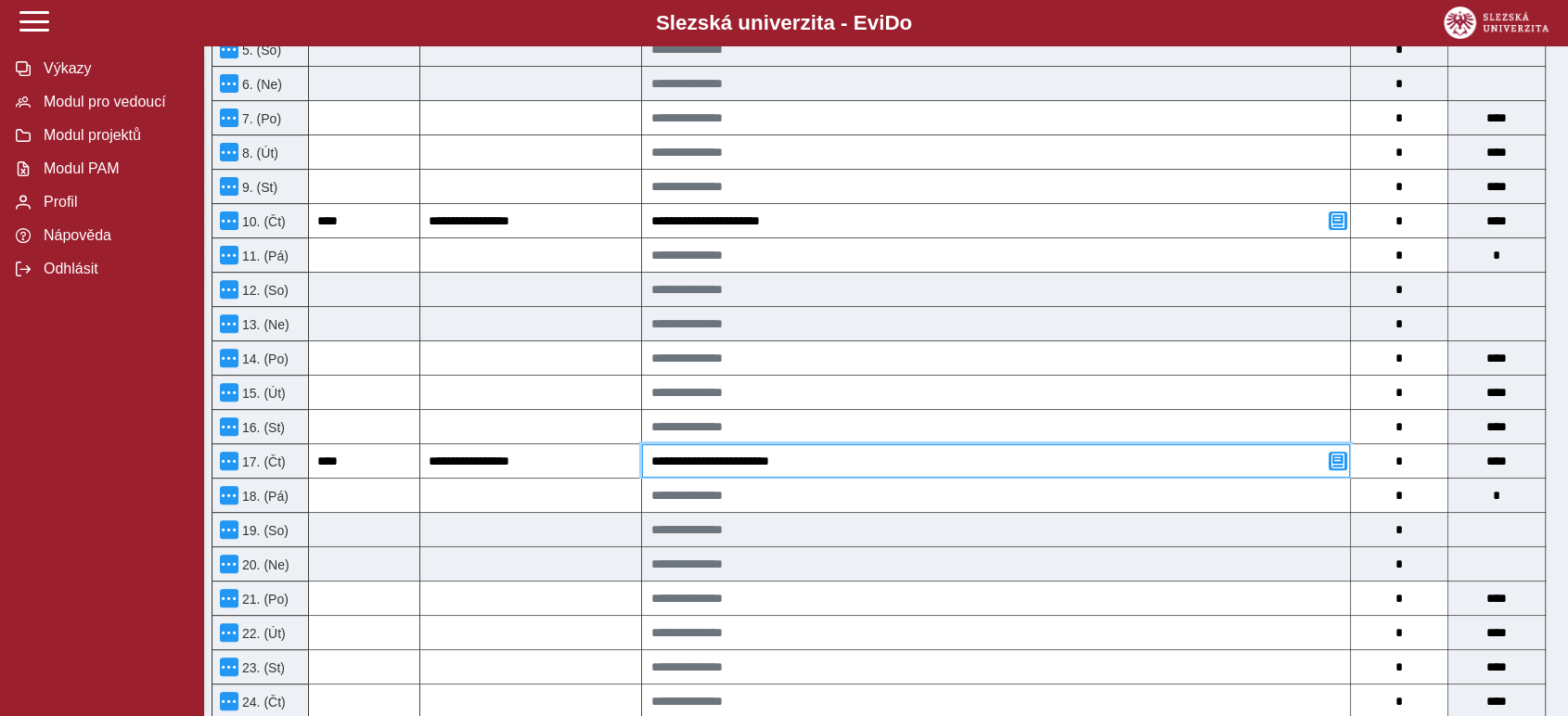 click on "**********" at bounding box center [996, 461] 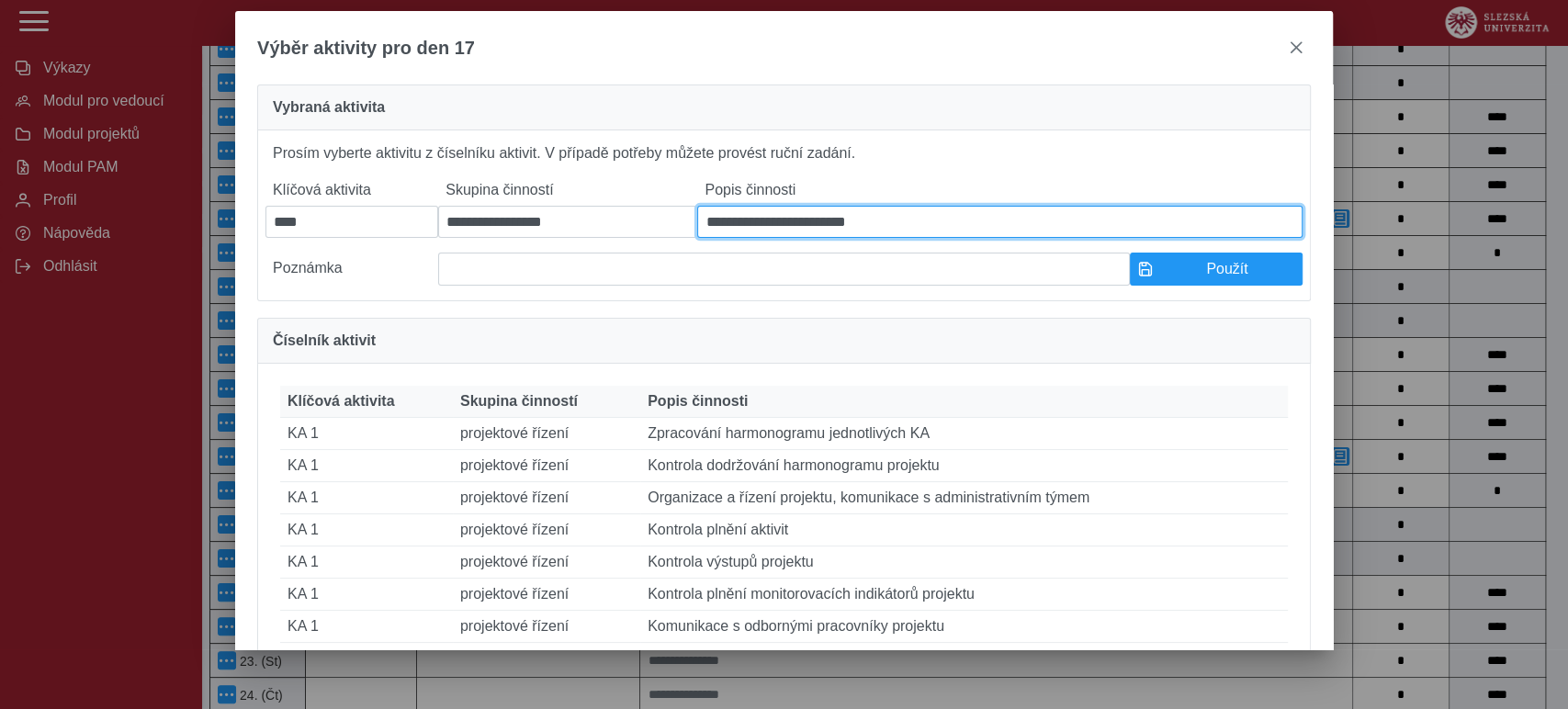 click on "**********" at bounding box center (999, 221) 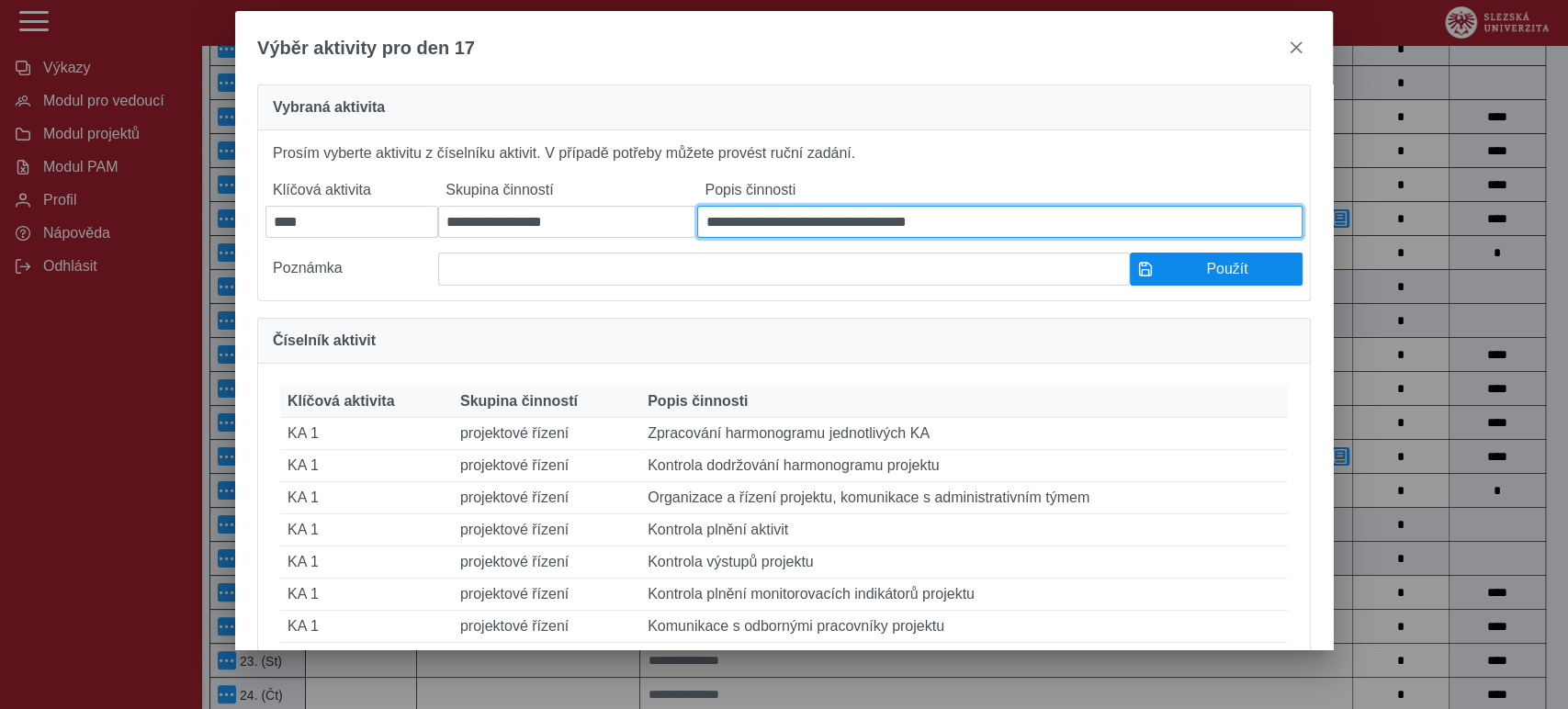 type on "**********" 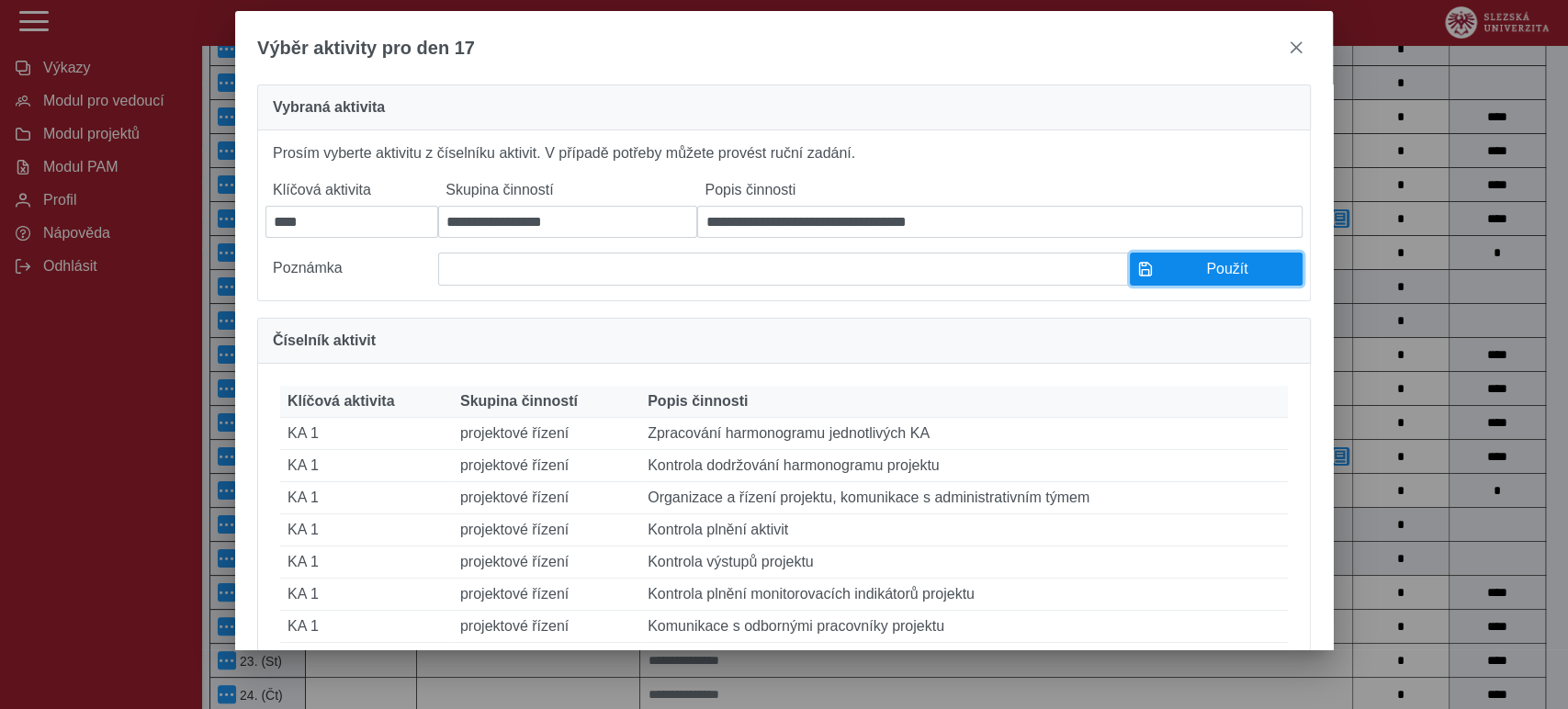 click on "Použít" at bounding box center [1227, 269] 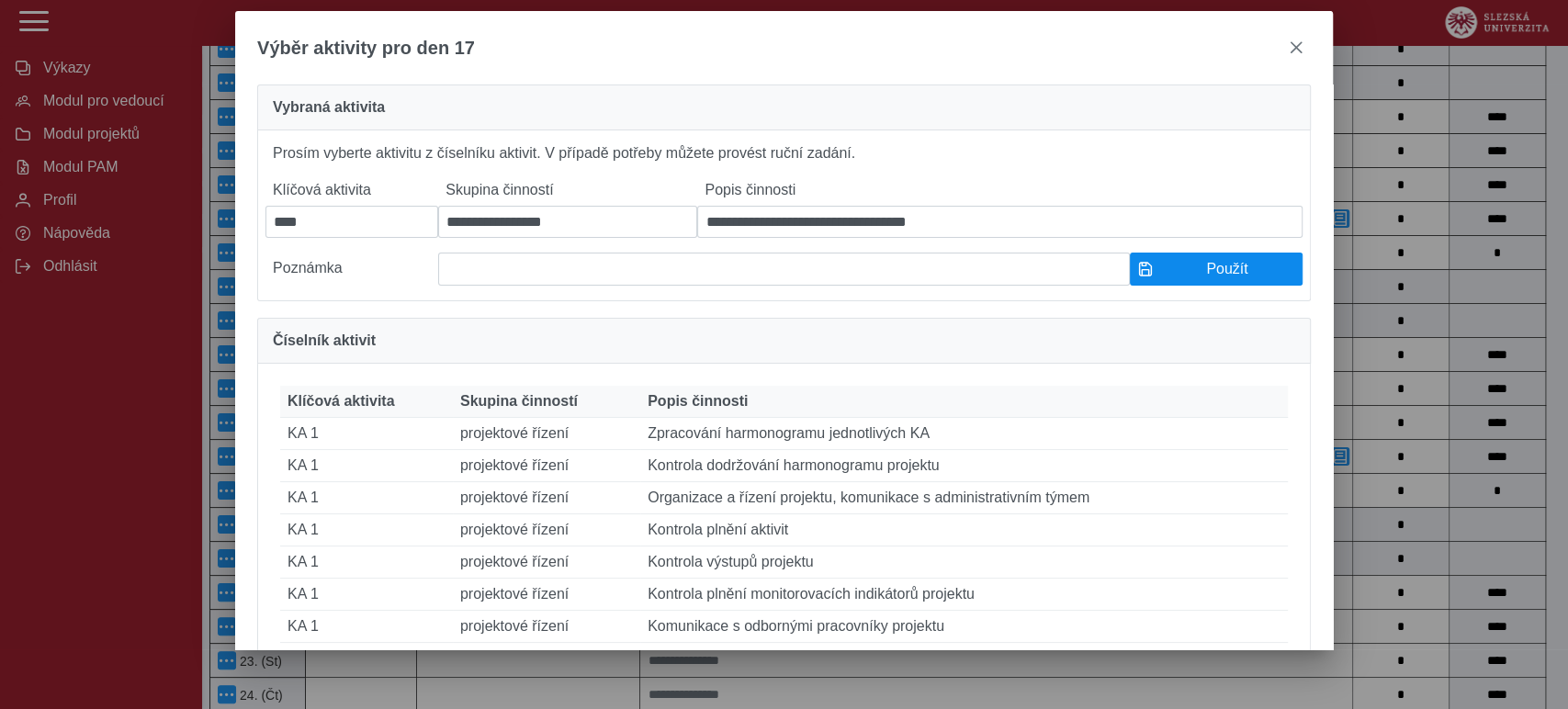 type on "**********" 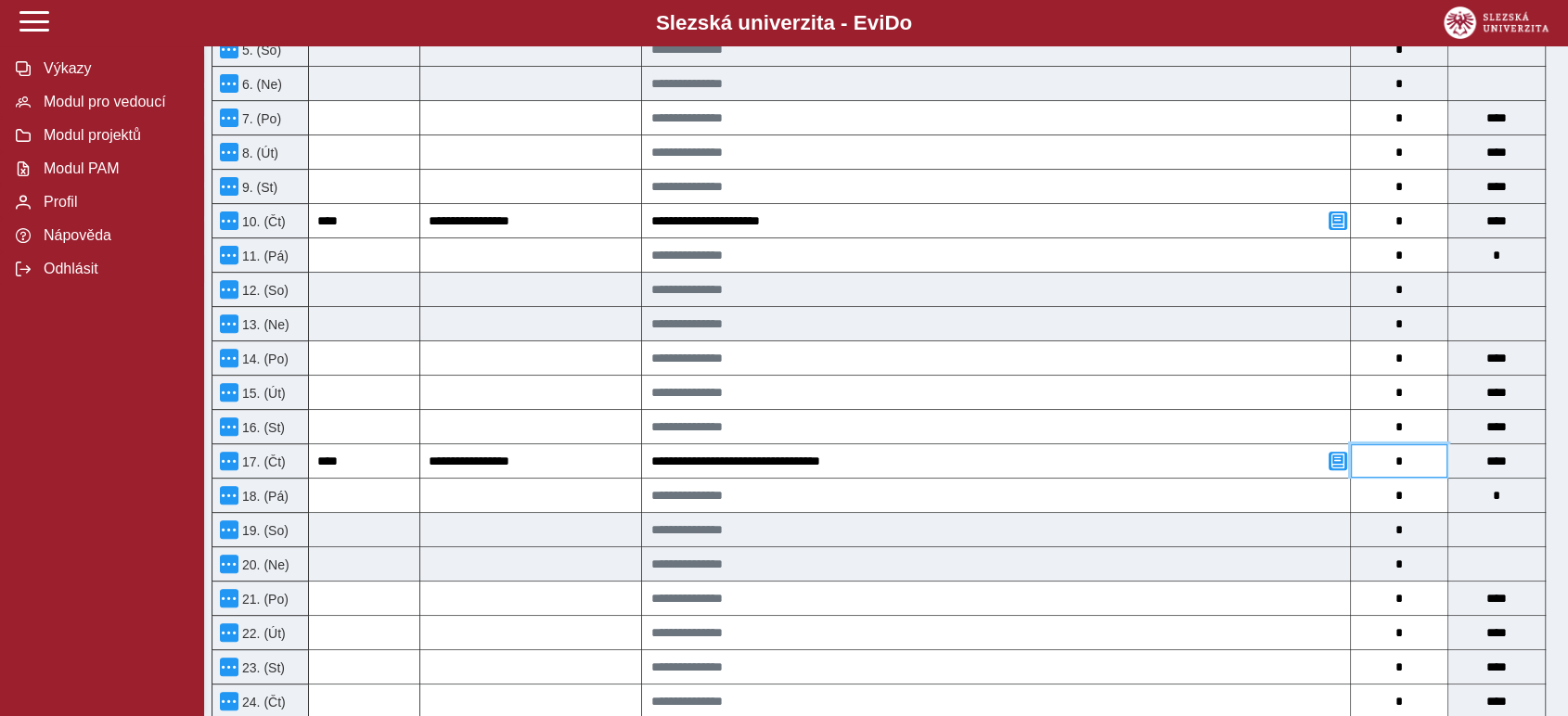 click on "*" at bounding box center (1399, 461) 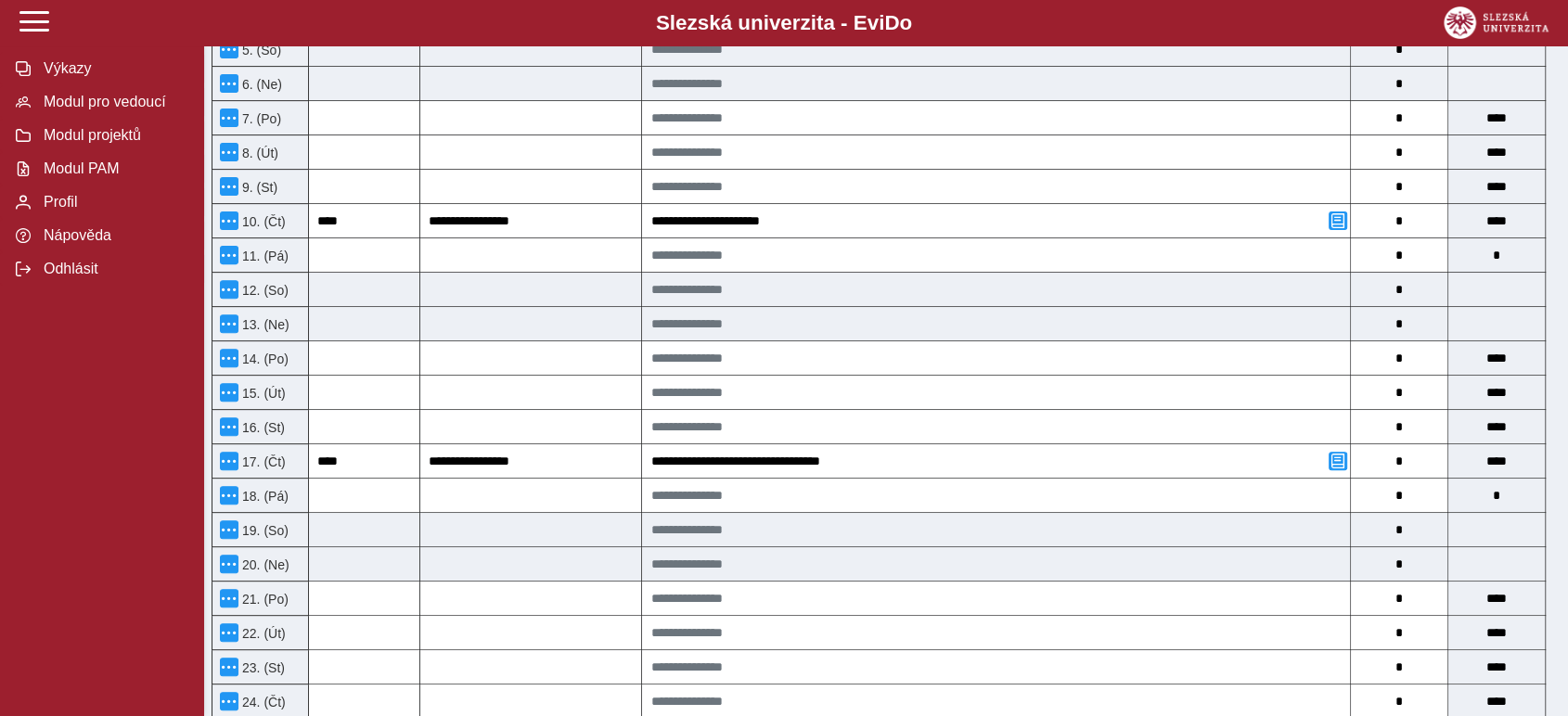 click on "Zpět  Pracovní výkaz (stav: nepodepsán)  Uložit Storno Chyba 1 Možnosti   Název projektu Název příjemce Registrační číslo  ERDF Kvalita: Rozvoj infrastrukturního zázemí Slezské univerzity    Slezská univerzita   CZ.02.02.01/00/23_023/0008898  Jméno a příjmení  Mgr. Martin Tichý  Název pozice  Projektový manažer  Výše úvazku pro projekt v režimu přímých výdajů  0,05  Kód položky rozpočtu  1.1.1.1  Celková výše úvazku u zaměstnavatele, u kterého je sjednána prokazovaná pozice  1  Typ pracovněprávního vztahu, k němuž se vztahuje tento výkaz  Pracovní smlouva    Celková výše úvazku u všech zaměstnavatelů zapojených do realizace projektu  1  Výkaz pro rok a měsíc  2025/7   Pro tuto smlouvu je vypnut automatický nápočet hodin. Zadejte prosím odpracované hodiny ručně.  Přehled činností vykonávaných pro projekt a hrazených z projektu v režimu přímých výdajů včetně průběžných výstupů práce Klíčová aktivita Počet hodin" at bounding box center (886, 551) 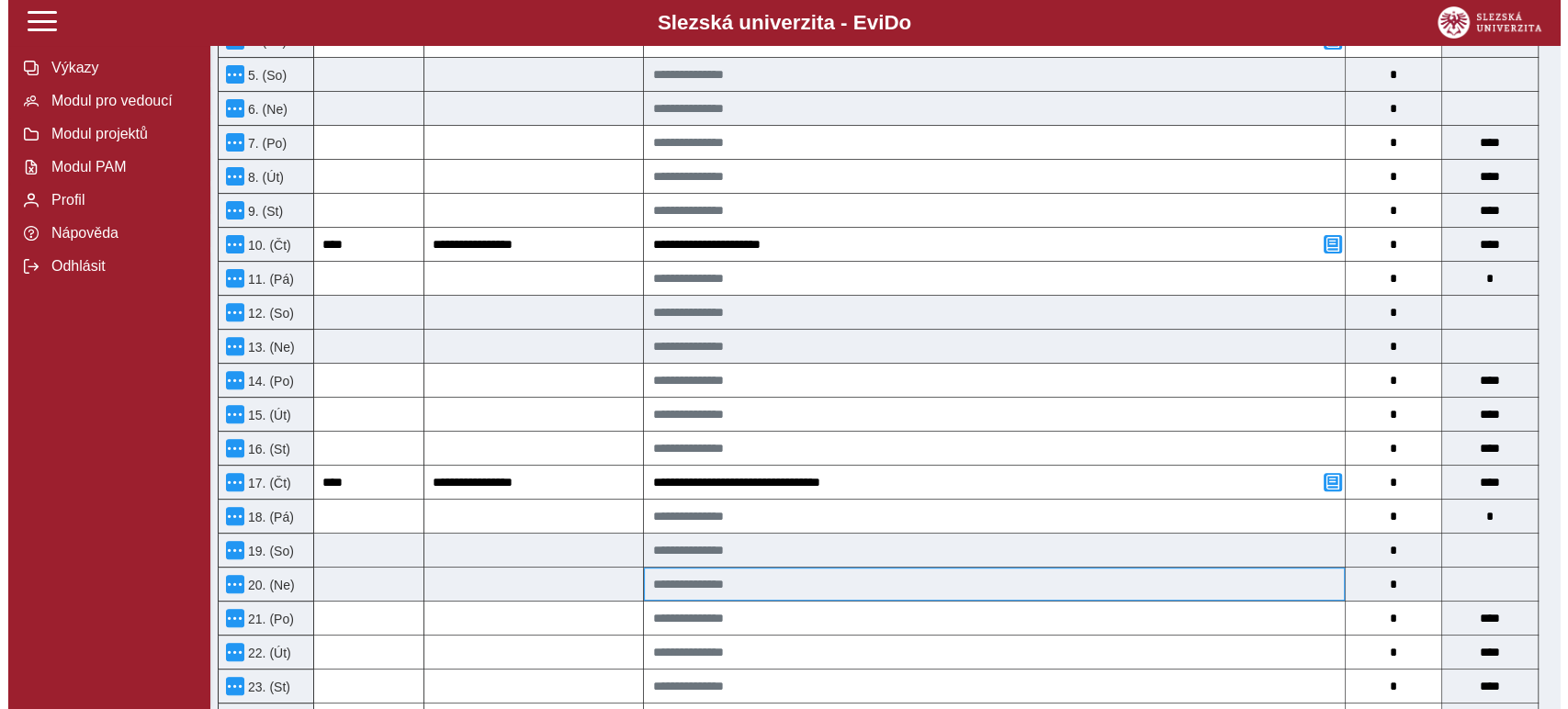 scroll, scrollTop: 714, scrollLeft: 0, axis: vertical 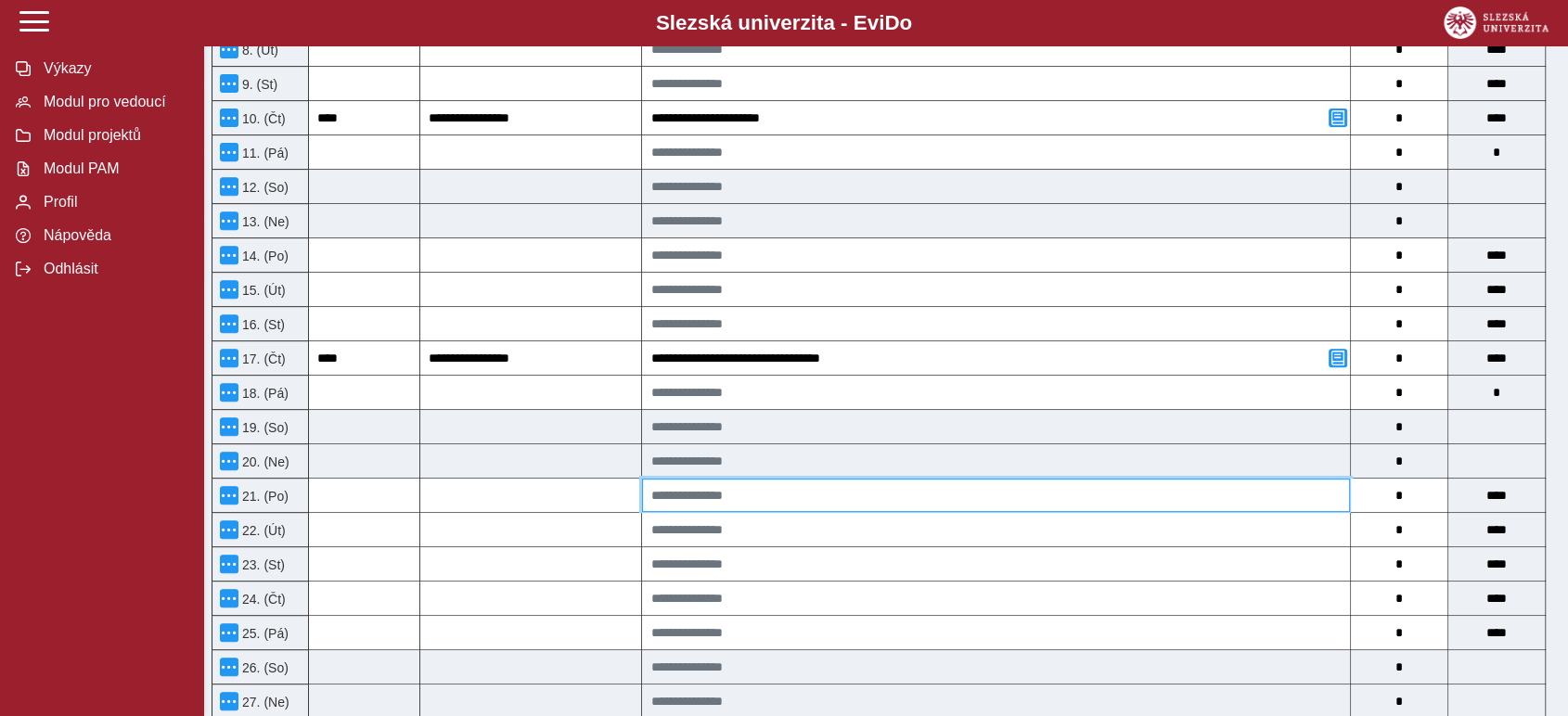 click at bounding box center (996, 495) 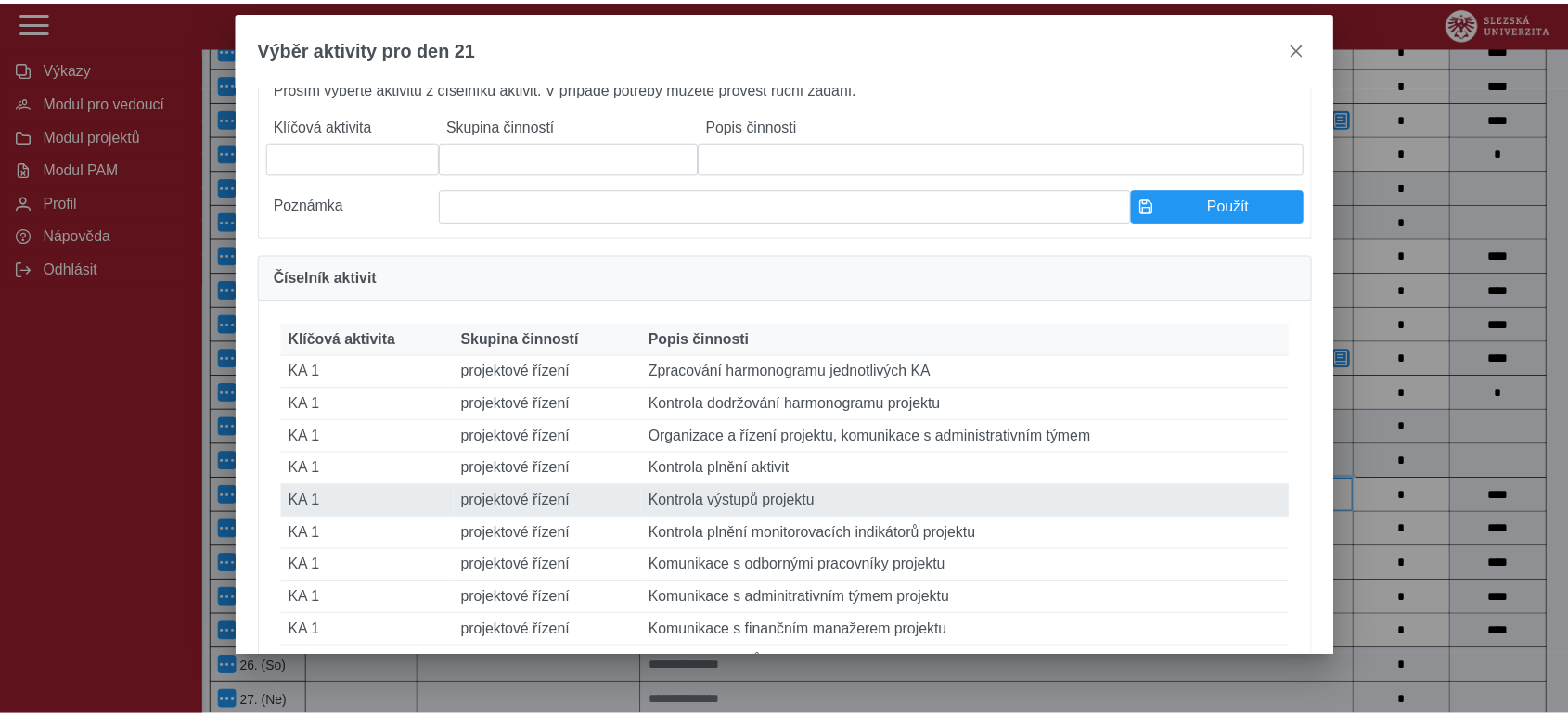 scroll, scrollTop: 103, scrollLeft: 0, axis: vertical 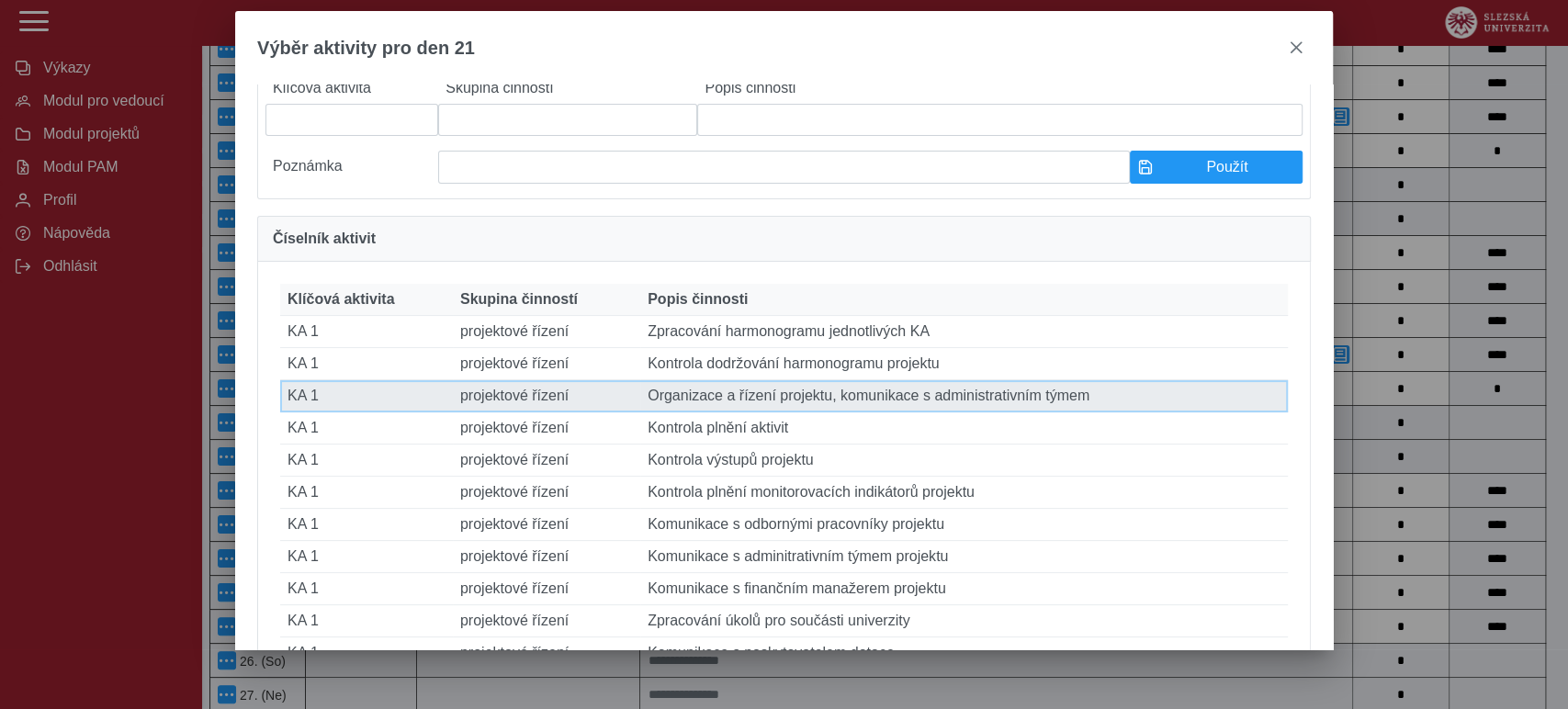 click on "Popis činnosti Organizace a řízení projektu, komunikace s administrativním týmem" at bounding box center [964, 396] 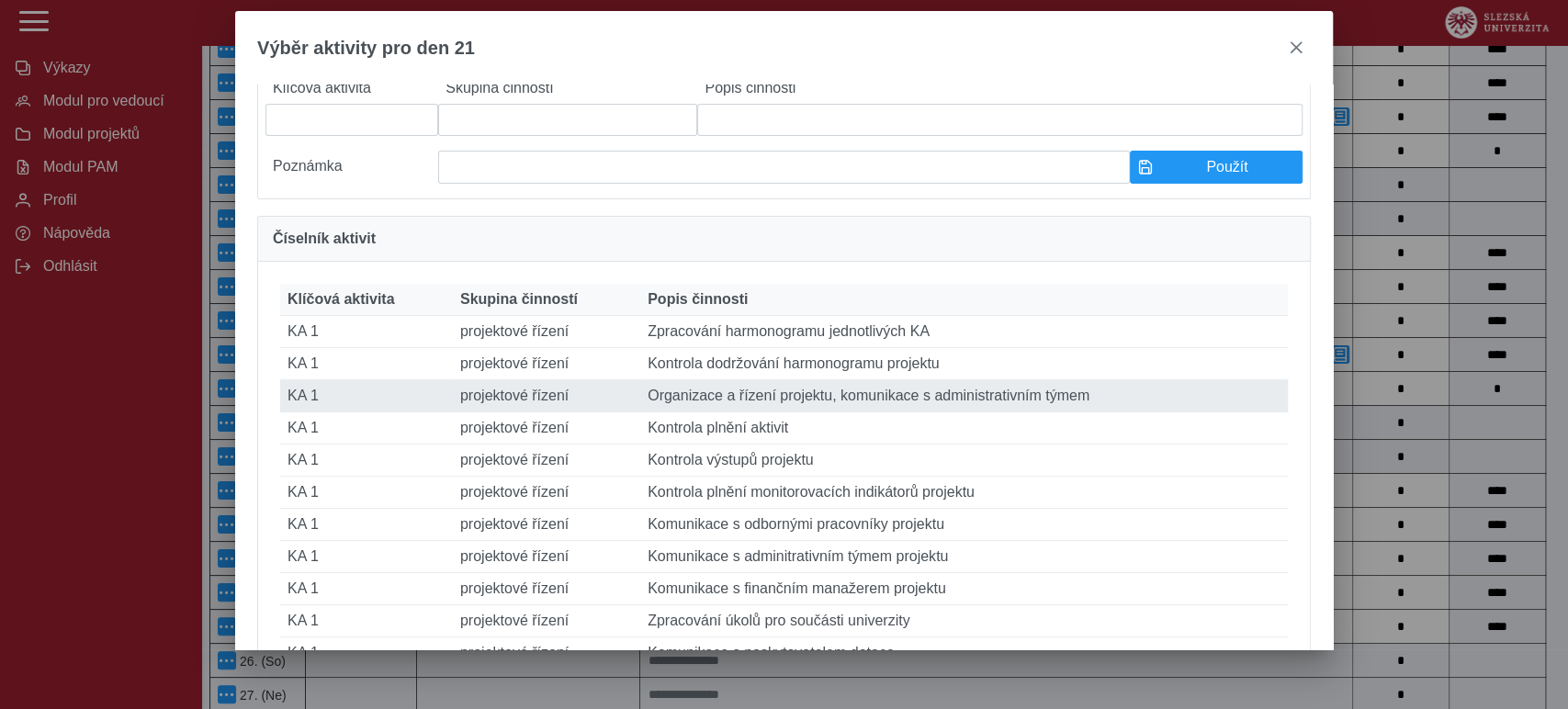 type on "****" 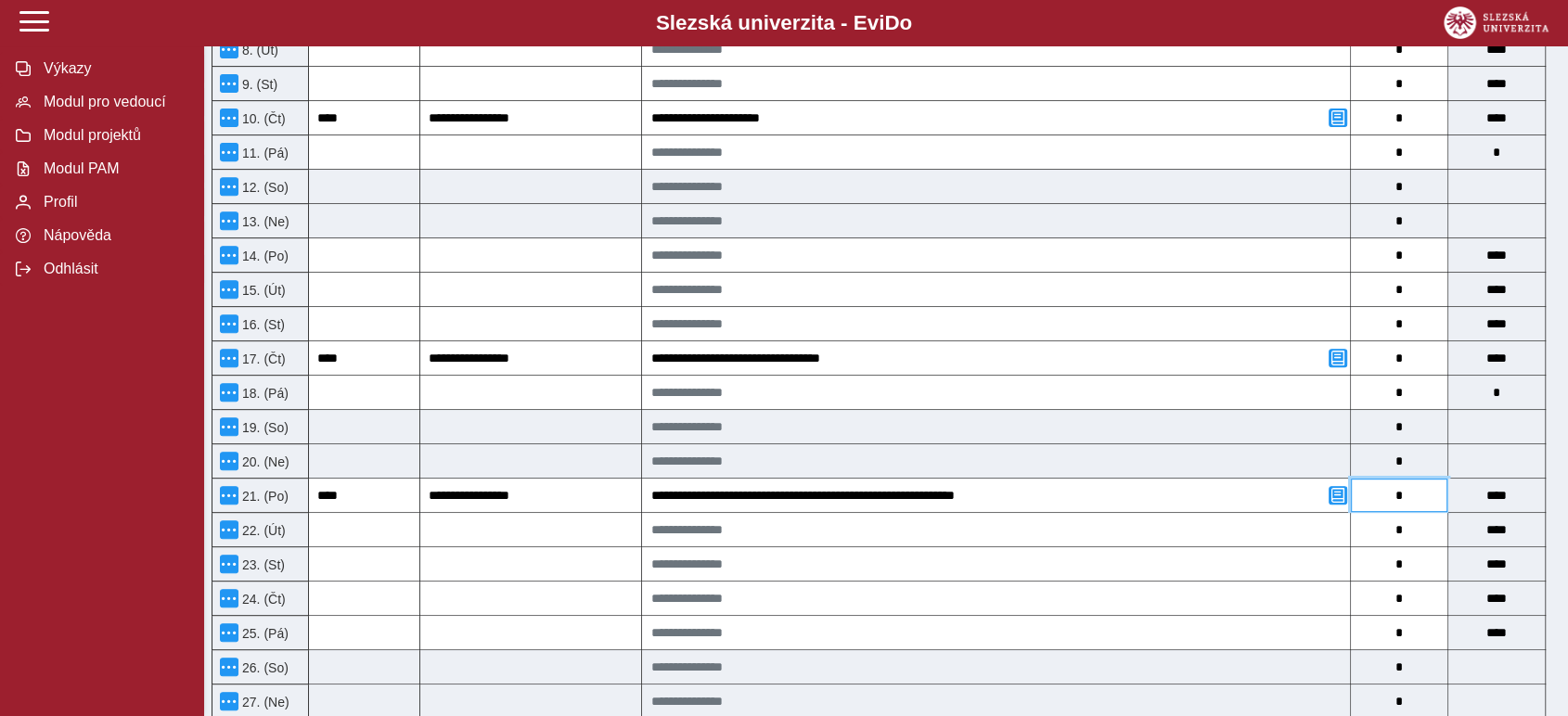click on "*" at bounding box center [1399, 495] 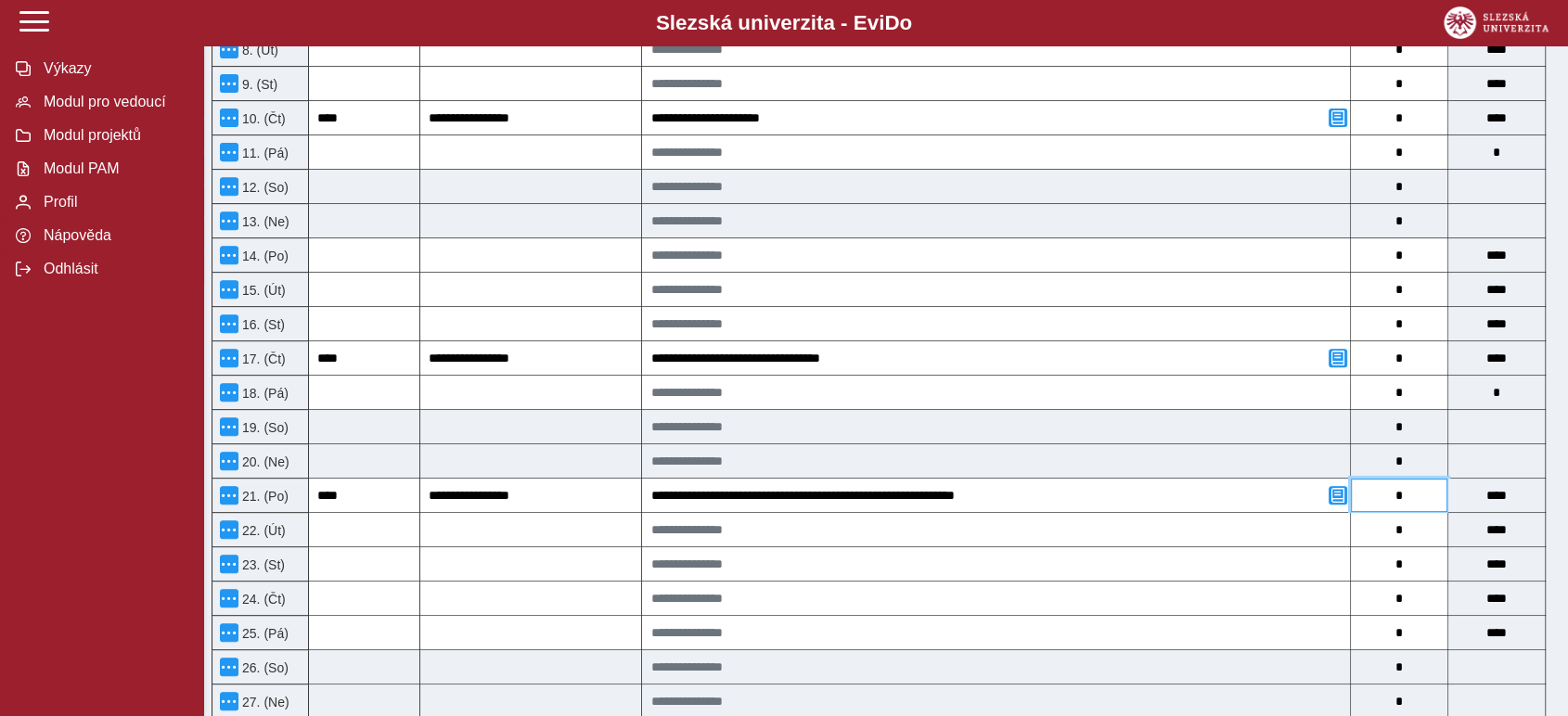 type on "*" 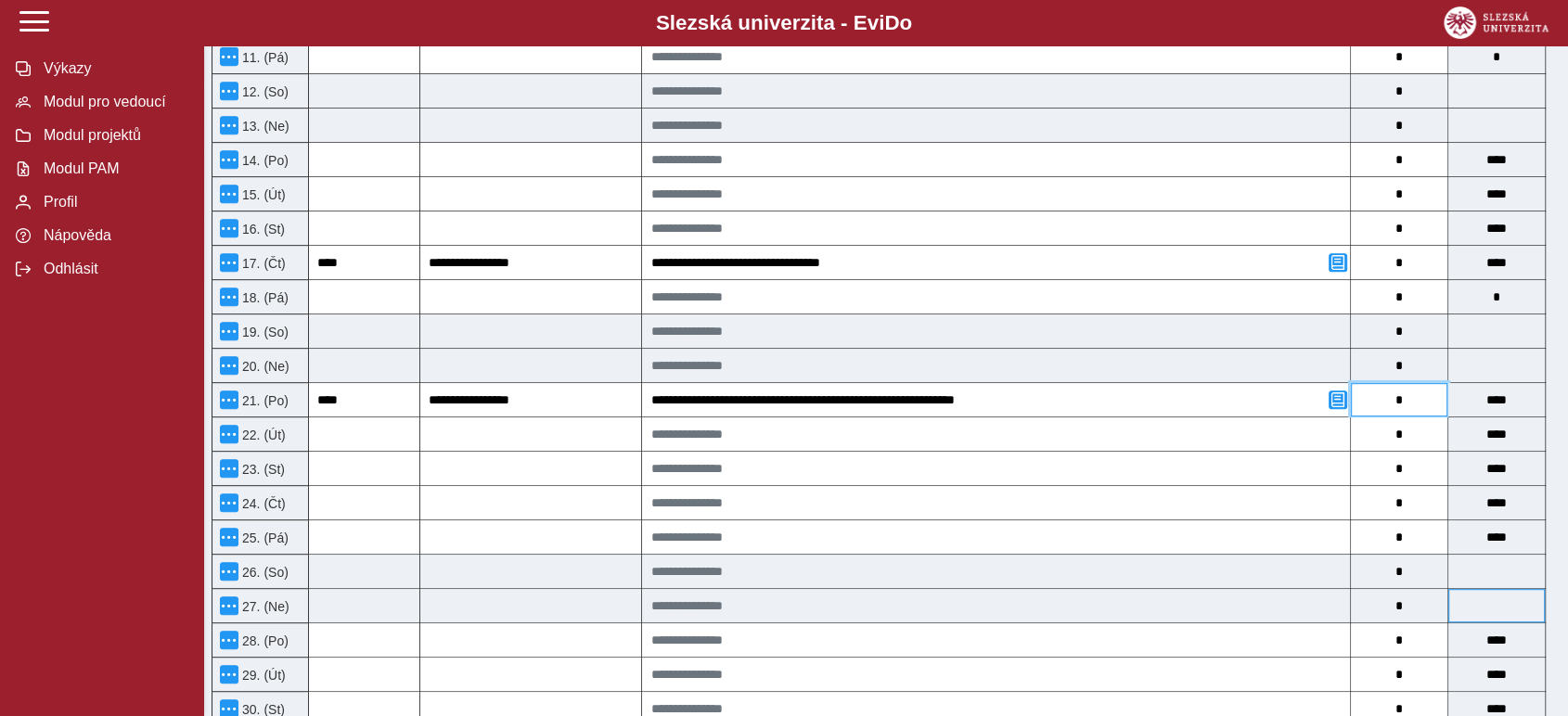 scroll, scrollTop: 927, scrollLeft: 0, axis: vertical 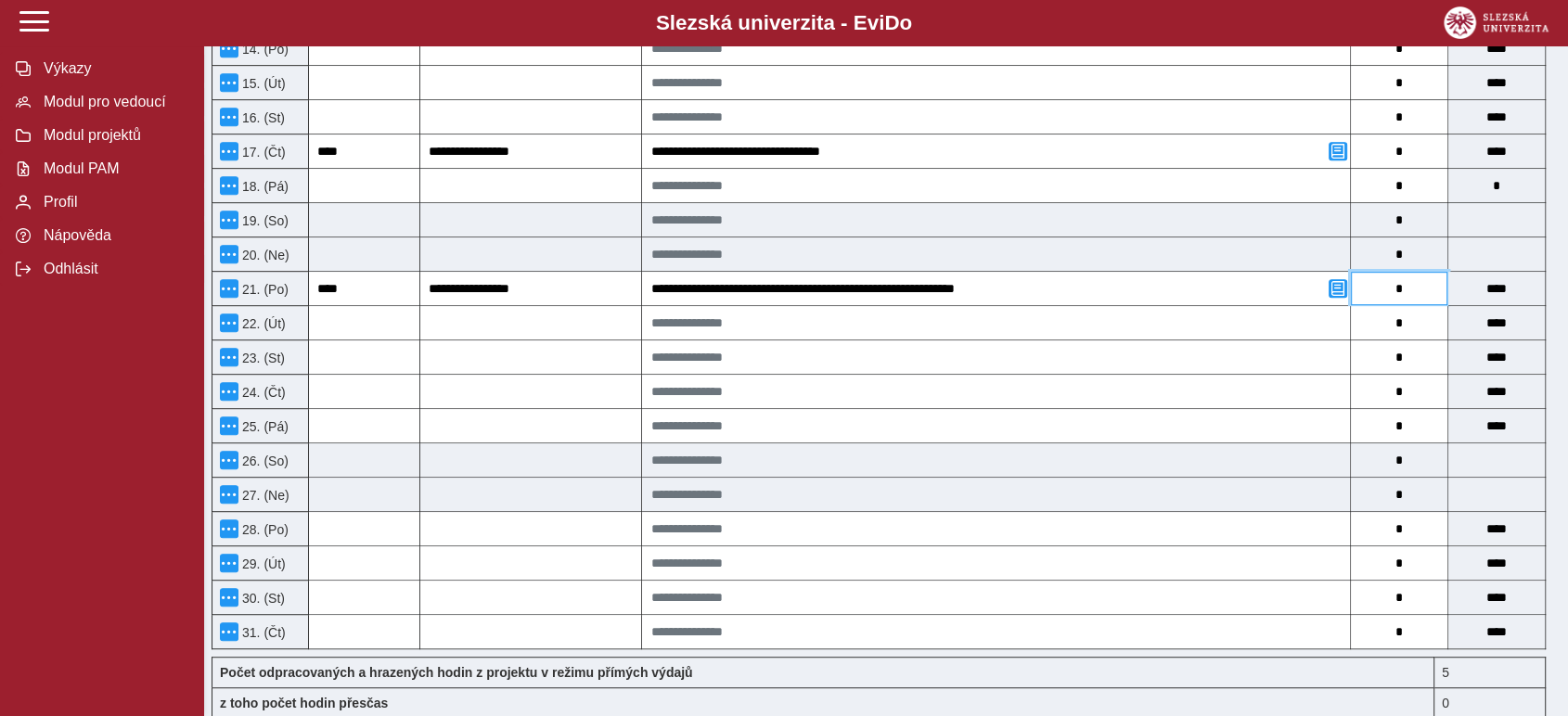 type on "*" 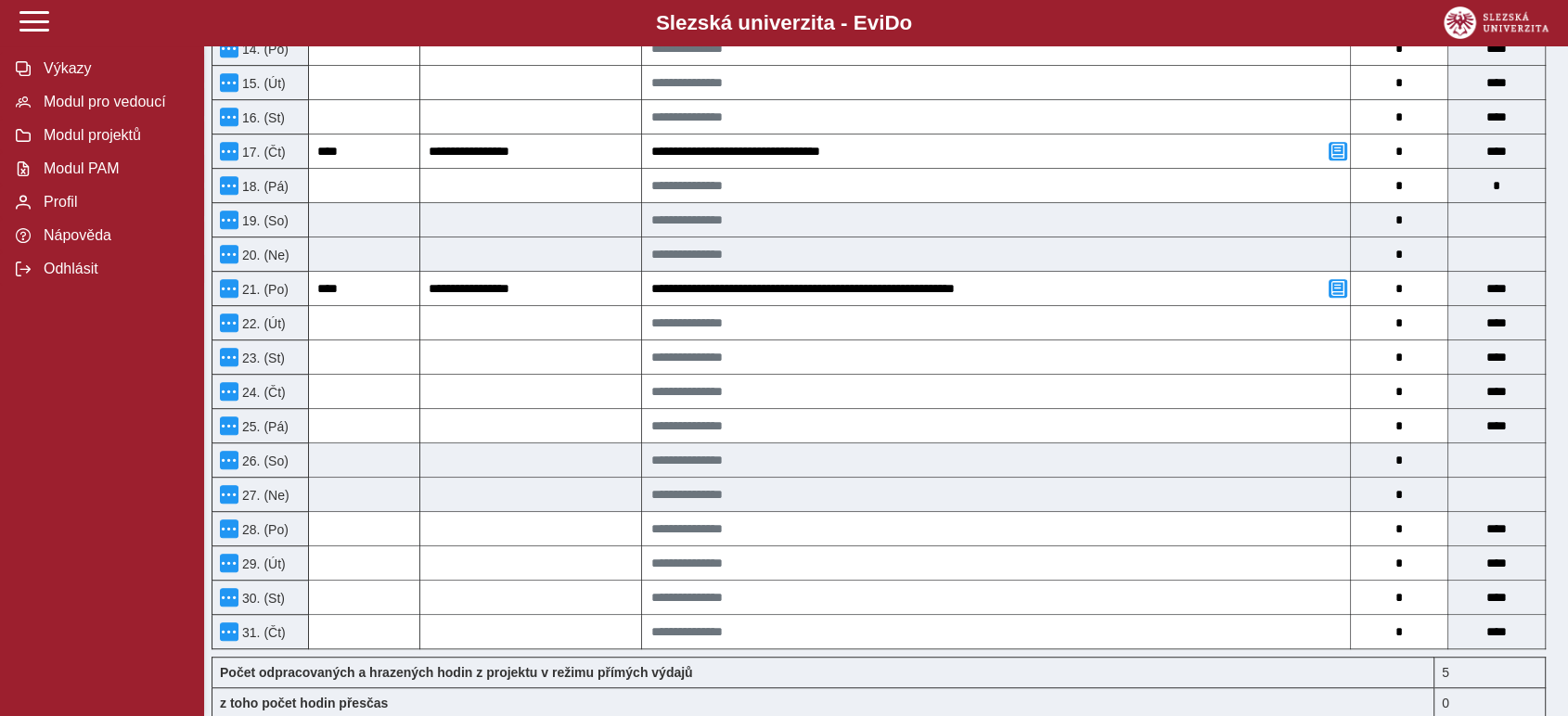 click on "Zpět  Pracovní výkaz (stav: nepodepsán)  Uložit Storno Chyba 1 Možnosti   Název projektu Název příjemce Registrační číslo  ERDF Kvalita: Rozvoj infrastrukturního zázemí Slezské univerzity    Slezská univerzita   CZ.02.02.01/00/23_023/0008898  Jméno a příjmení  Mgr. Martin Tichý  Název pozice  Projektový manažer  Výše úvazku pro projekt v režimu přímých výdajů  0,05  Kód položky rozpočtu  1.1.1.1  Celková výše úvazku u zaměstnavatele, u kterého je sjednána prokazovaná pozice  1  Typ pracovněprávního vztahu, k němuž se vztahuje tento výkaz  Pracovní smlouva    Celková výše úvazku u všech zaměstnavatelů zapojených do realizace projektu  1  Výkaz pro rok a měsíc  2025/7   Pro tuto smlouvu je vypnut automatický nápočet hodin. Zadejte prosím odpracované hodiny ručně.  Přehled činností vykonávaných pro projekt a hrazených z projektu v režimu přímých výdajů včetně průběžných výstupů práce Klíčová aktivita Počet hodin" at bounding box center (886, 241) 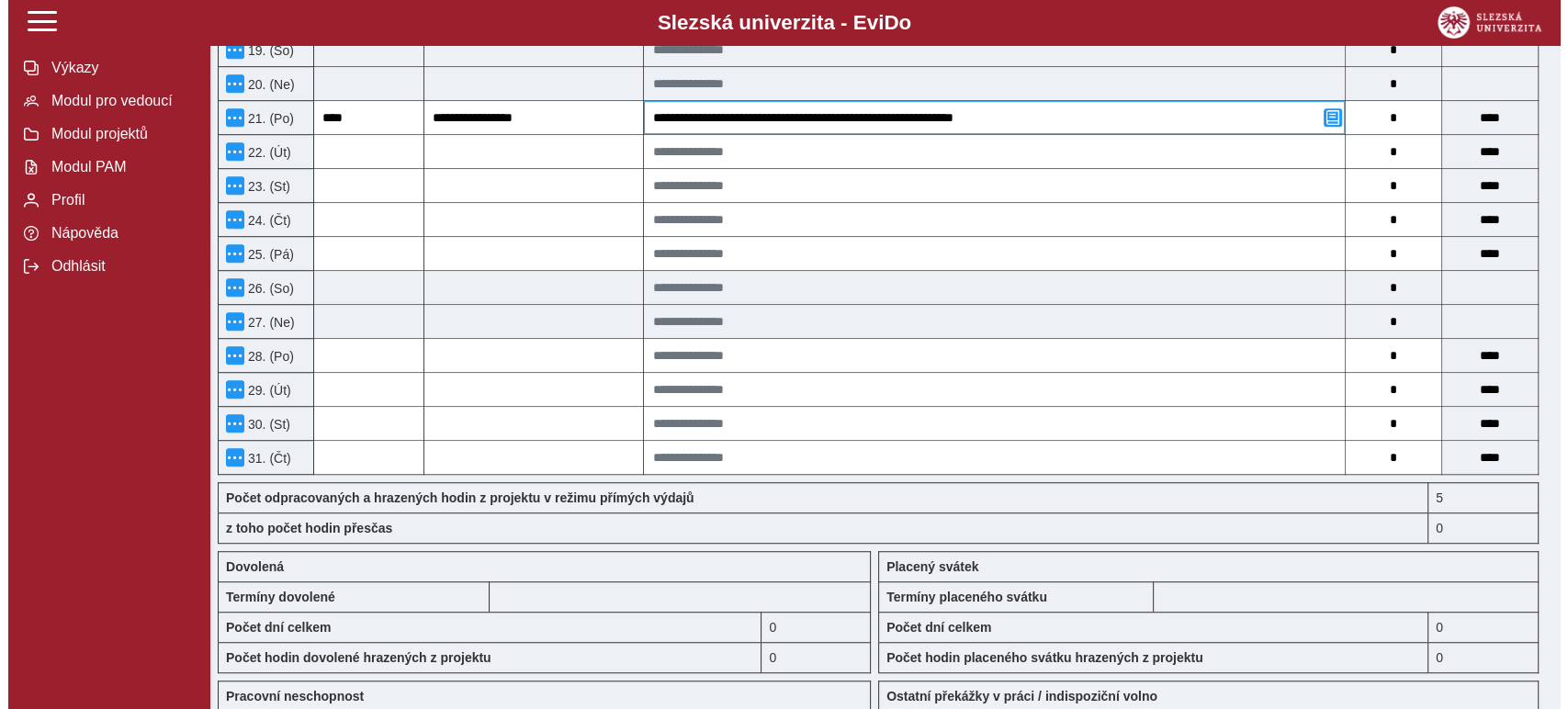 scroll, scrollTop: 816, scrollLeft: 0, axis: vertical 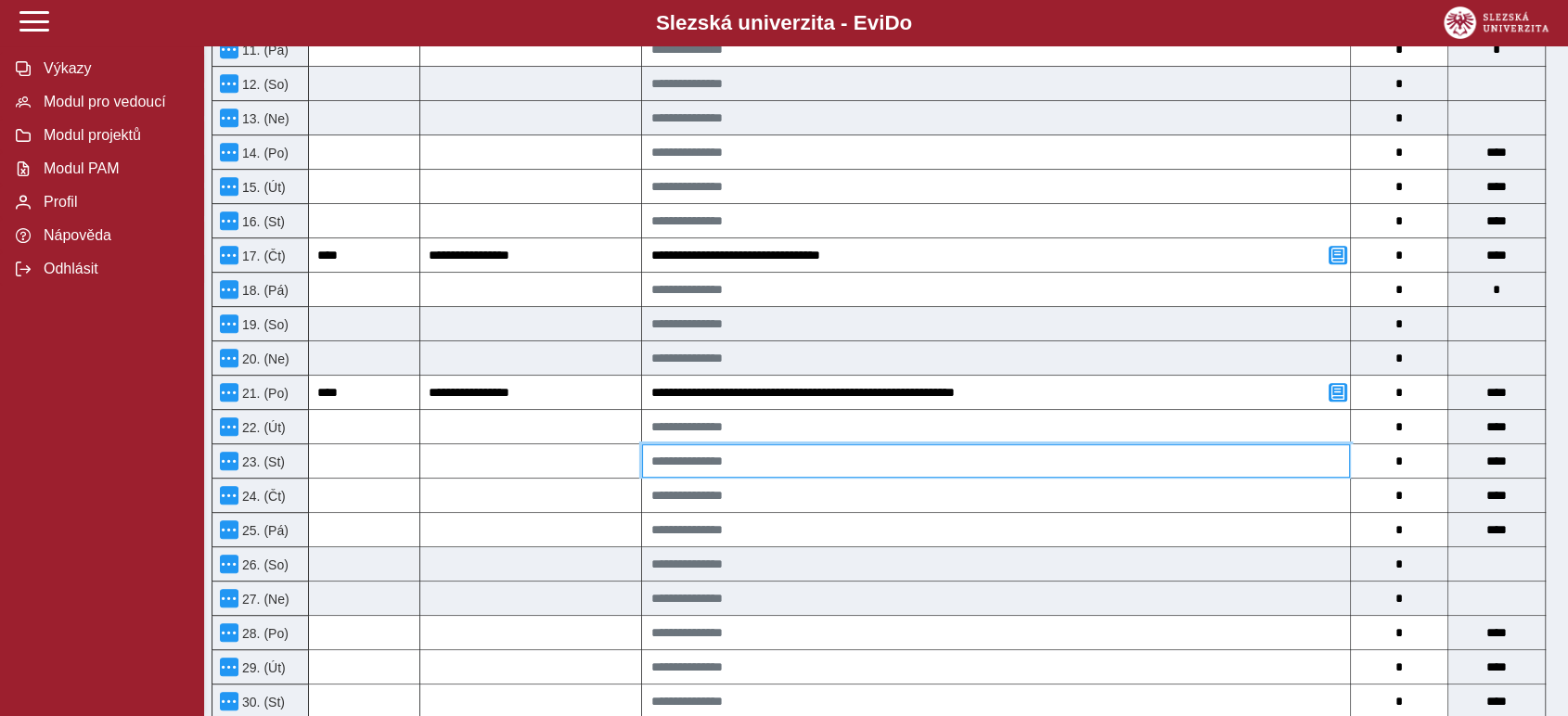 click at bounding box center [996, 461] 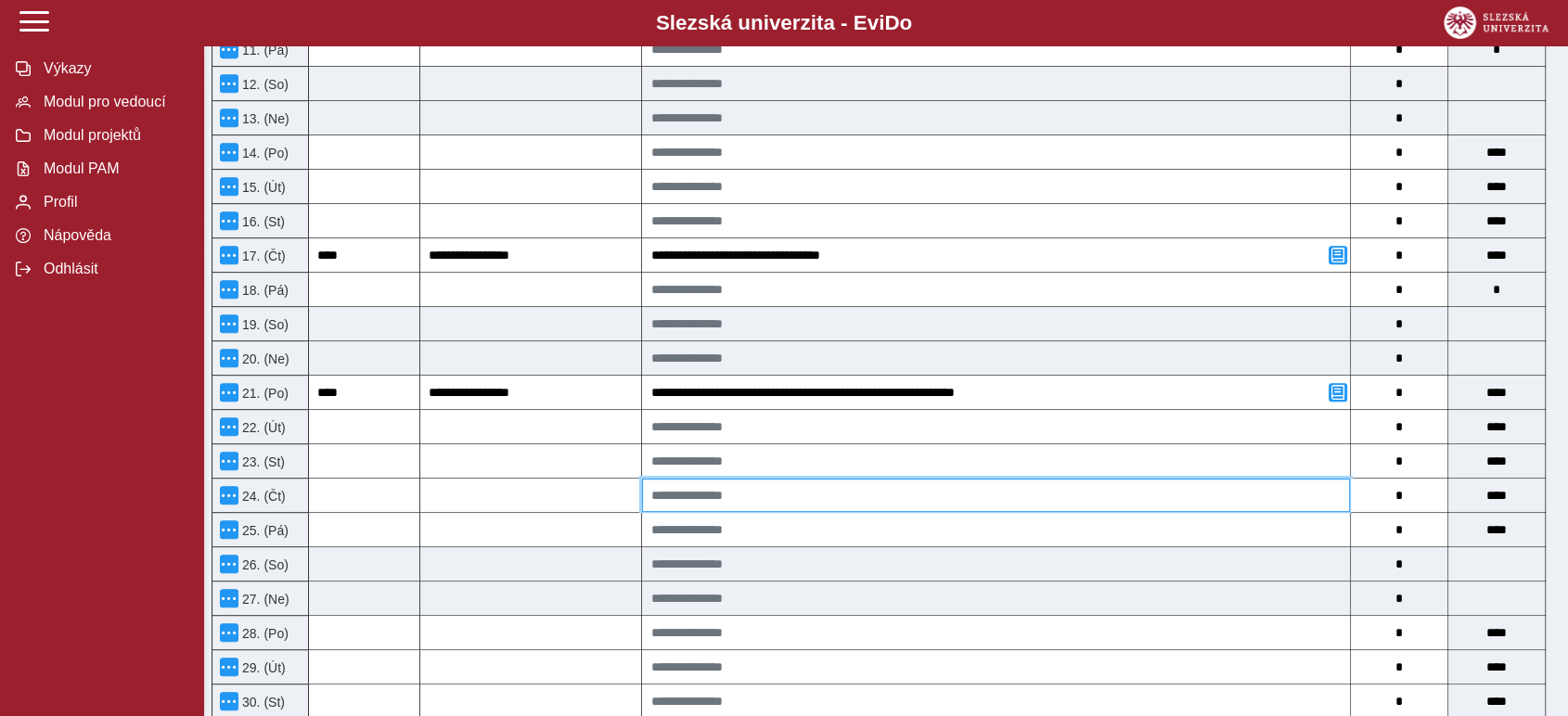 click at bounding box center [996, 495] 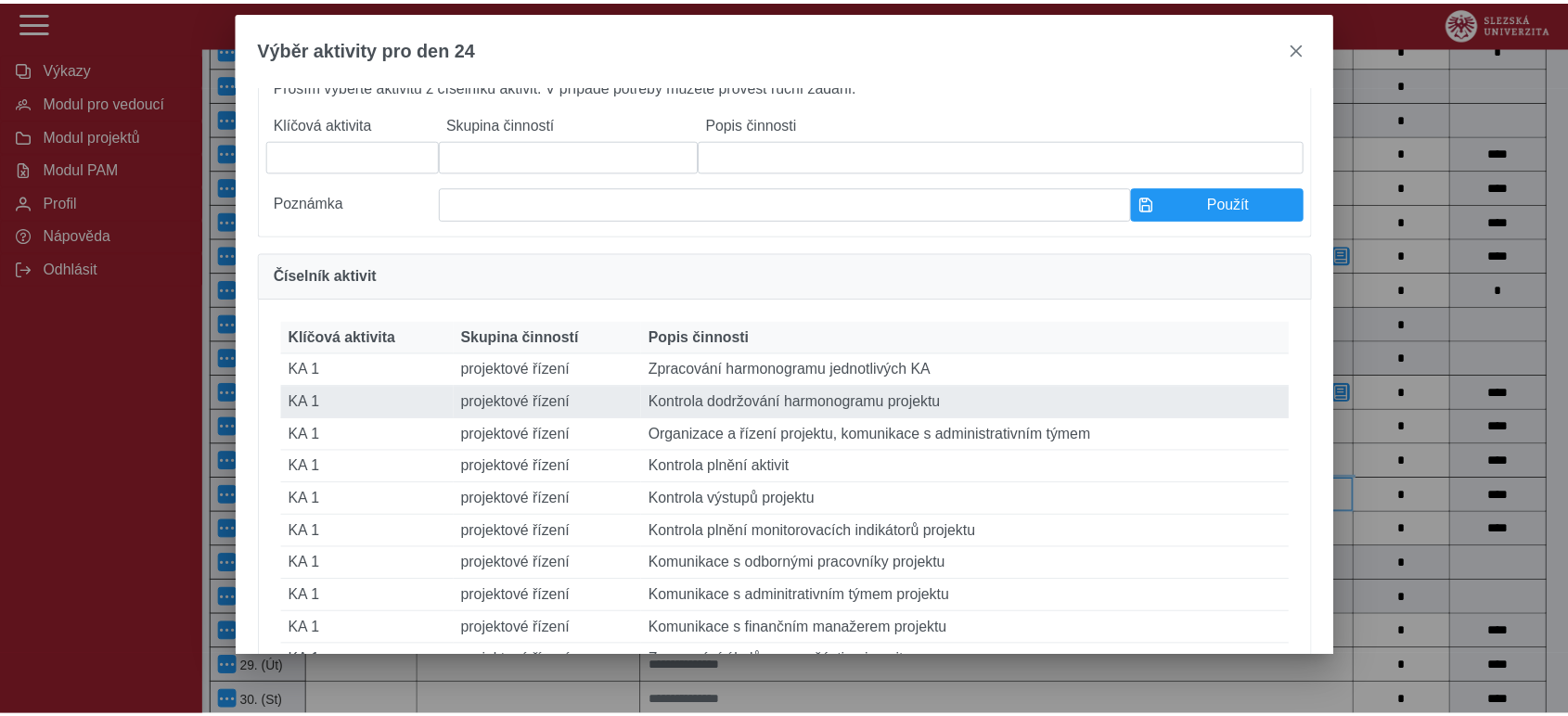 scroll, scrollTop: 103, scrollLeft: 0, axis: vertical 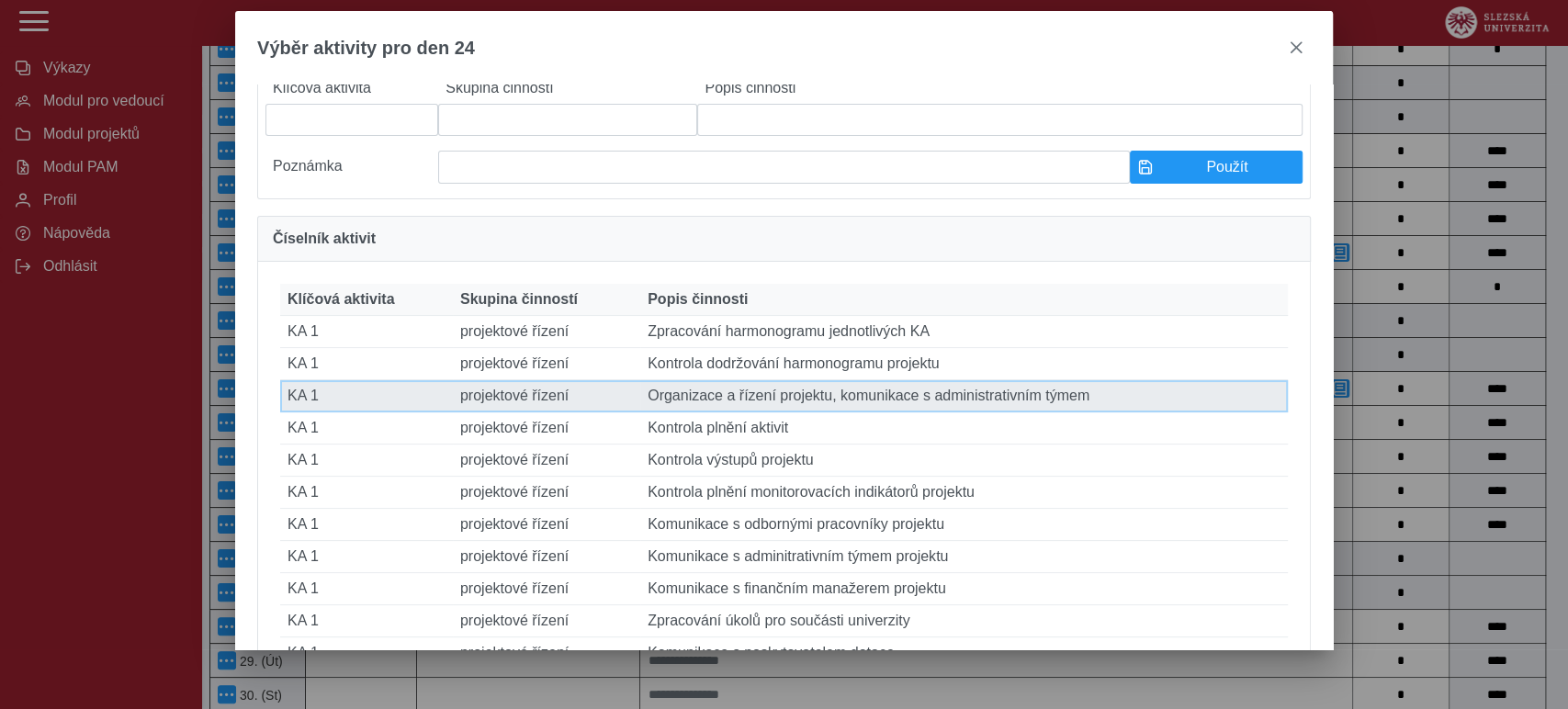 click on "Popis činnosti Organizace a řízení projektu, komunikace s administrativním týmem" at bounding box center [964, 396] 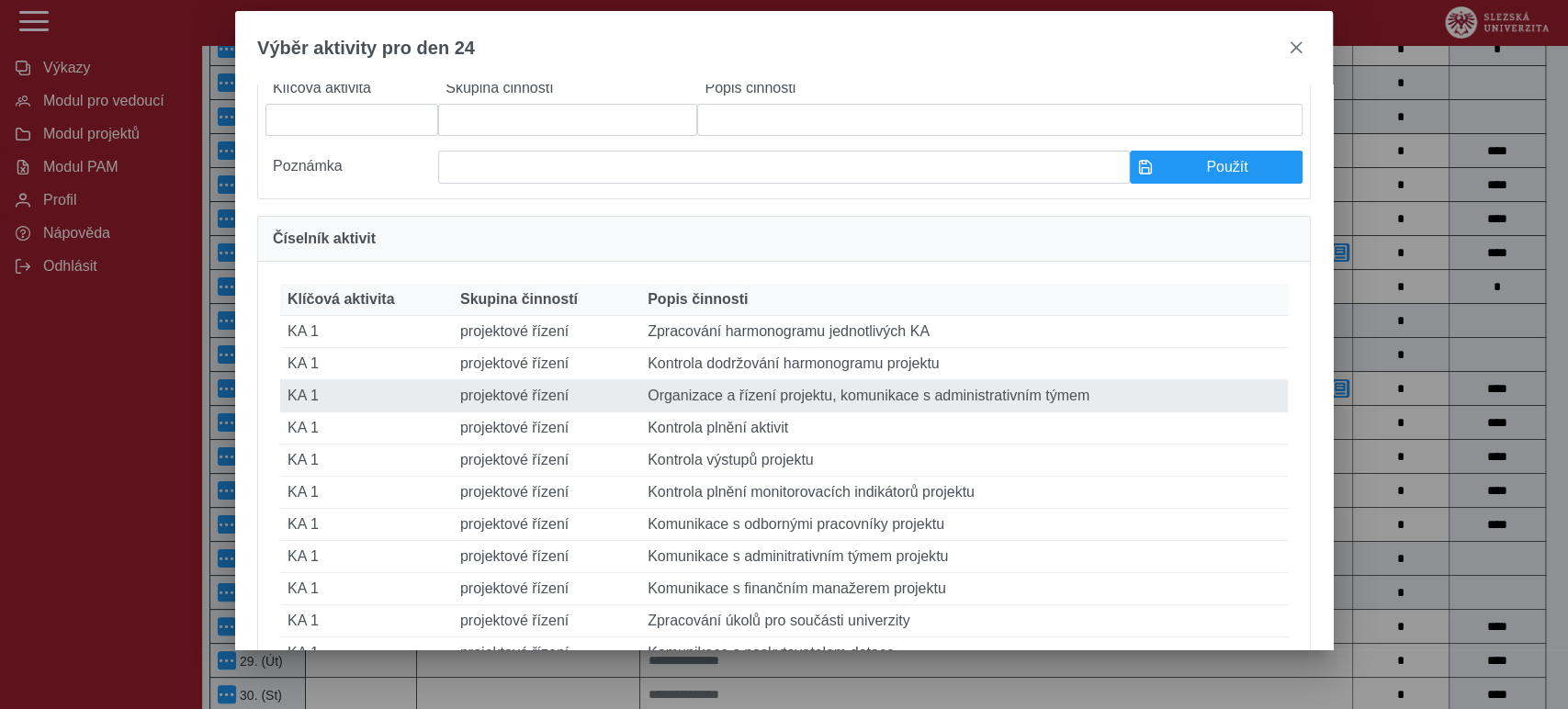 type on "****" 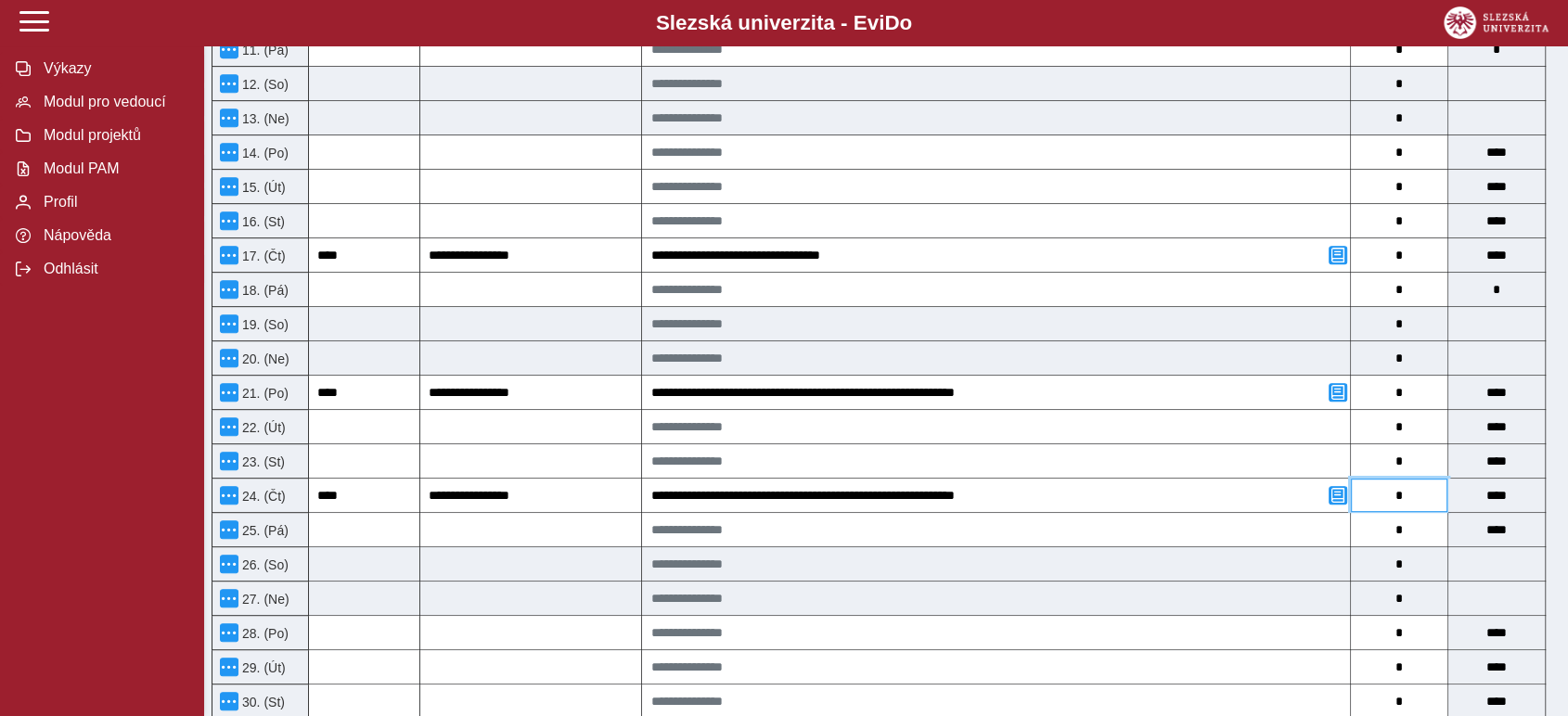 click on "*" at bounding box center (1399, 495) 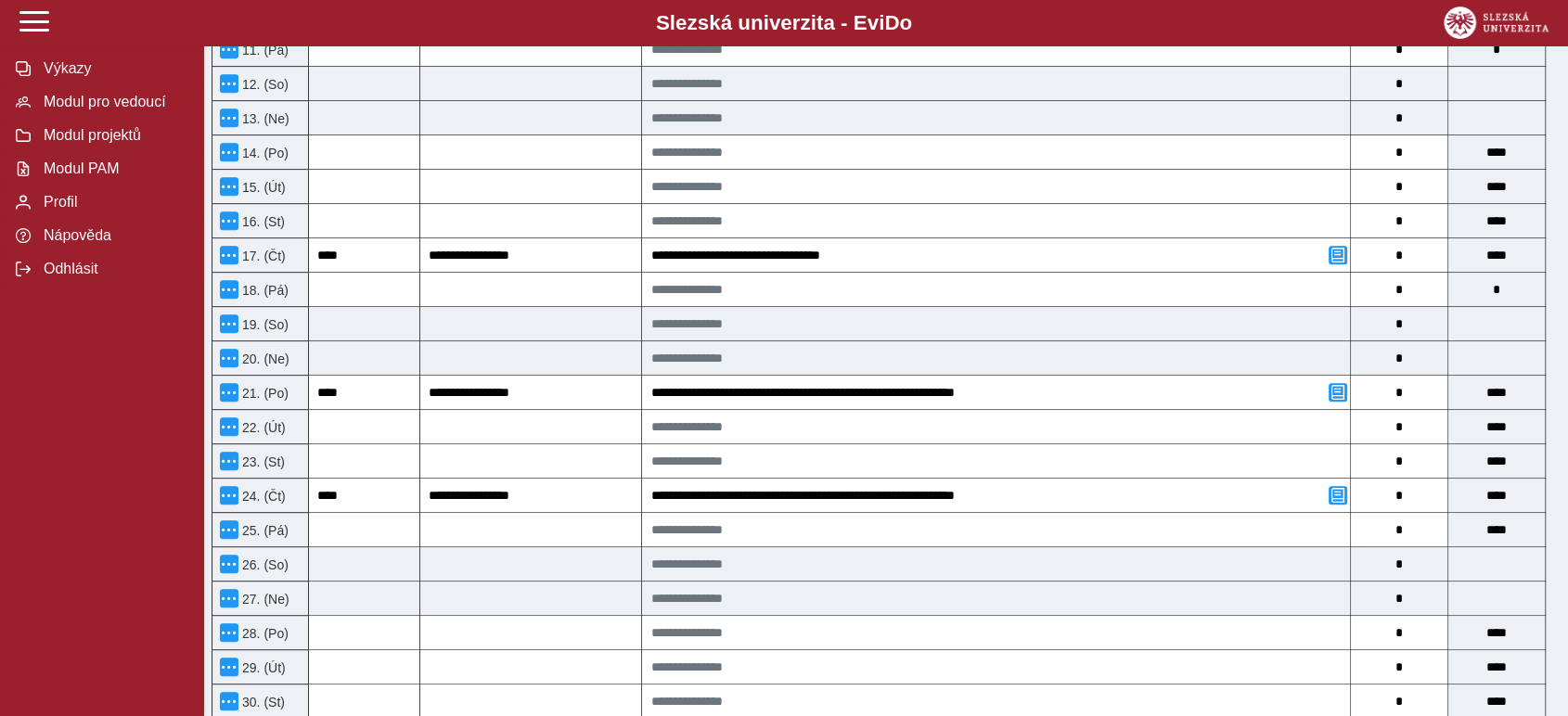 click on "Zpět  Pracovní výkaz (stav: nepodepsán)  Uložit Storno Chyba 1 Možnosti   Název projektu Název příjemce Registrační číslo  ERDF Kvalita: Rozvoj infrastrukturního zázemí Slezské univerzity    Slezská univerzita   CZ.02.02.01/00/23_023/0008898  Jméno a příjmení  Mgr. Martin Tichý  Název pozice  Projektový manažer  Výše úvazku pro projekt v režimu přímých výdajů  0,05  Kód položky rozpočtu  1.1.1.1  Celková výše úvazku u zaměstnavatele, u kterého je sjednána prokazovaná pozice  1  Typ pracovněprávního vztahu, k němuž se vztahuje tento výkaz  Pracovní smlouva    Celková výše úvazku u všech zaměstnavatelů zapojených do realizace projektu  1  Výkaz pro rok a měsíc  2025/7   Pro tuto smlouvu je vypnut automatický nápočet hodin. Zadejte prosím odpracované hodiny ručně.  Přehled činností vykonávaných pro projekt a hrazených z projektu v režimu přímých výdajů včetně průběžných výstupů práce Klíčová aktivita Počet hodin" at bounding box center [886, 345] 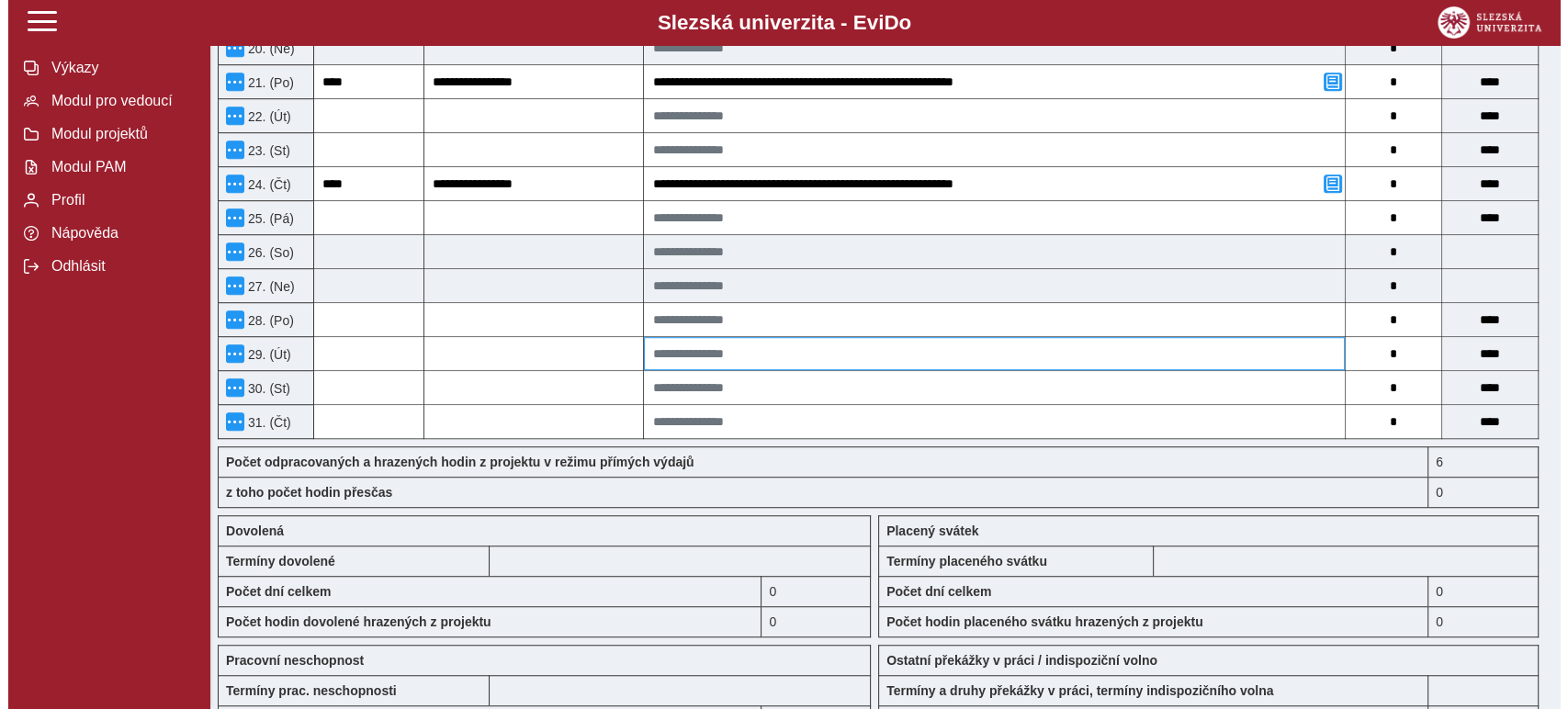 scroll, scrollTop: 1224, scrollLeft: 0, axis: vertical 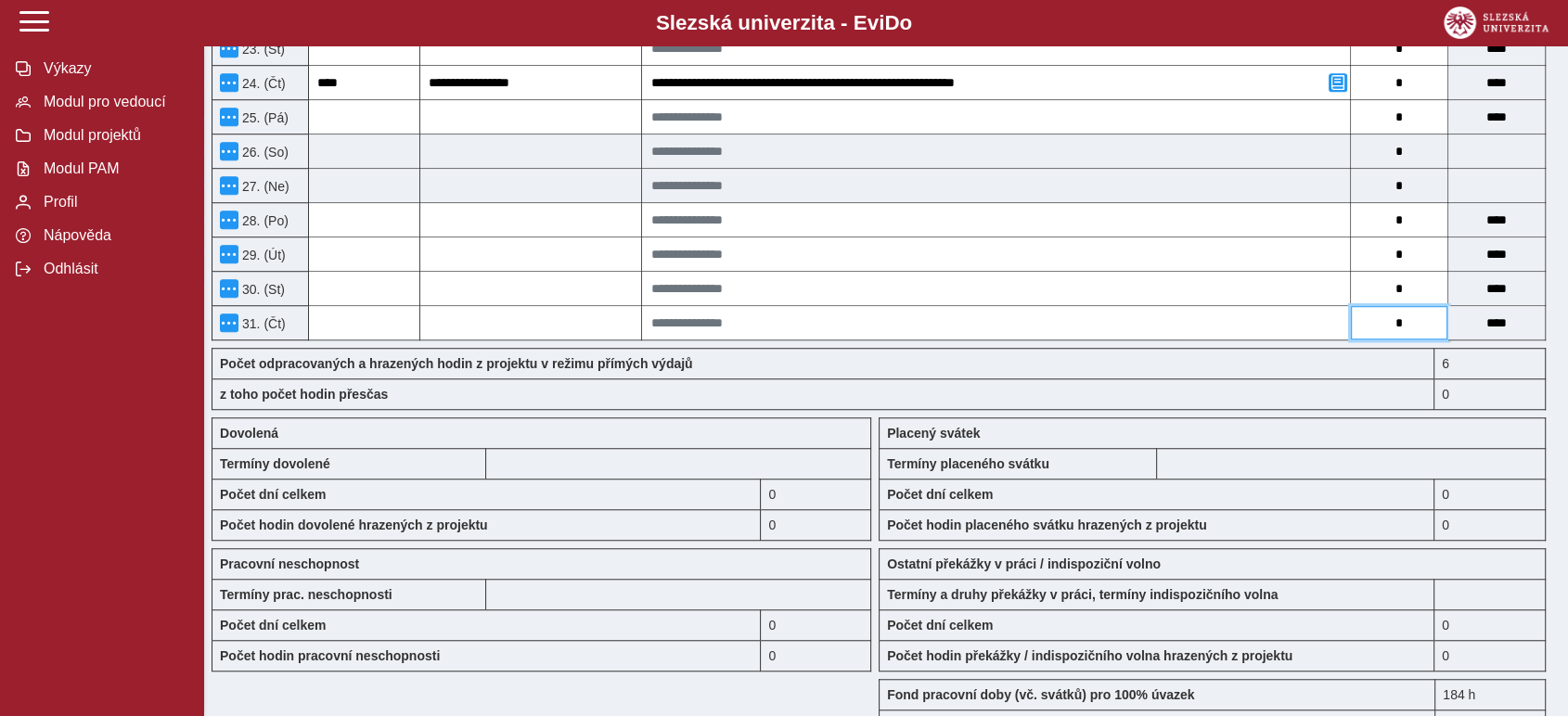 click on "*" at bounding box center [1399, 323] 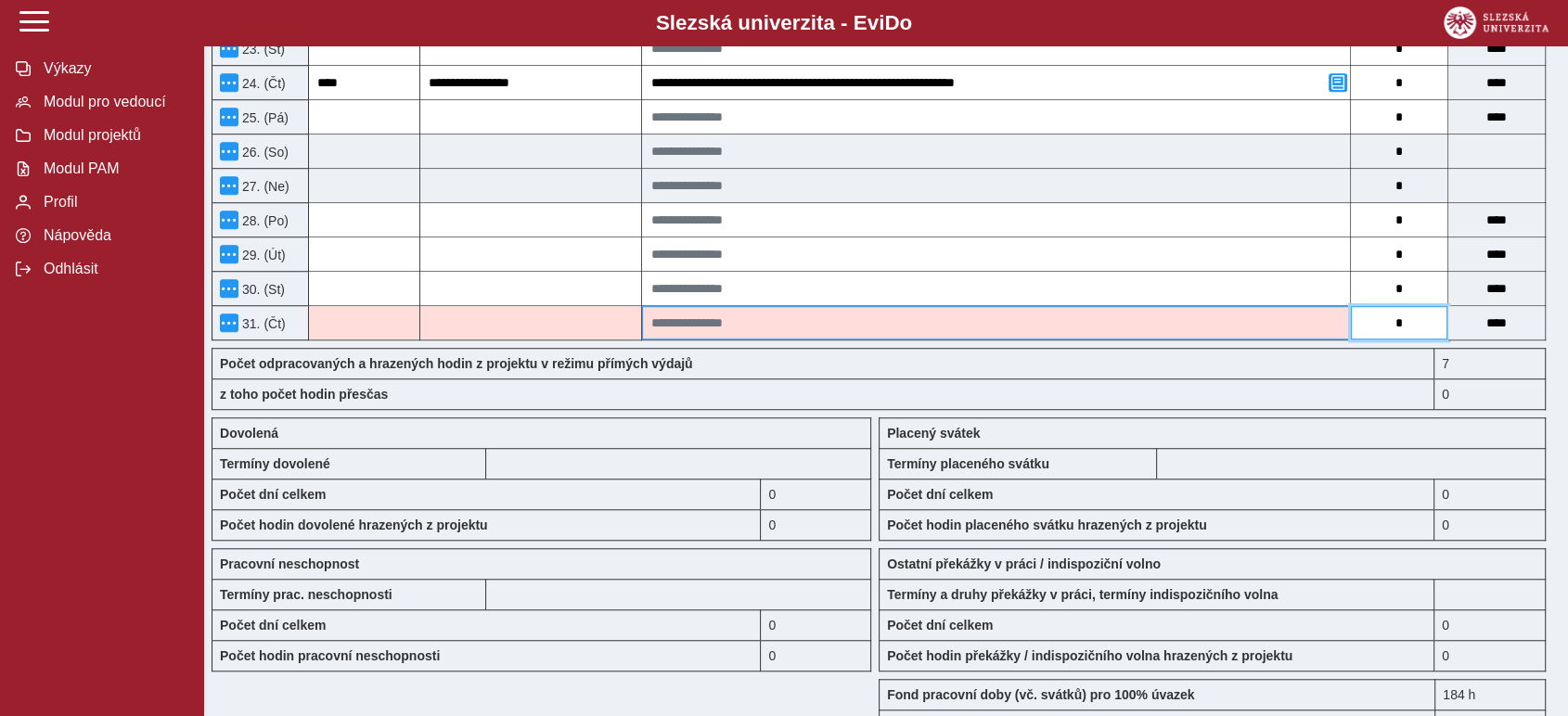type on "*" 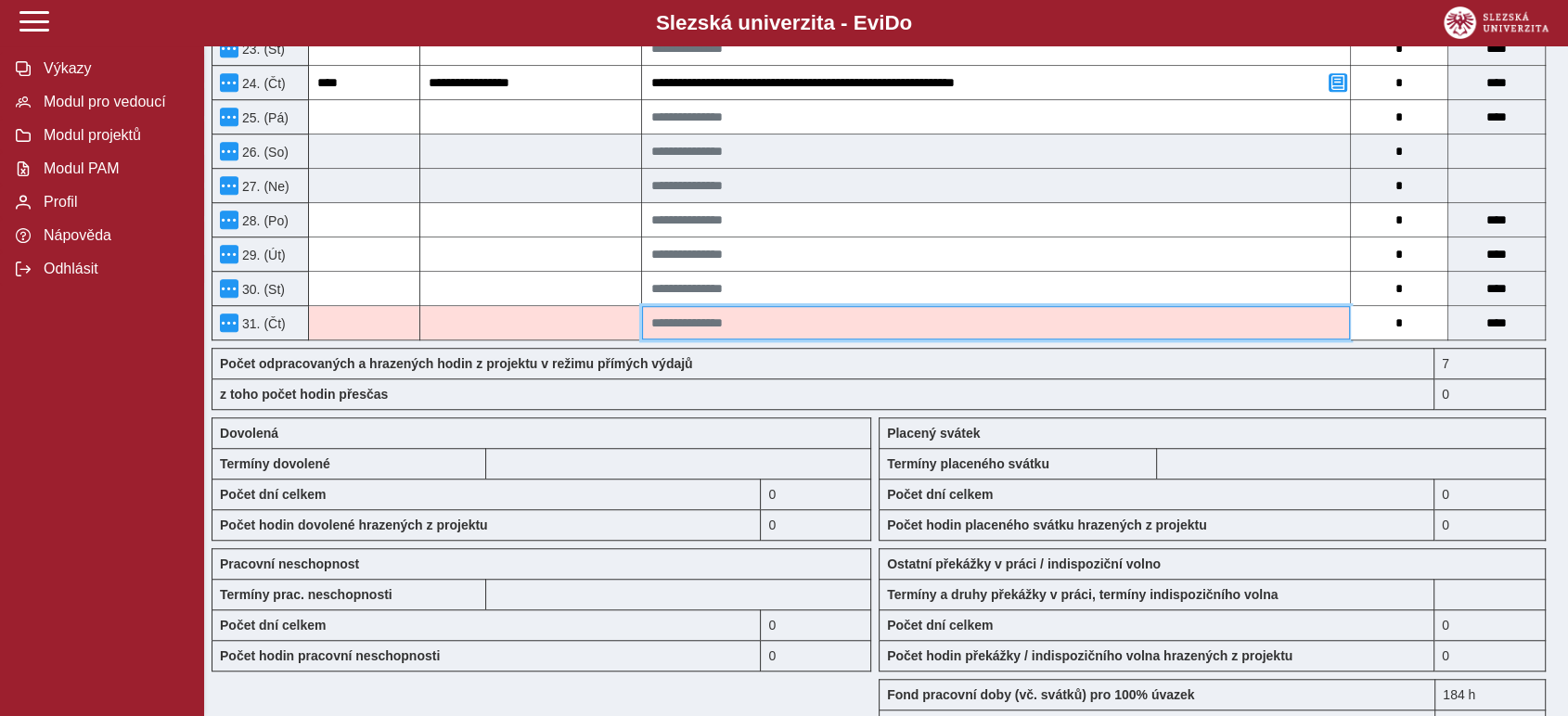 click at bounding box center (996, 323) 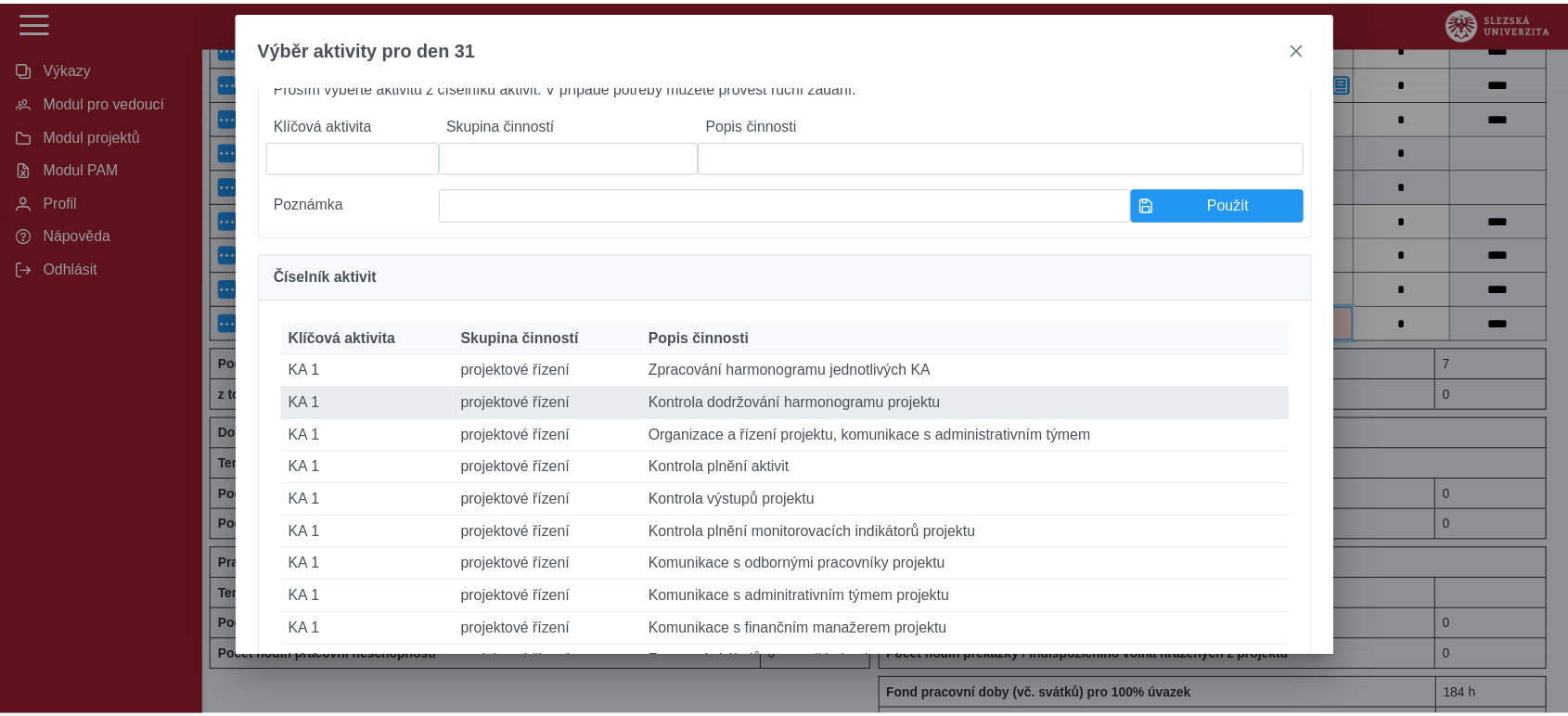 scroll, scrollTop: 309, scrollLeft: 0, axis: vertical 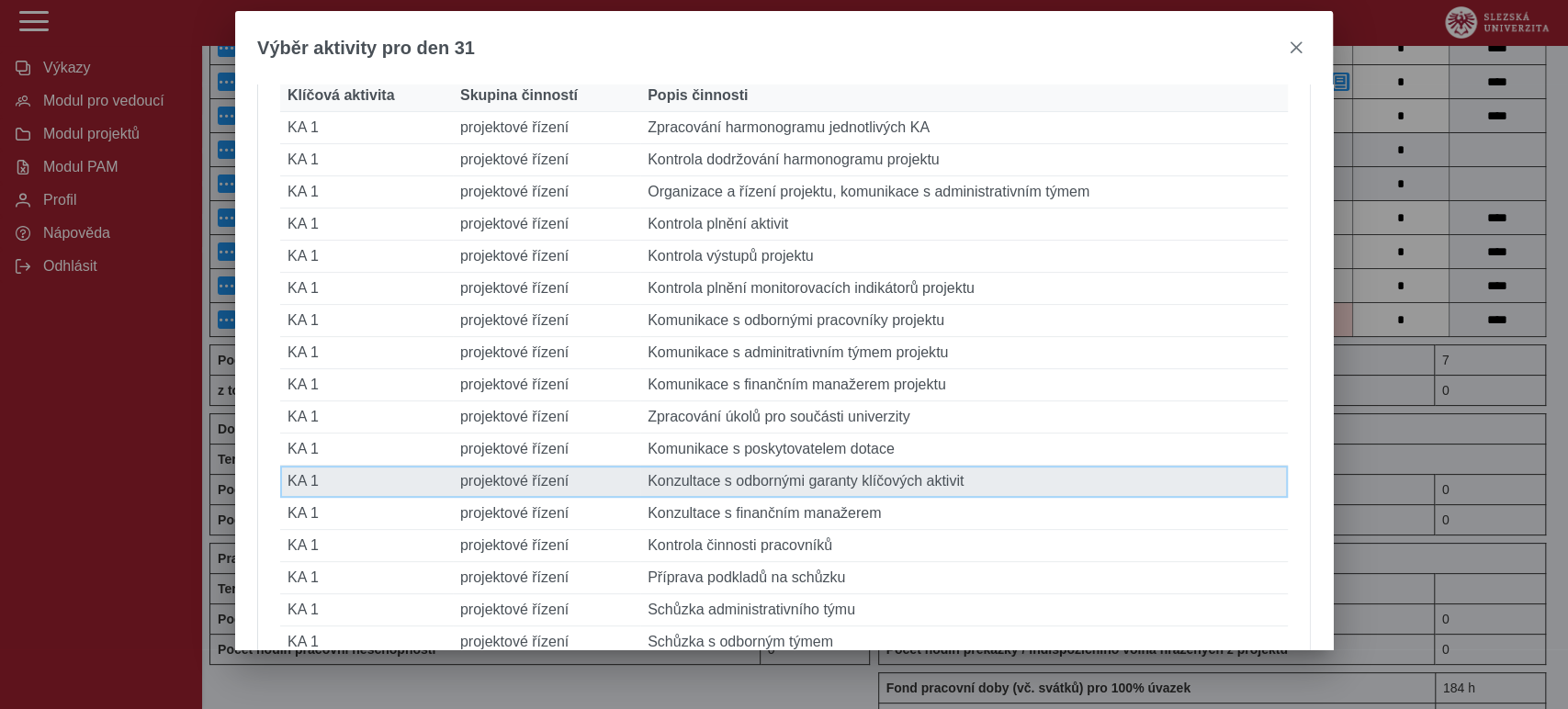 click on "Popis činnosti Konzultace s odbornými garanty klíčových aktivit" at bounding box center (964, 481) 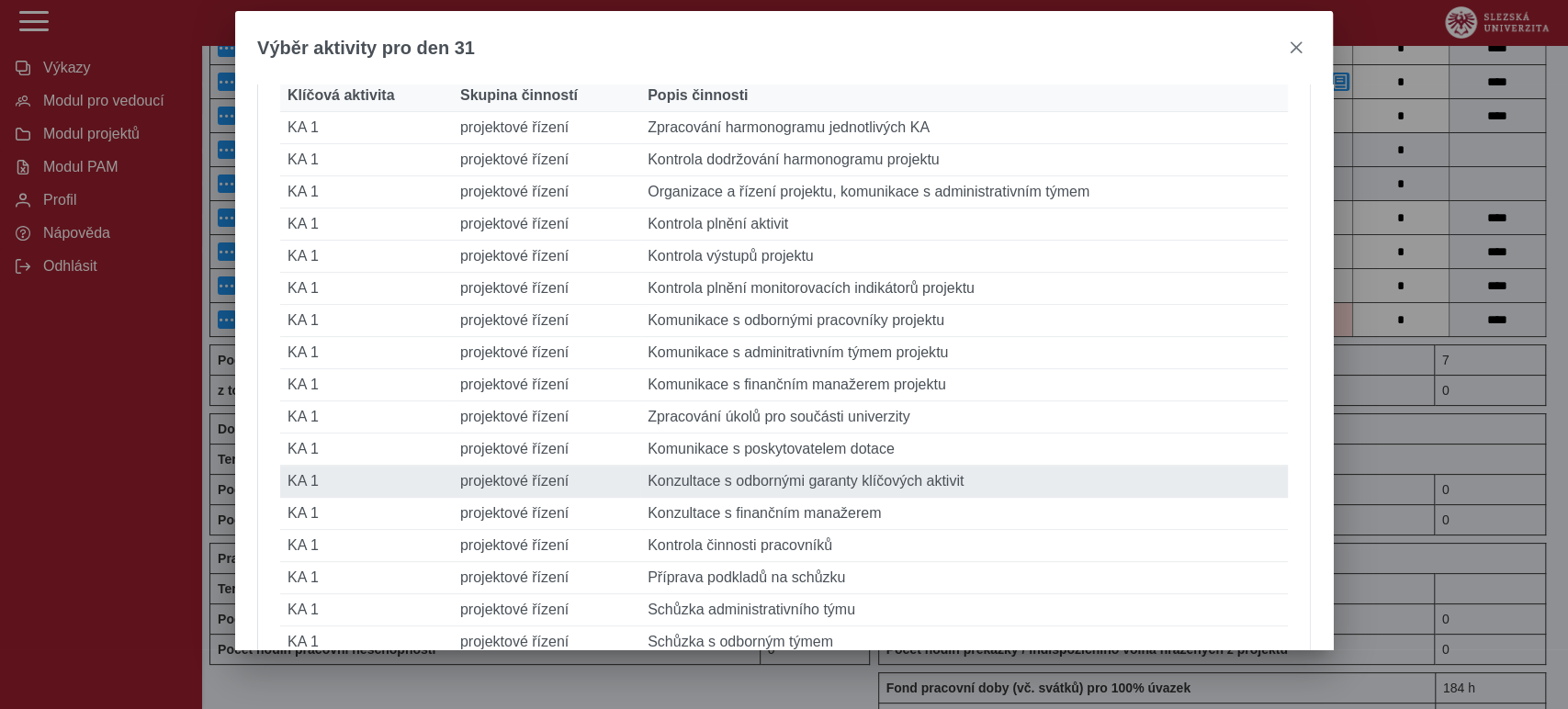 type on "****" 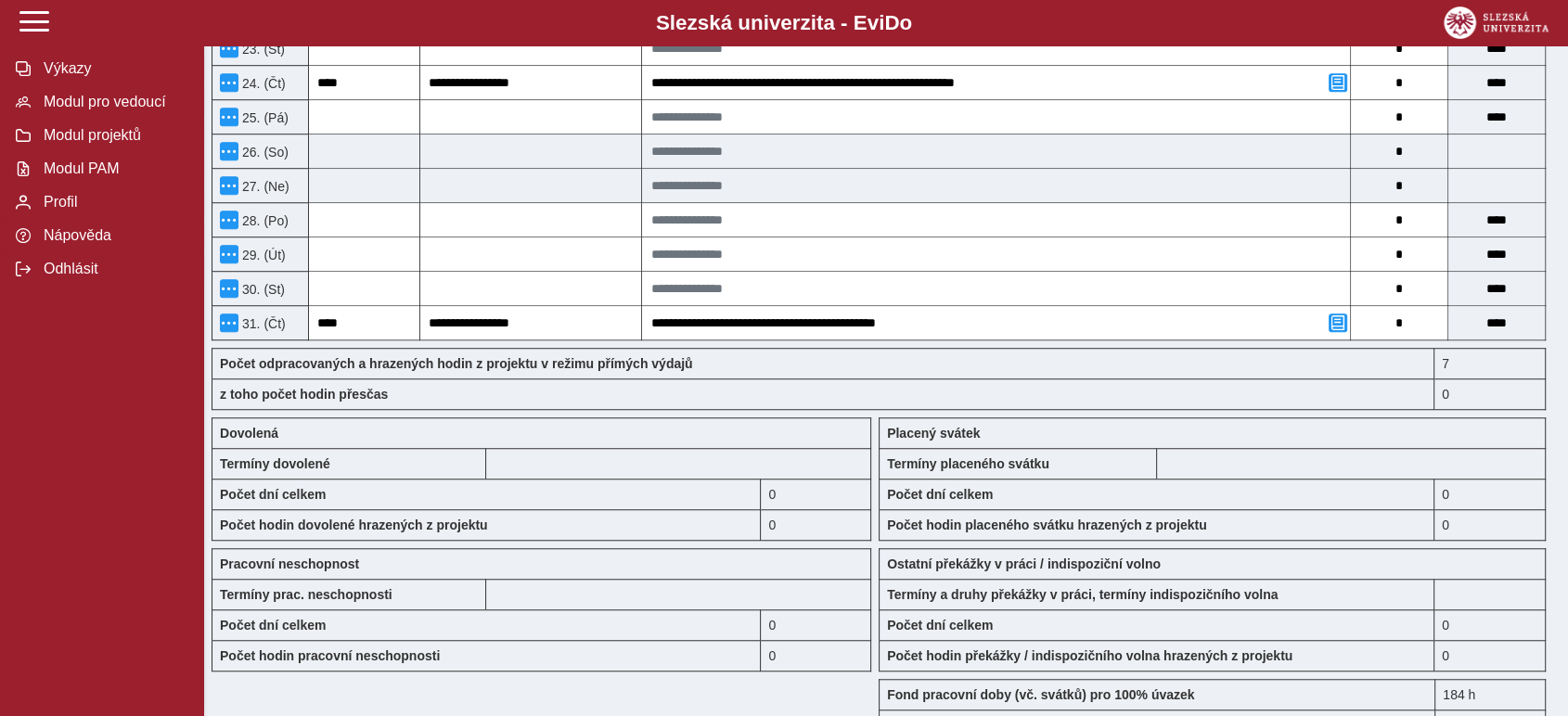 click on "**********" at bounding box center (879, -223) 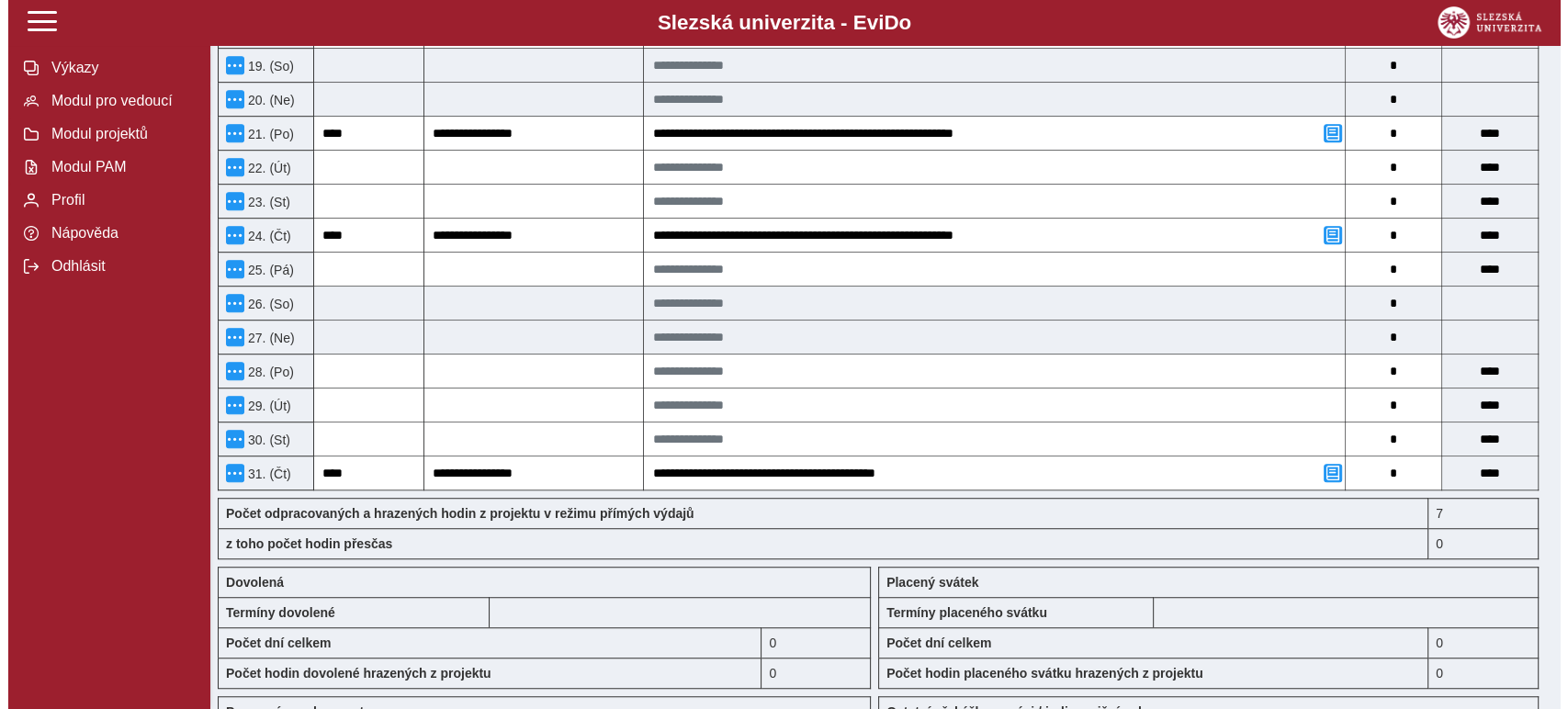 scroll, scrollTop: 764, scrollLeft: 0, axis: vertical 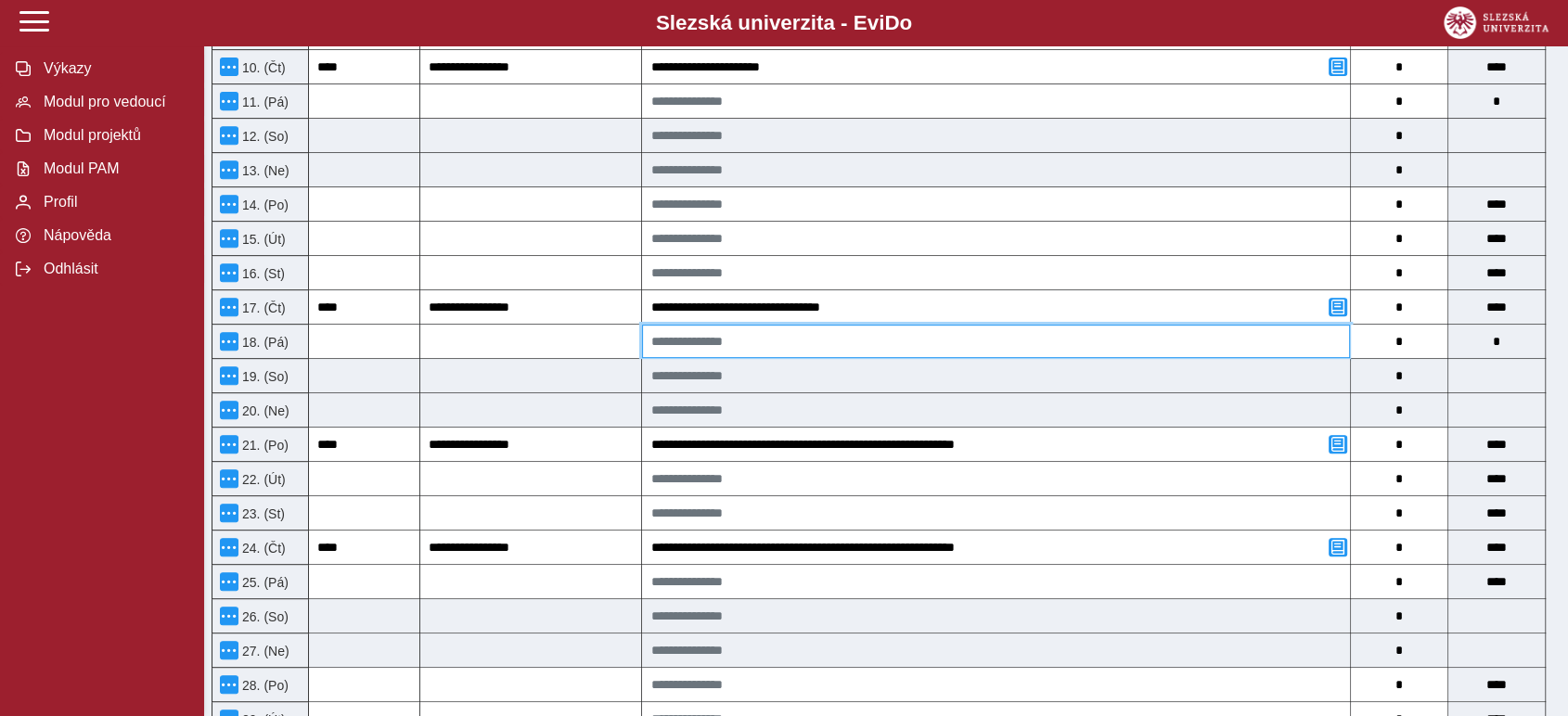 click at bounding box center (996, 341) 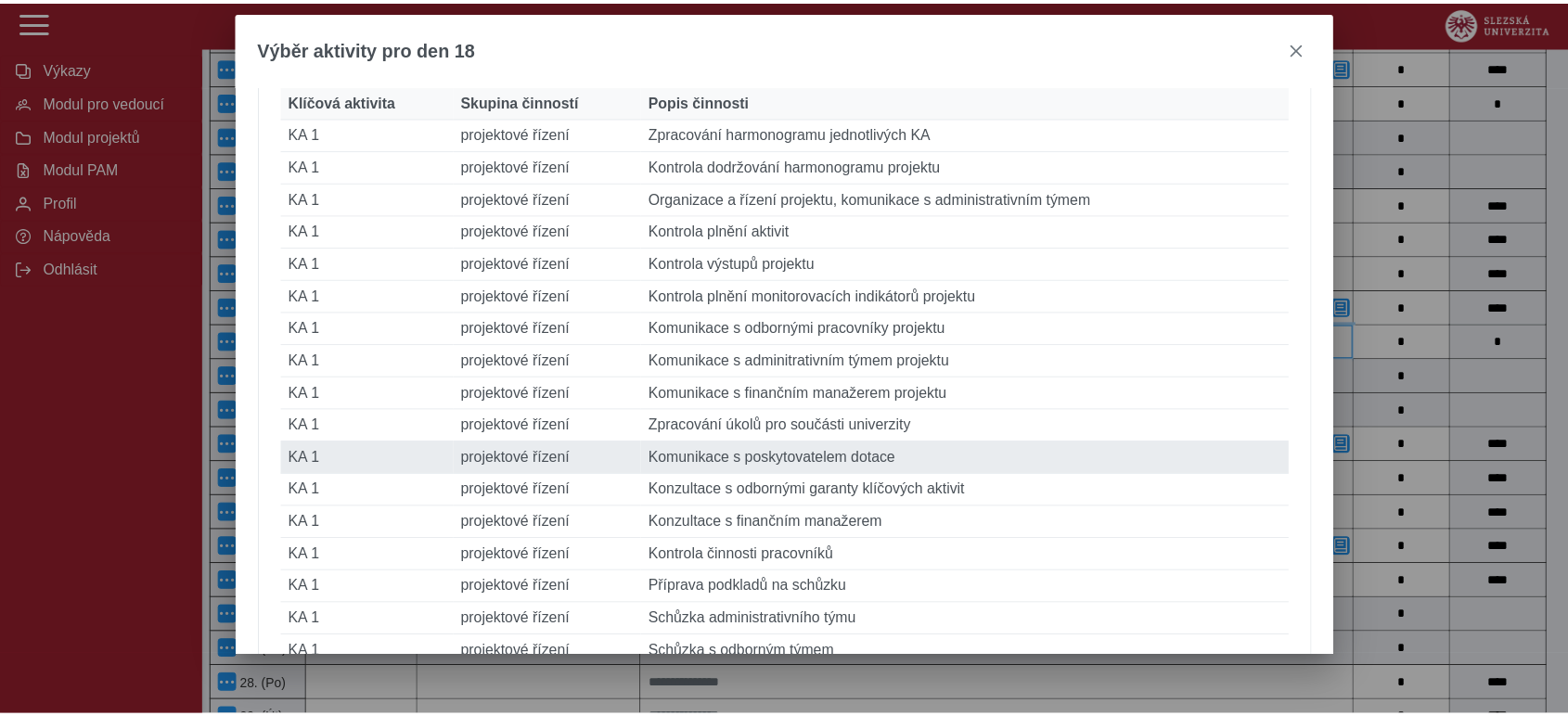 scroll, scrollTop: 309, scrollLeft: 0, axis: vertical 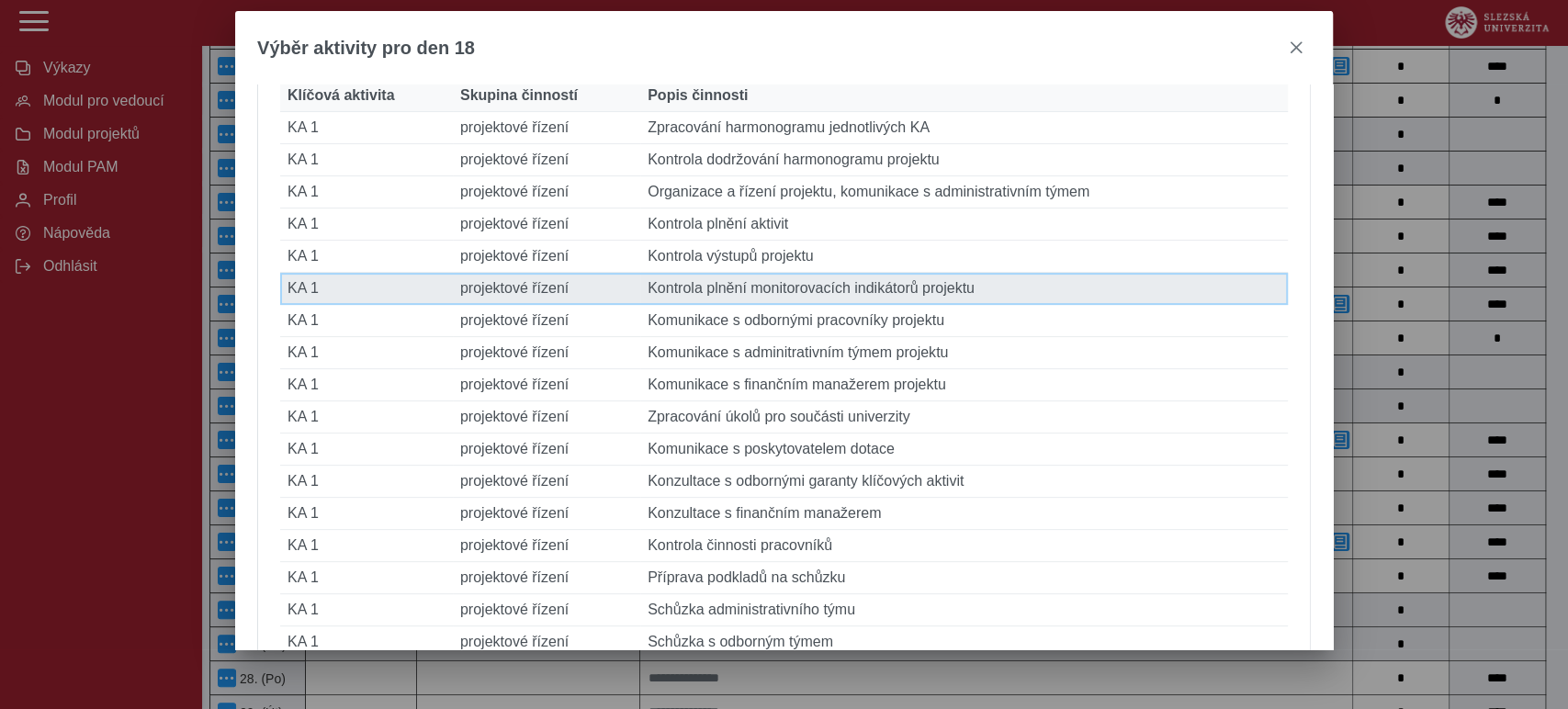 click on "Popis činnosti Kontrola plnění monitorovacích indikátorů projektu" at bounding box center (964, 288) 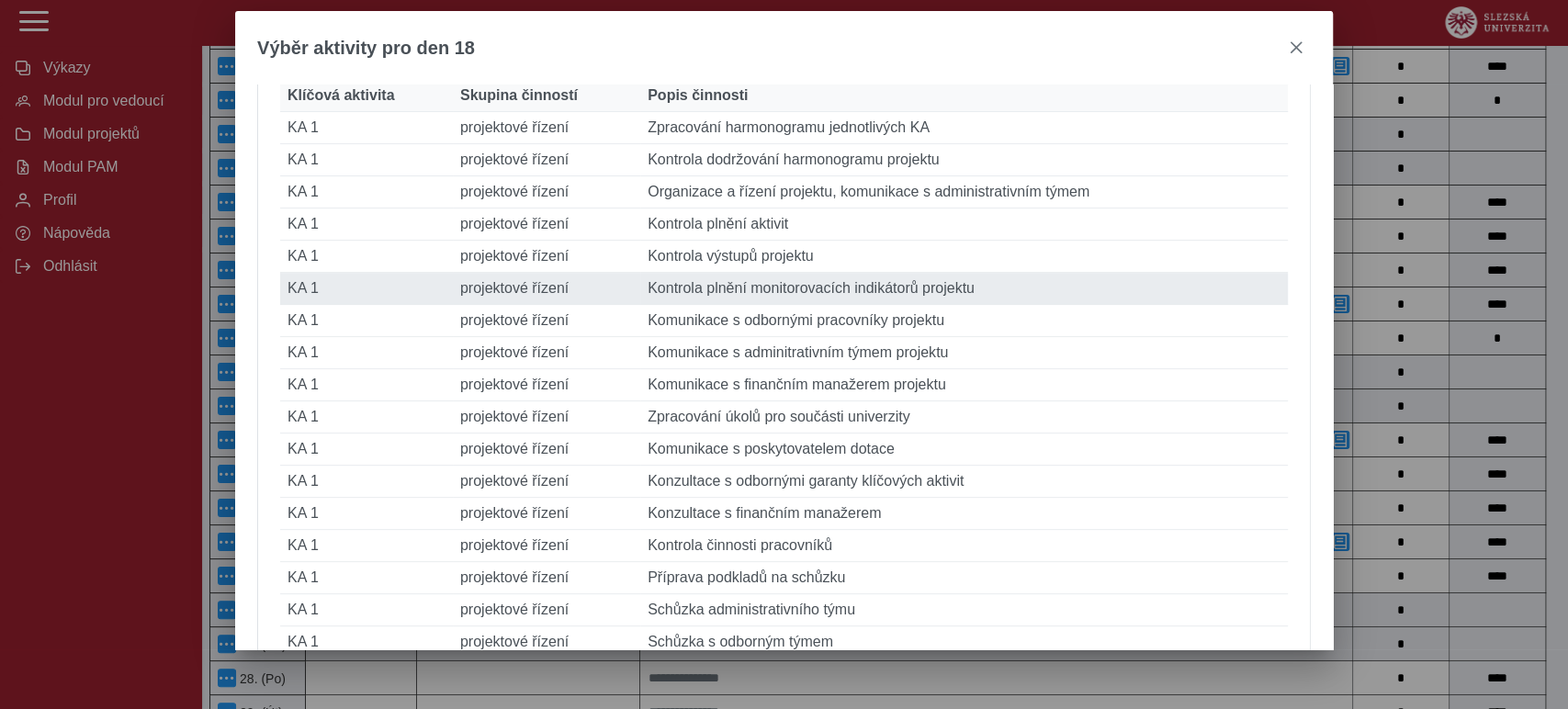 type on "****" 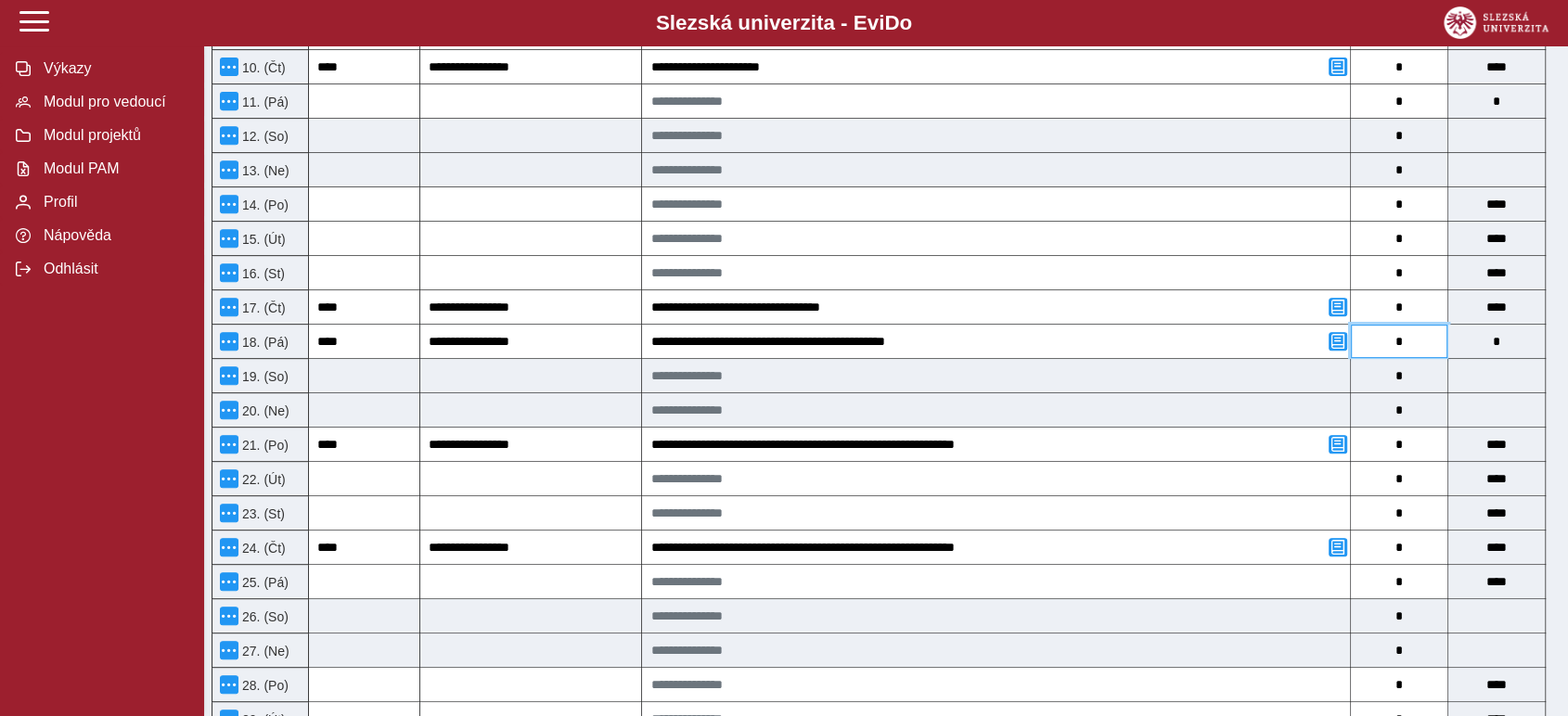 click on "*" at bounding box center [1399, 341] 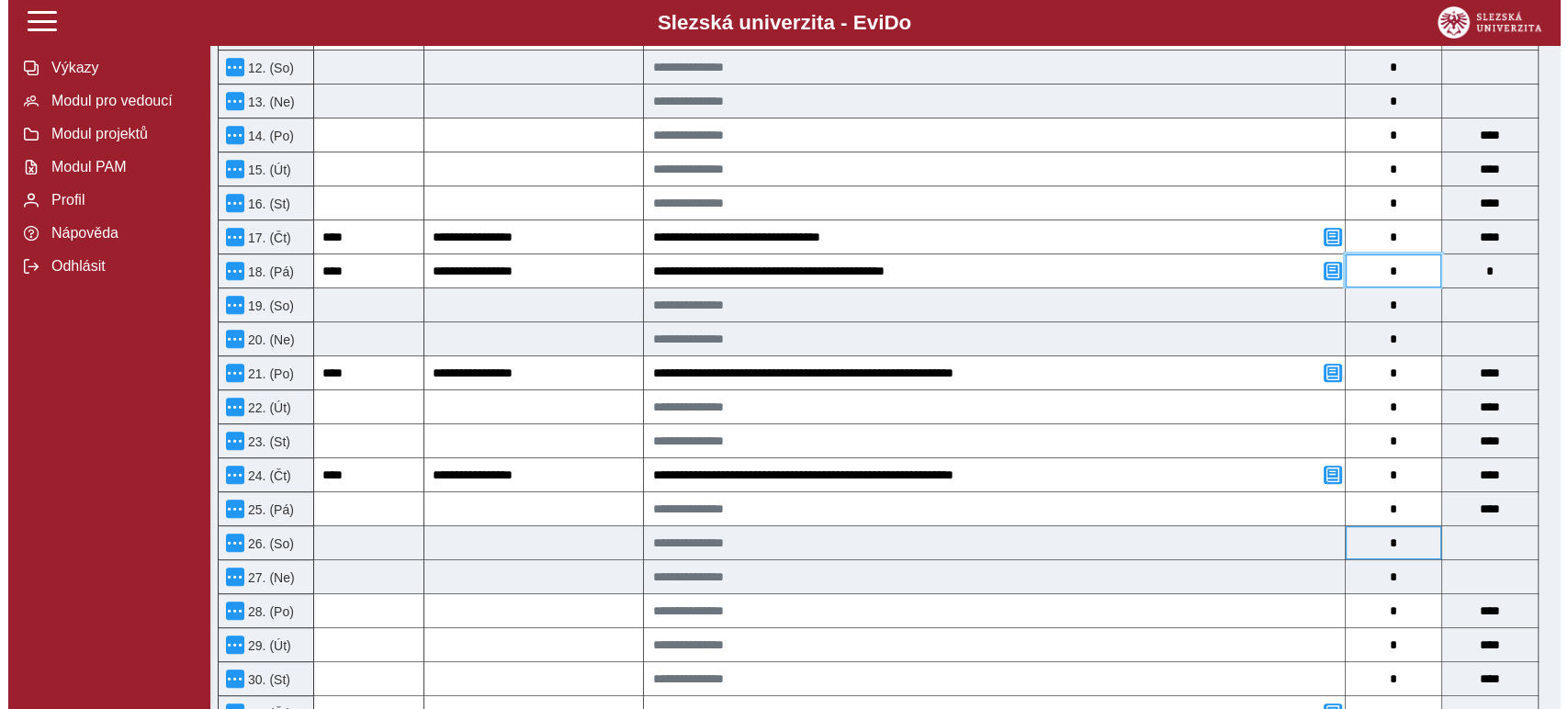 scroll, scrollTop: 867, scrollLeft: 0, axis: vertical 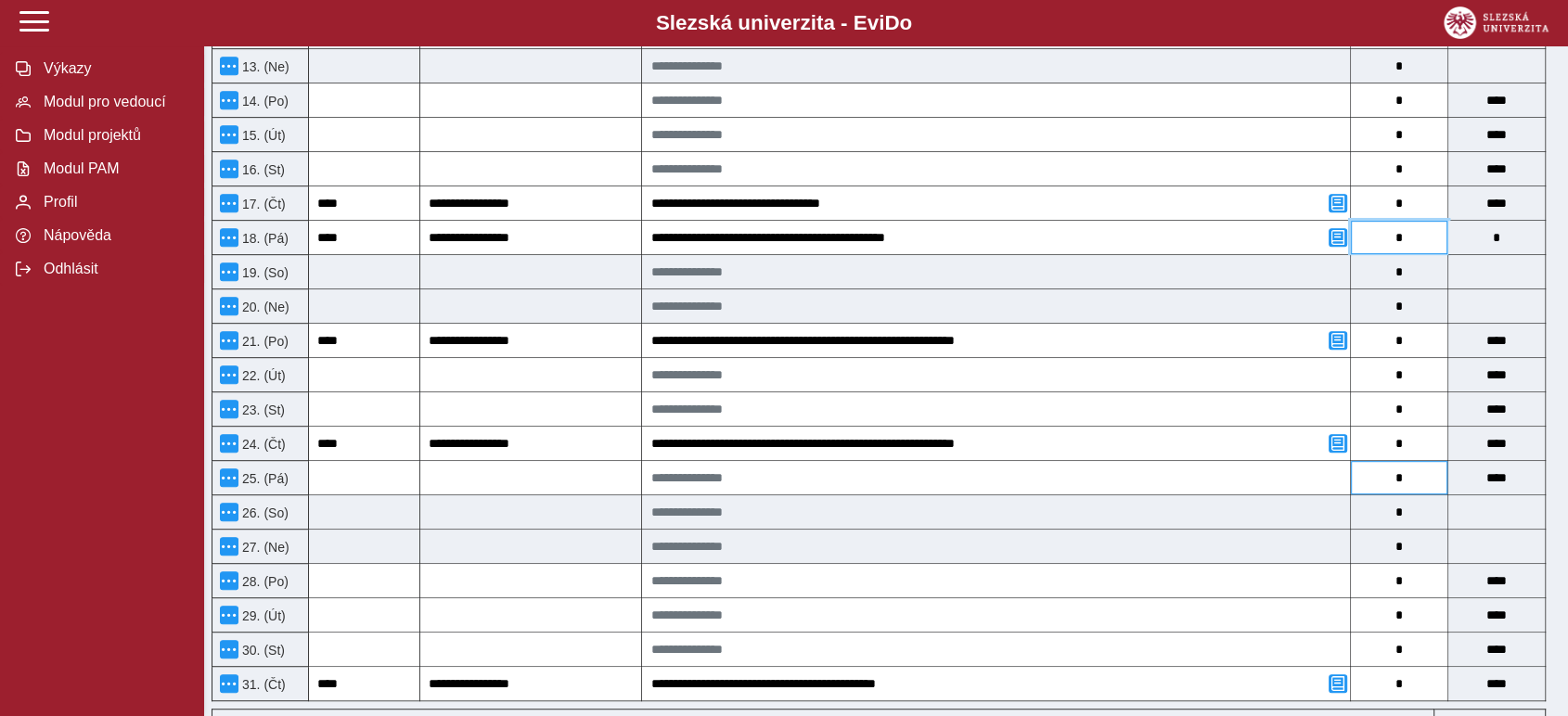 type on "*" 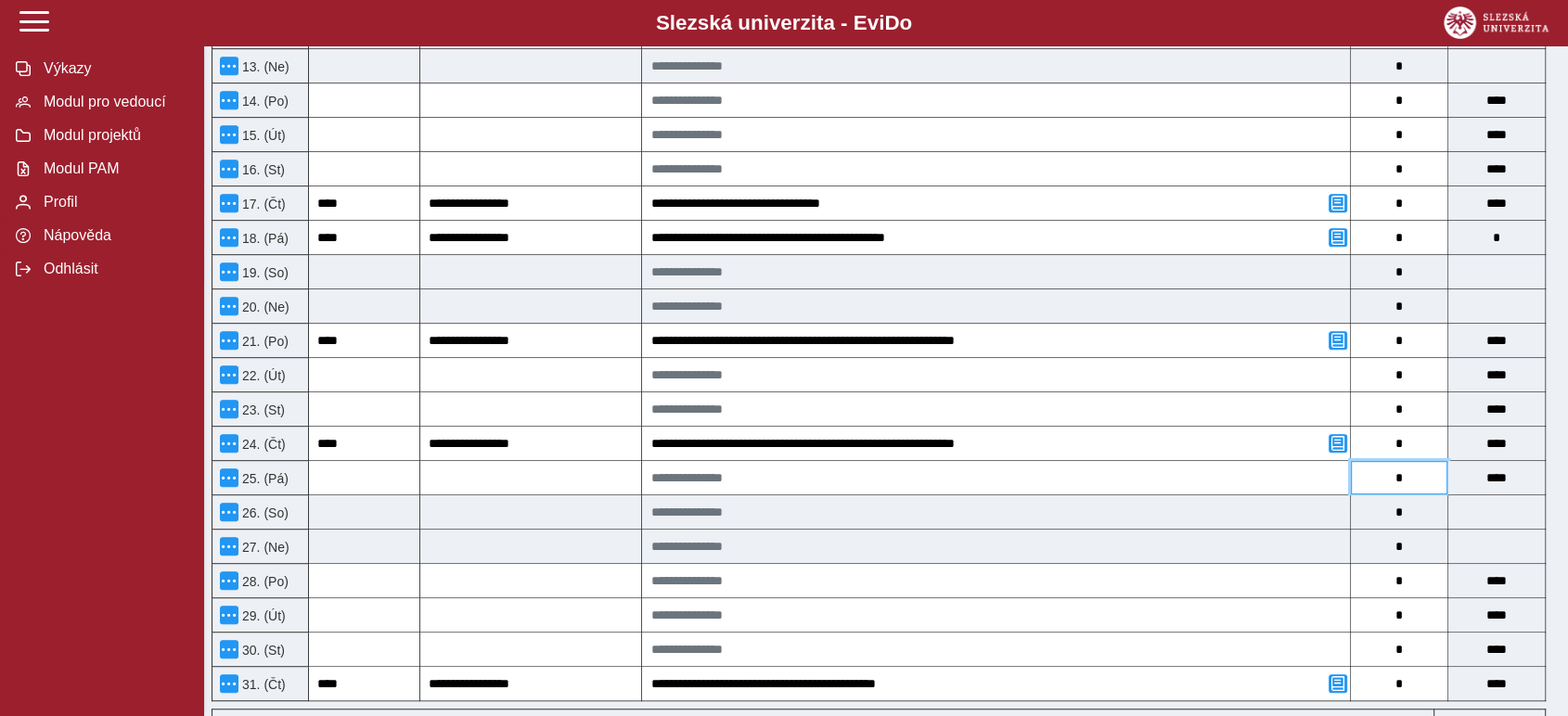 click on "*" at bounding box center [1399, 478] 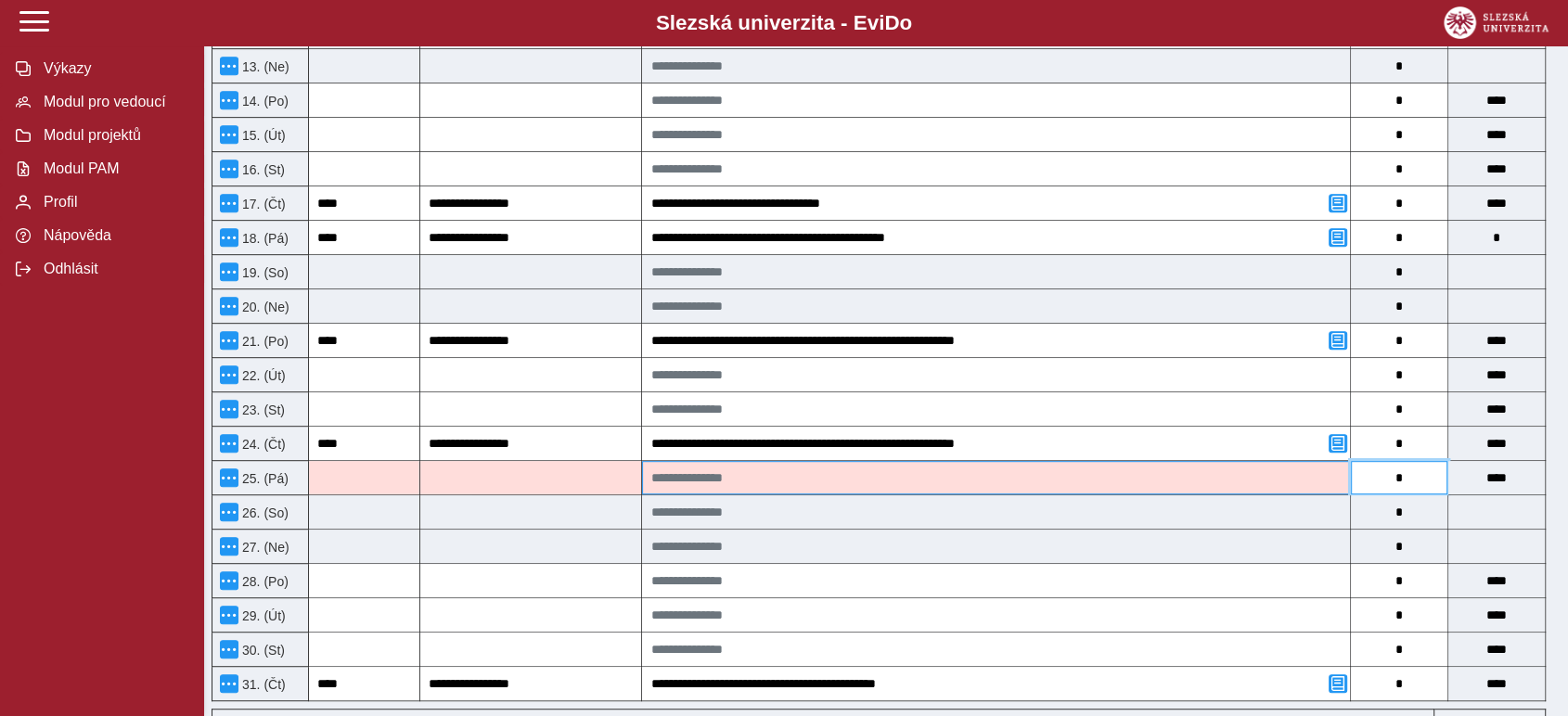 type on "*" 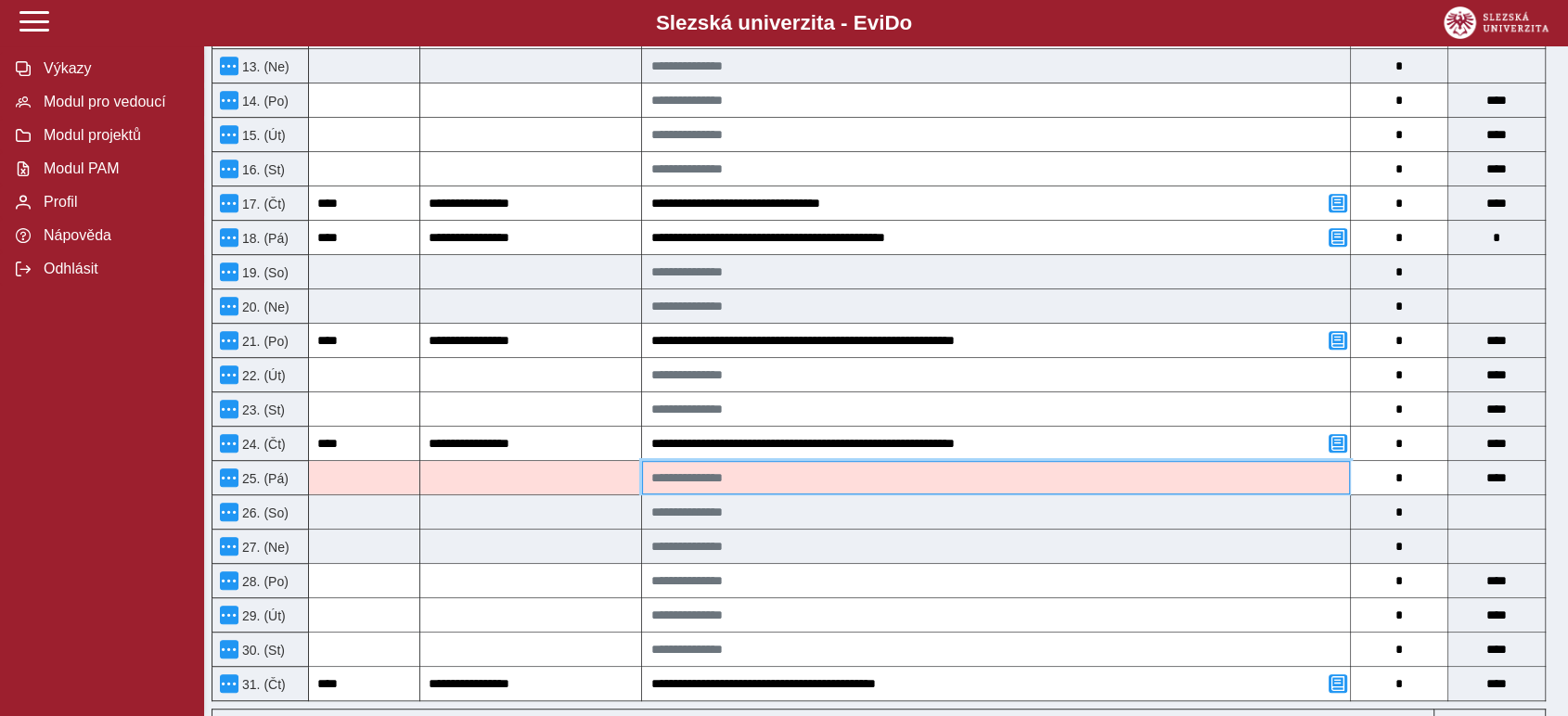 click at bounding box center [996, 478] 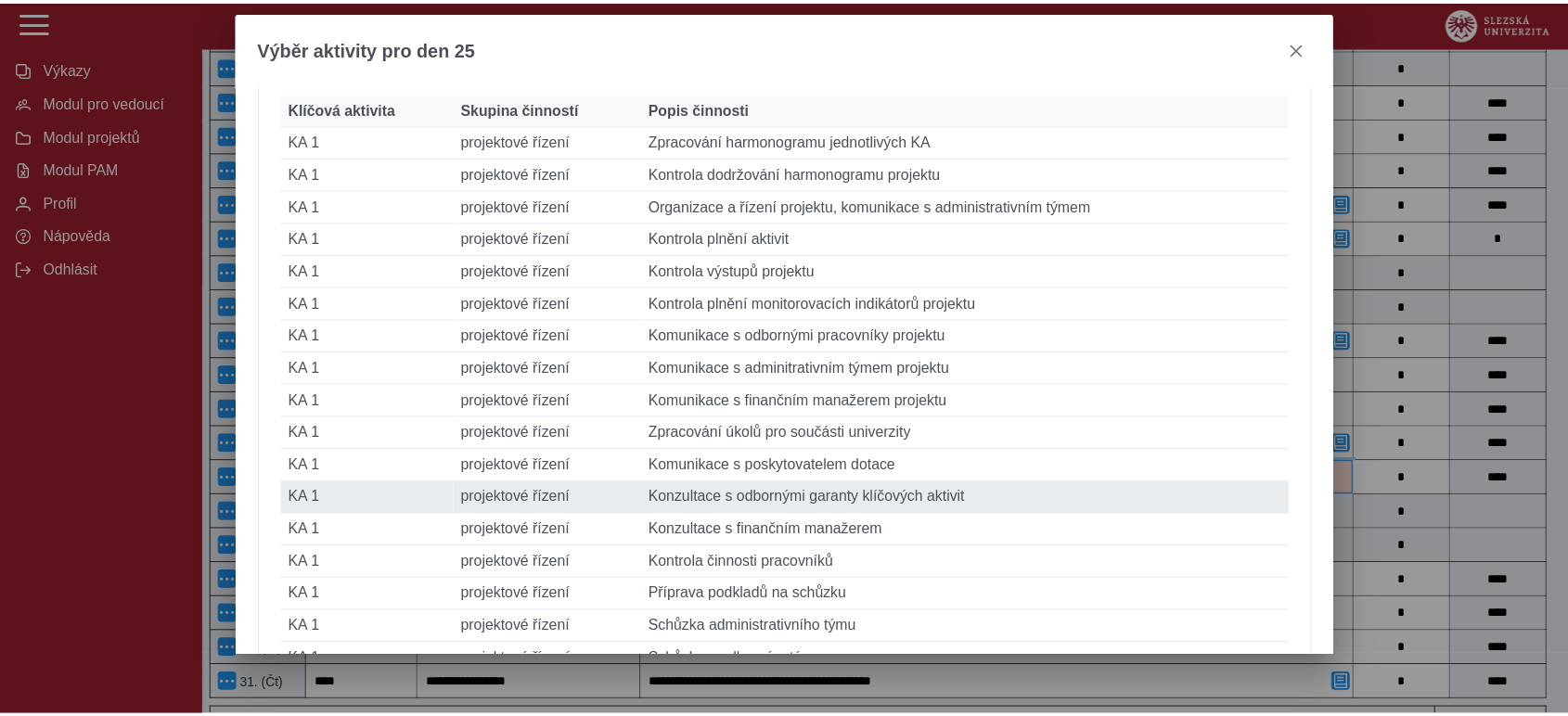 scroll, scrollTop: 309, scrollLeft: 0, axis: vertical 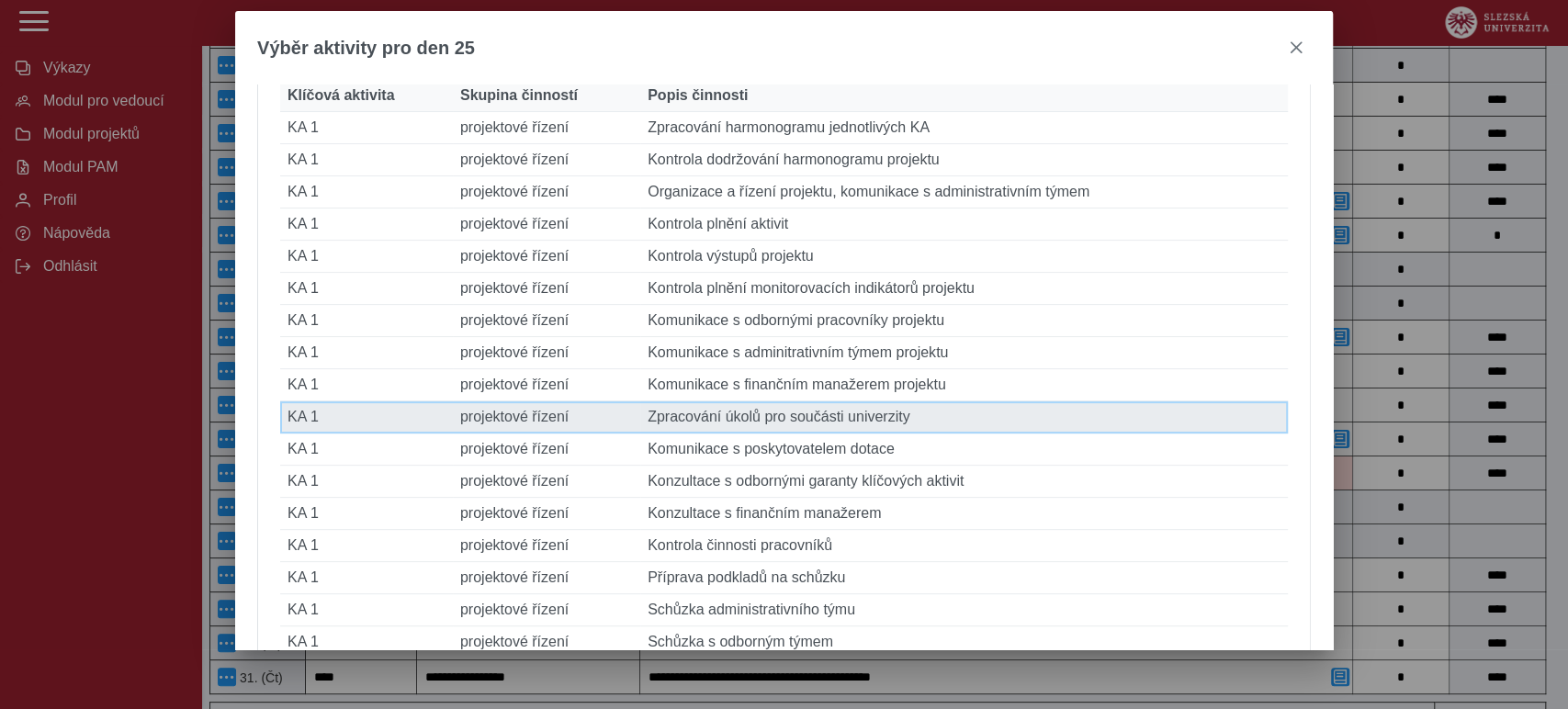 click on "Popis činnosti Zpracování úkolů pro součásti univerzity" at bounding box center (964, 417) 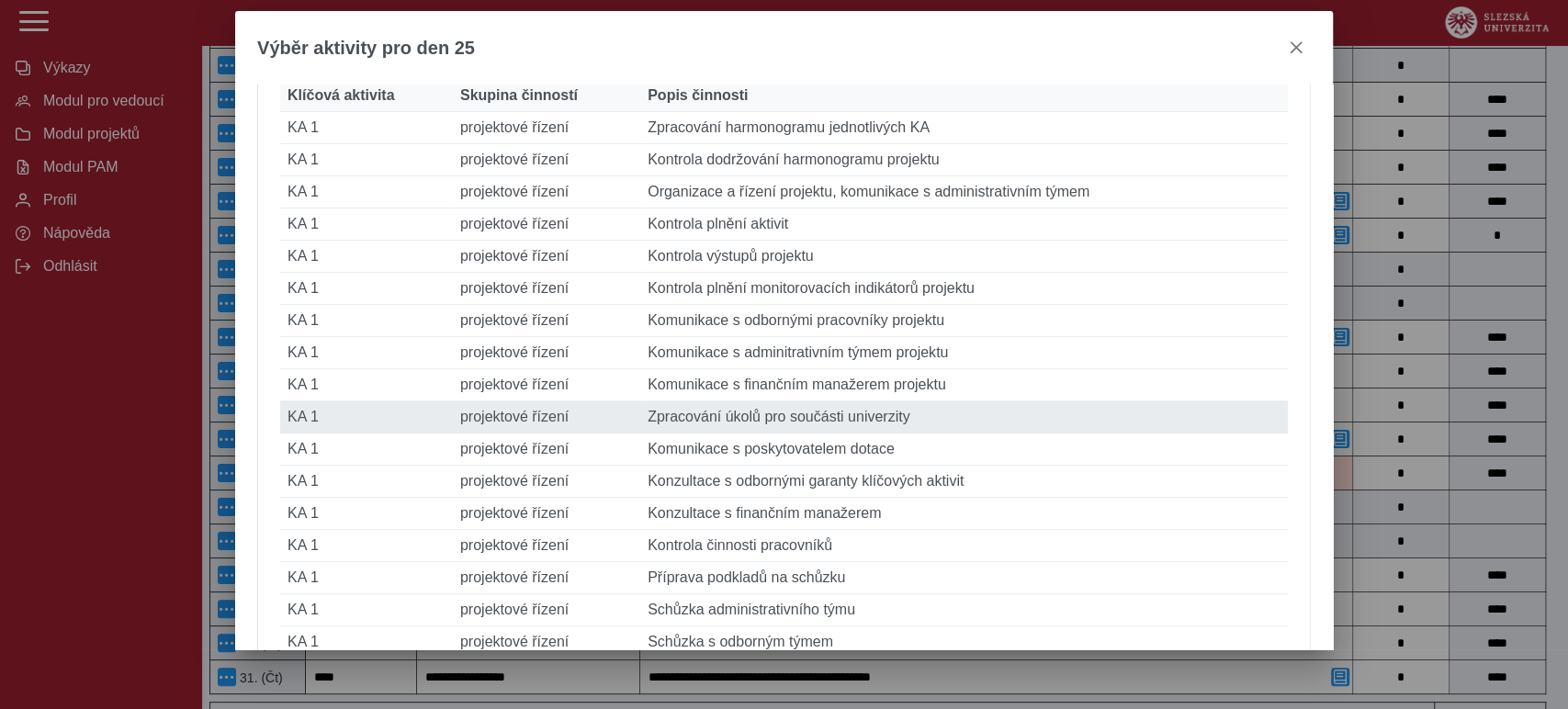 type on "****" 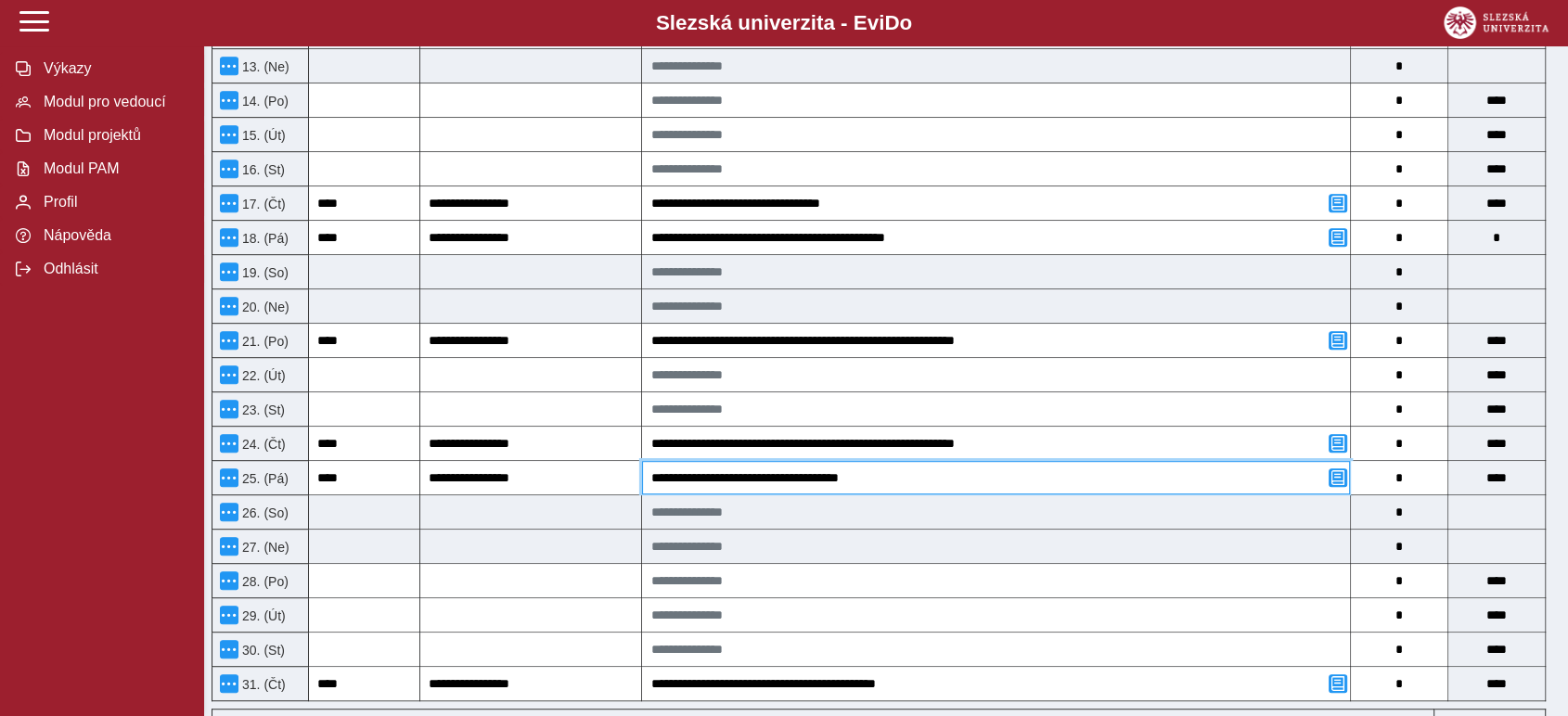 click on "**********" at bounding box center [996, 478] 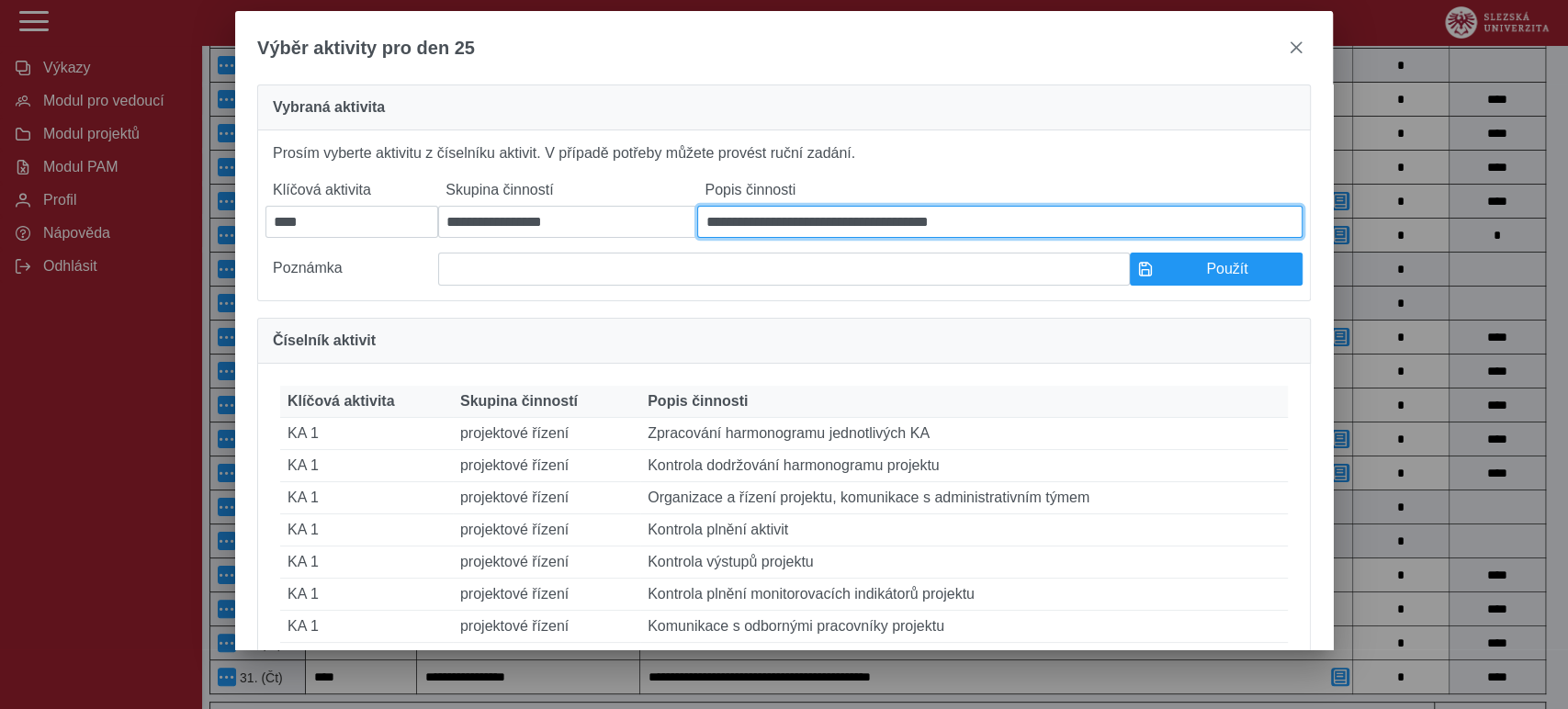 click on "**********" at bounding box center (999, 221) 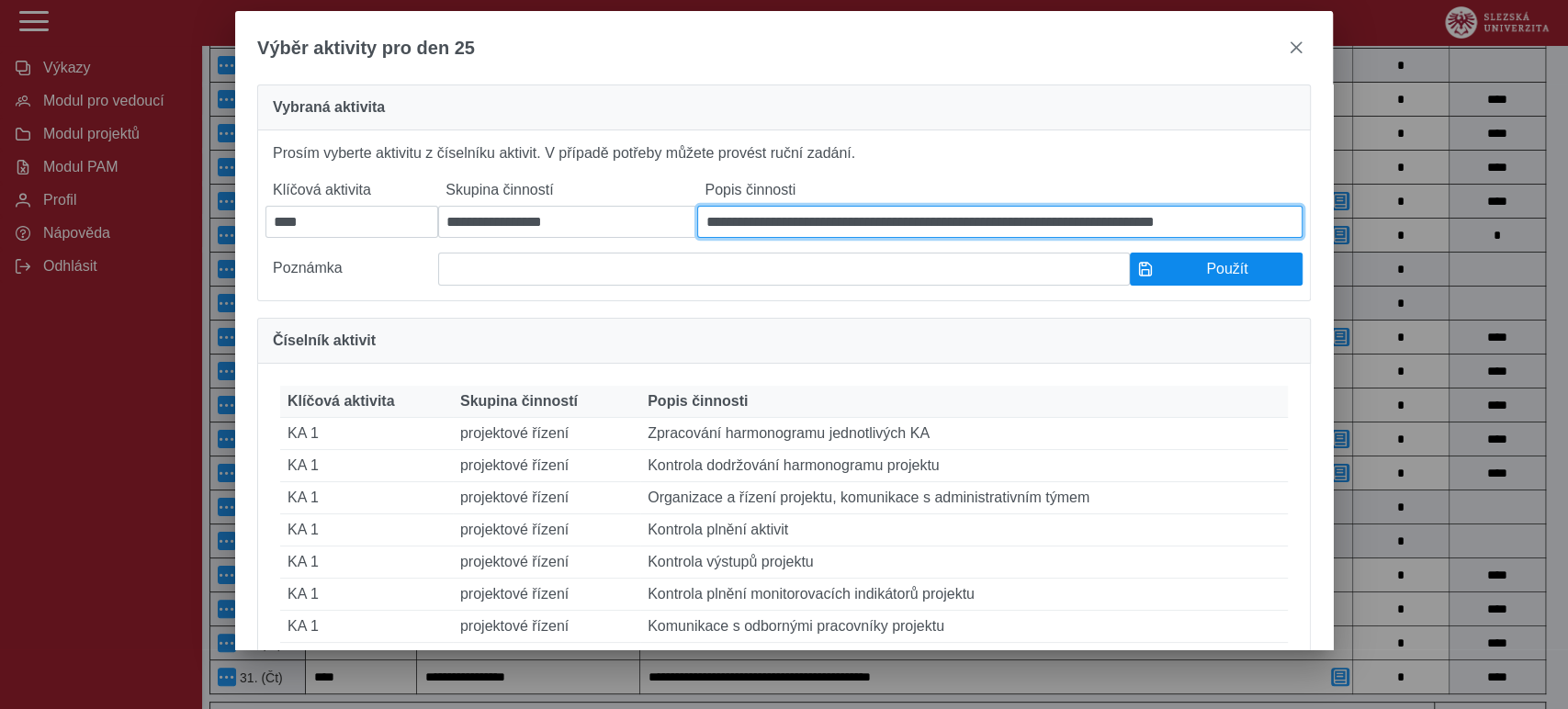type on "**********" 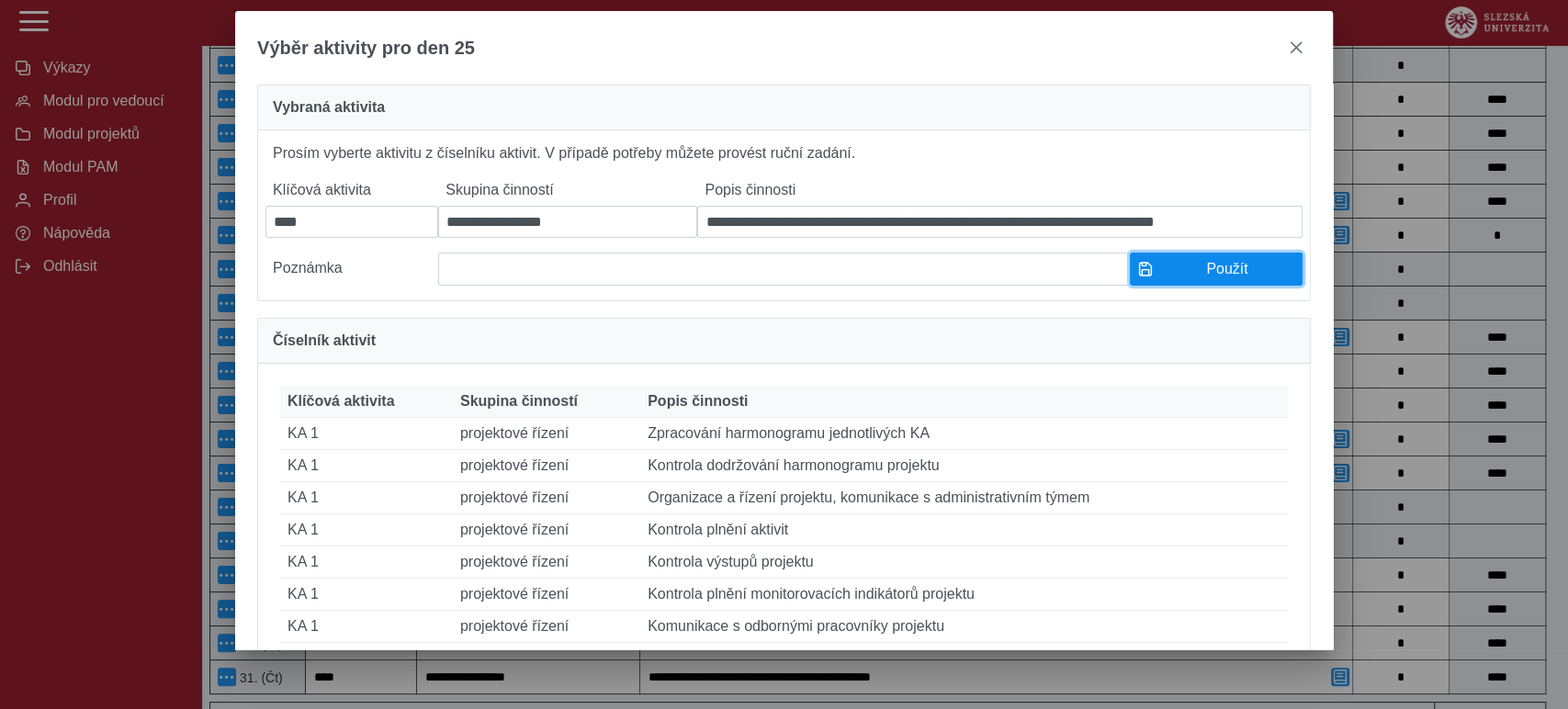 click on "Použít" at bounding box center [1216, 269] 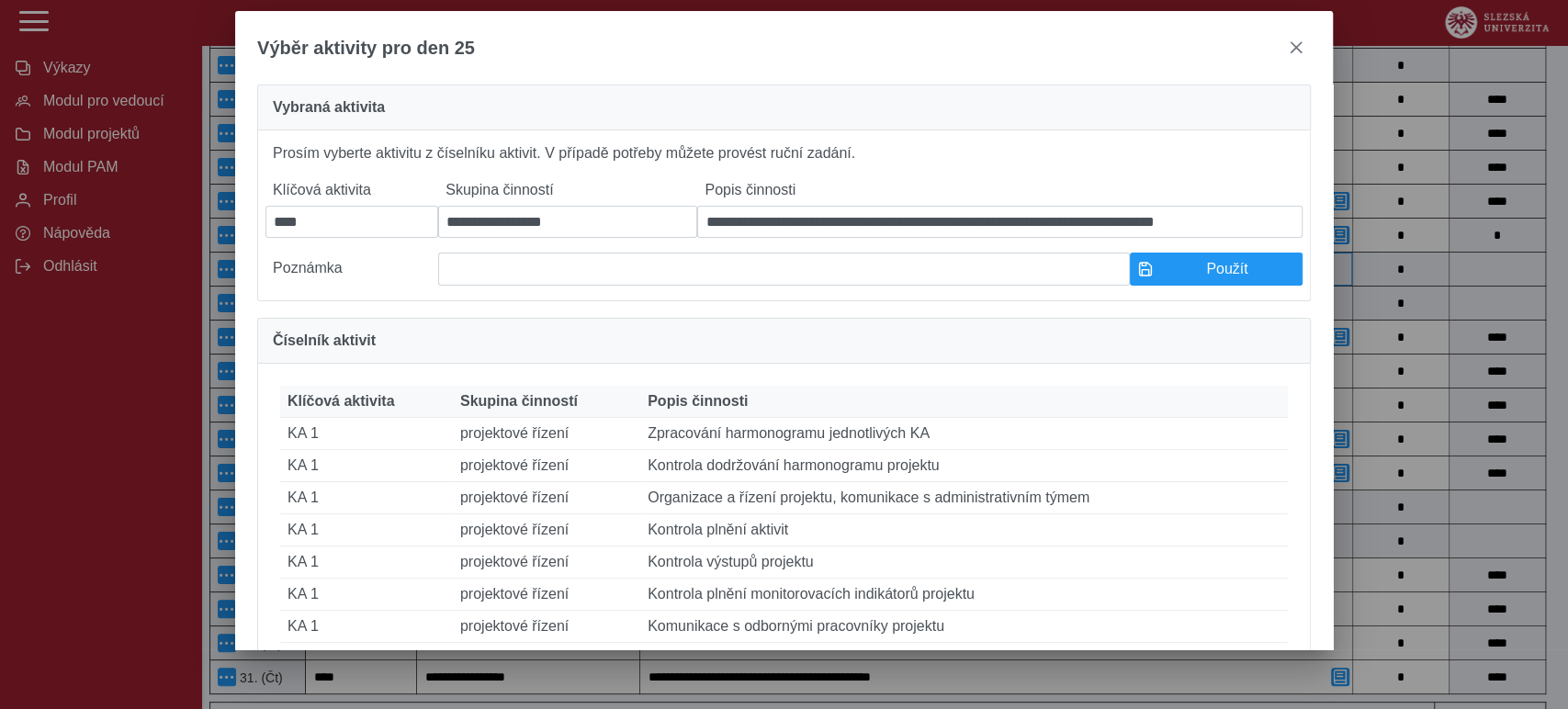 type on "**********" 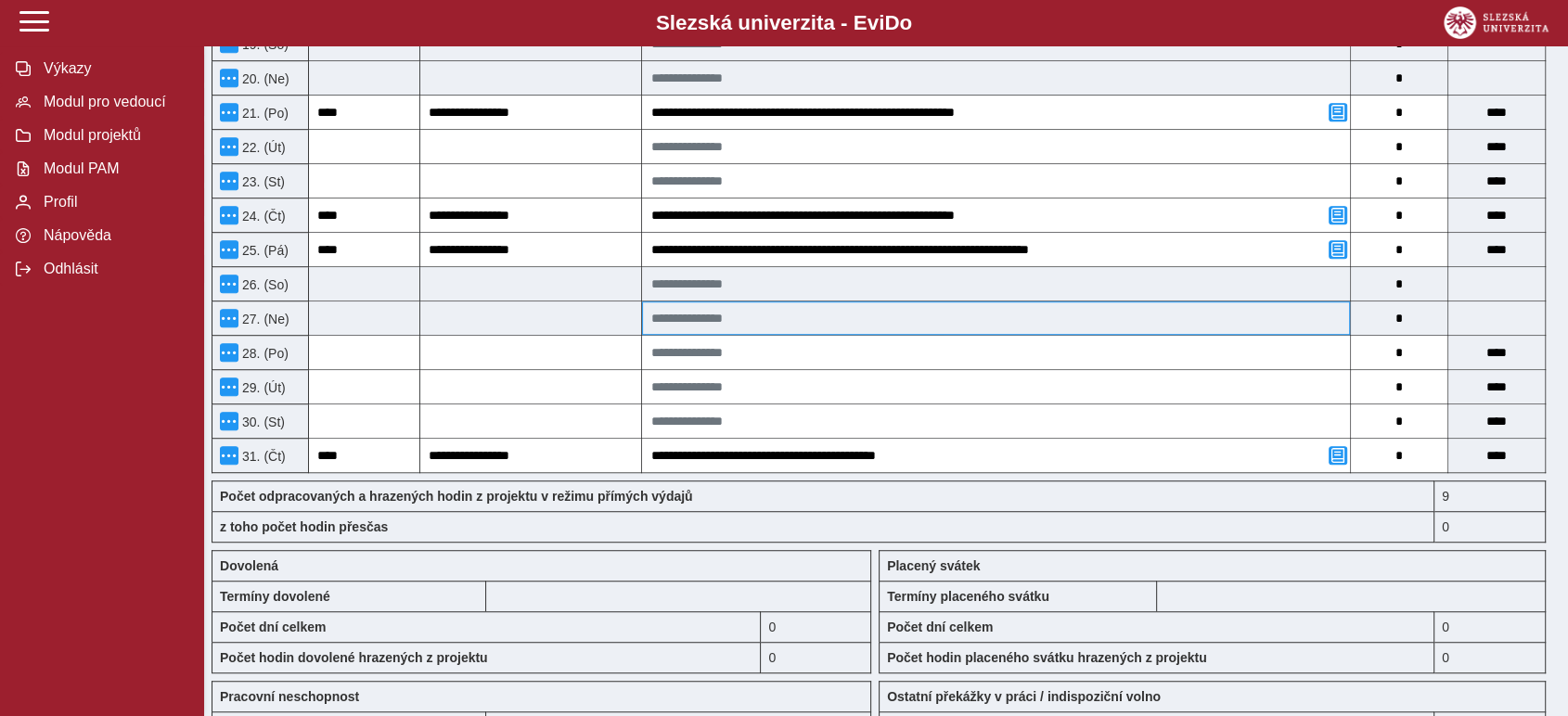 scroll, scrollTop: 1081, scrollLeft: 0, axis: vertical 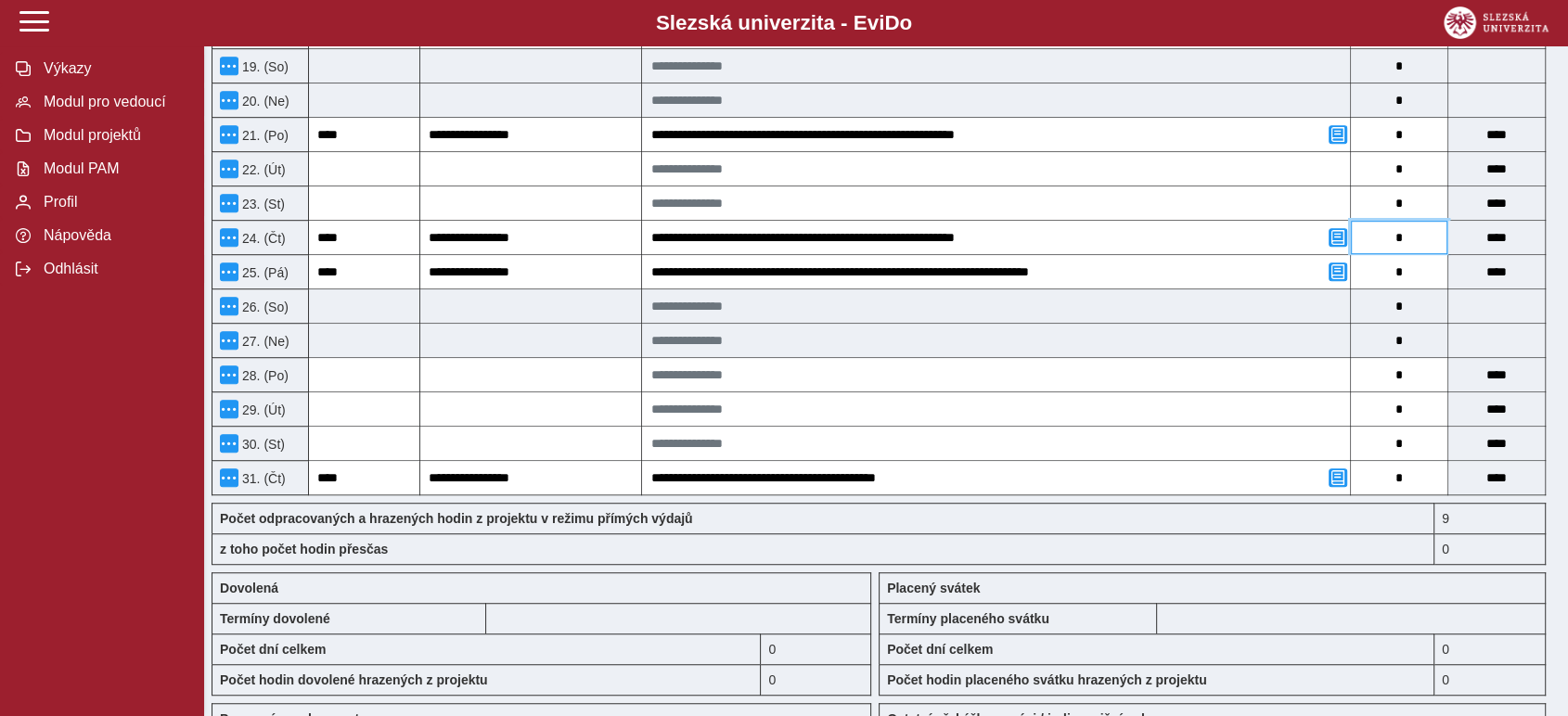 click on "*" at bounding box center [1399, 237] 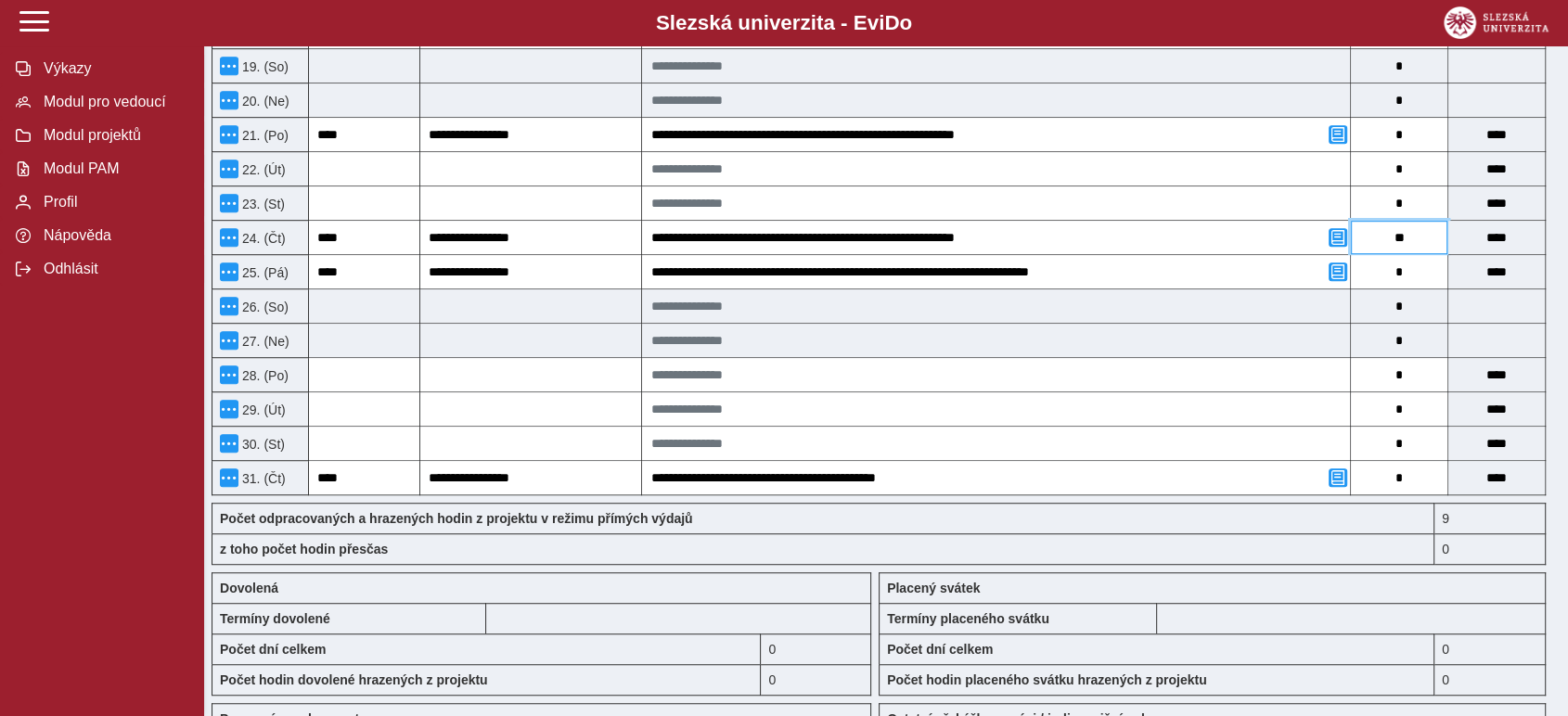 type on "***" 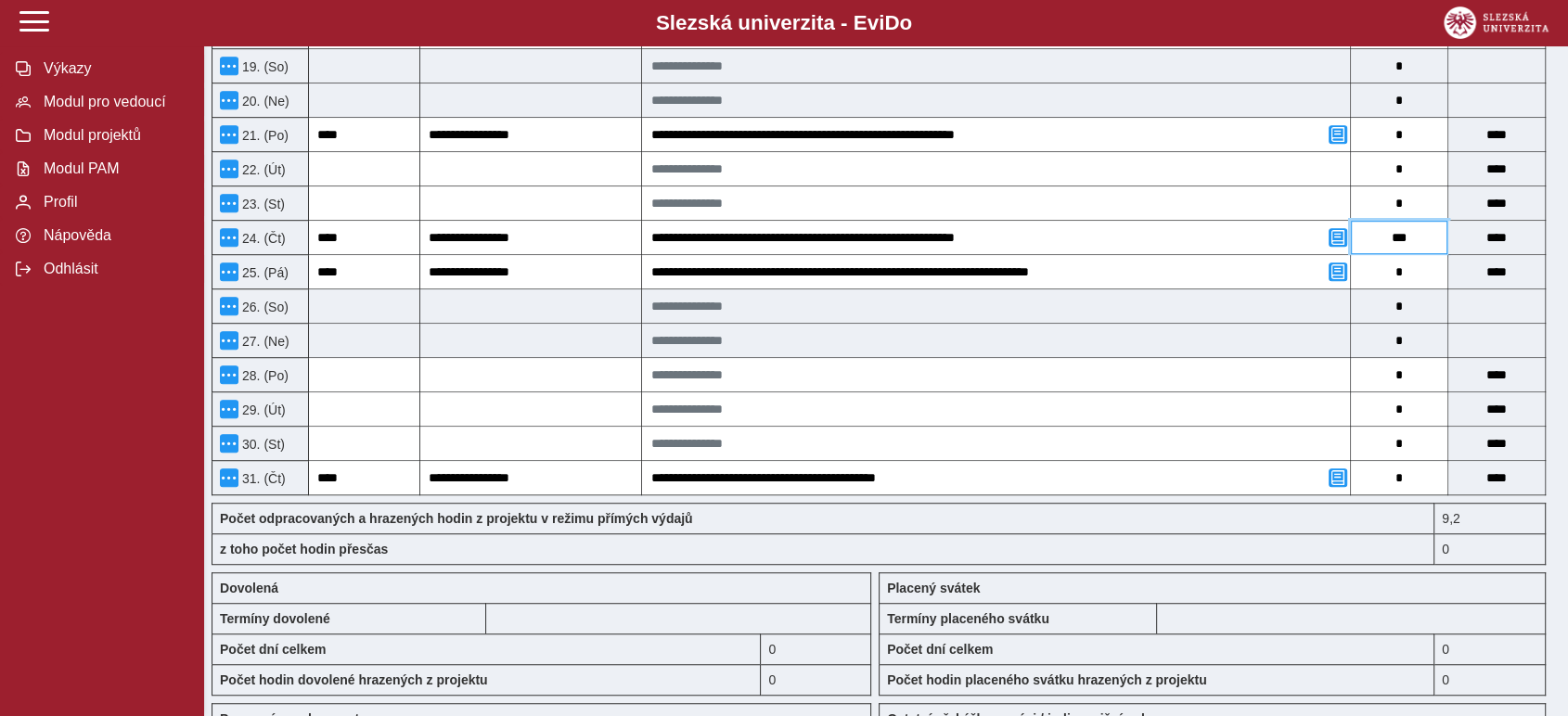 type on "***" 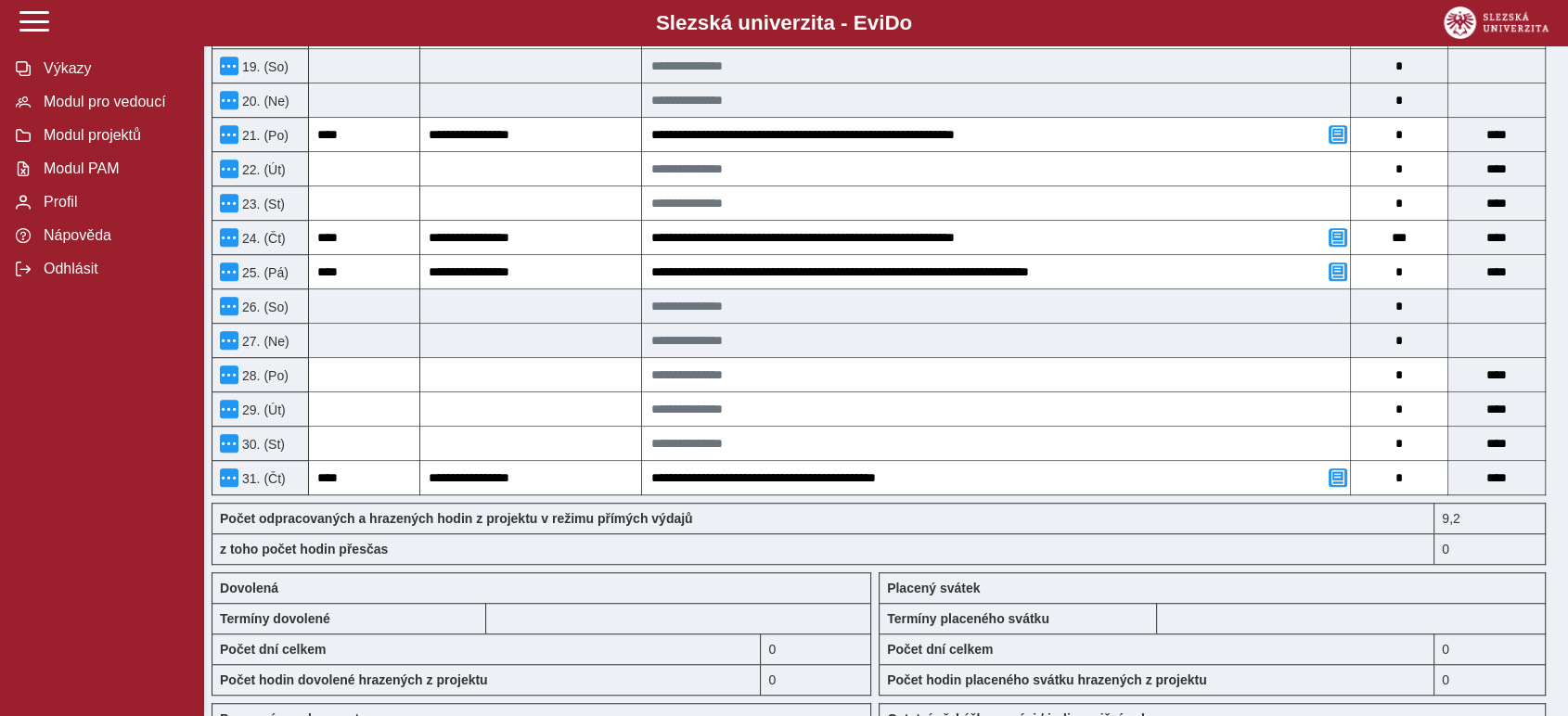 click on "Zpět  Pracovní výkaz (stav: nepodepsán)  Uložit Storno Možnosti   Název projektu Název příjemce Registrační číslo  ERDF Kvalita: Rozvoj infrastrukturního zázemí Slezské univerzity    Slezská univerzita   CZ.02.02.01/00/23_023/0008898  Jméno a příjmení  Mgr. Martin Tichý  Název pozice  Projektový manažer  Výše úvazku pro projekt v režimu přímých výdajů  0,05  Kód položky rozpočtu  1.1.1.1  Celková výše úvazku u zaměstnavatele, u kterého je sjednána prokazovaná pozice  1  Typ pracovněprávního vztahu, k němuž se vztahuje tento výkaz  Pracovní smlouva    Celková výše úvazku u všech zaměstnavatelů zapojených do realizace projektu  1  Výkaz pro rok a měsíc  2025/7   Pro tuto smlouvu je vypnut automatický nápočet hodin. Zadejte prosím odpracované hodiny ručně.  Přehled činností vykonávaných pro projekt a hrazených z projektu v režimu přímých výdajů včetně průběžných výstupů práce Klíčová aktivita Počet hodin Grand total" at bounding box center [886, 71] 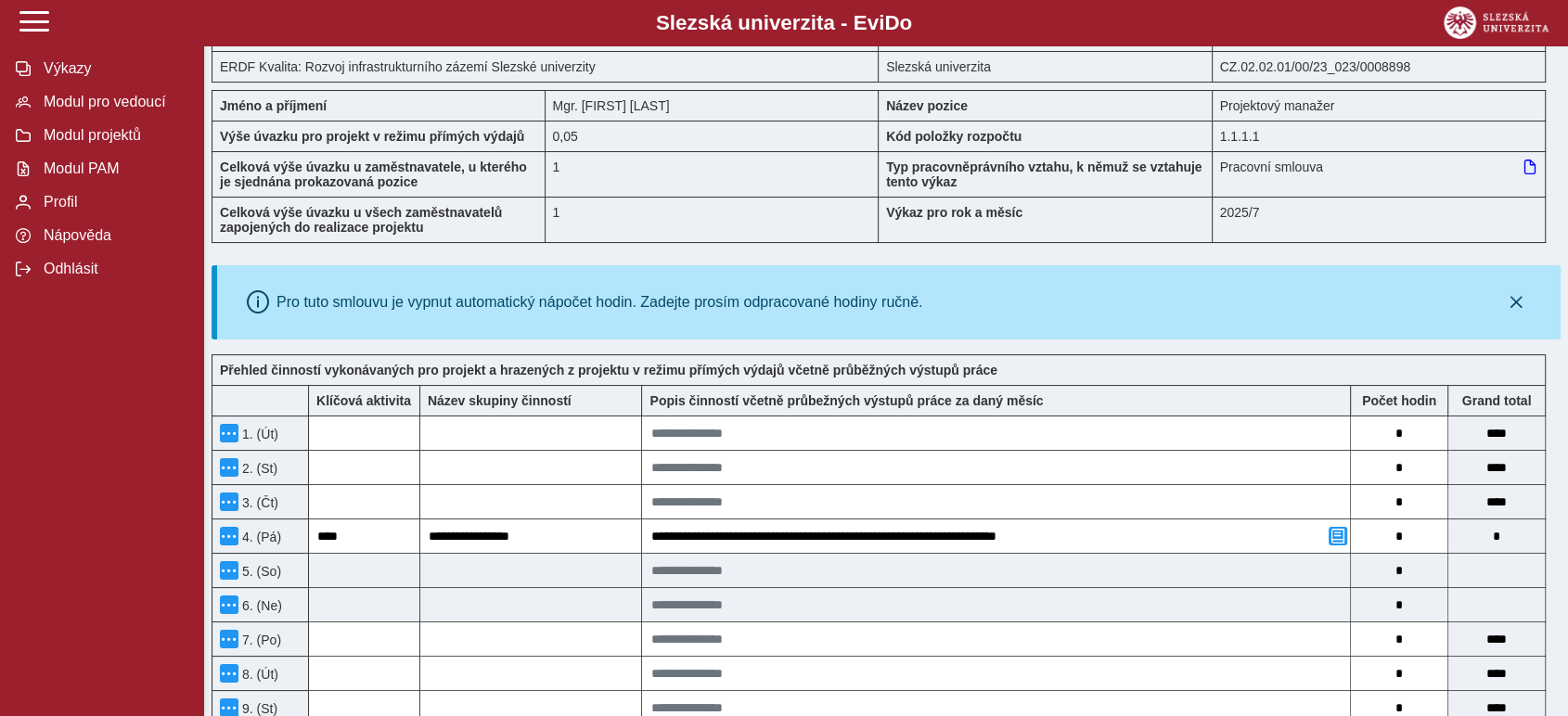 scroll, scrollTop: 0, scrollLeft: 0, axis: both 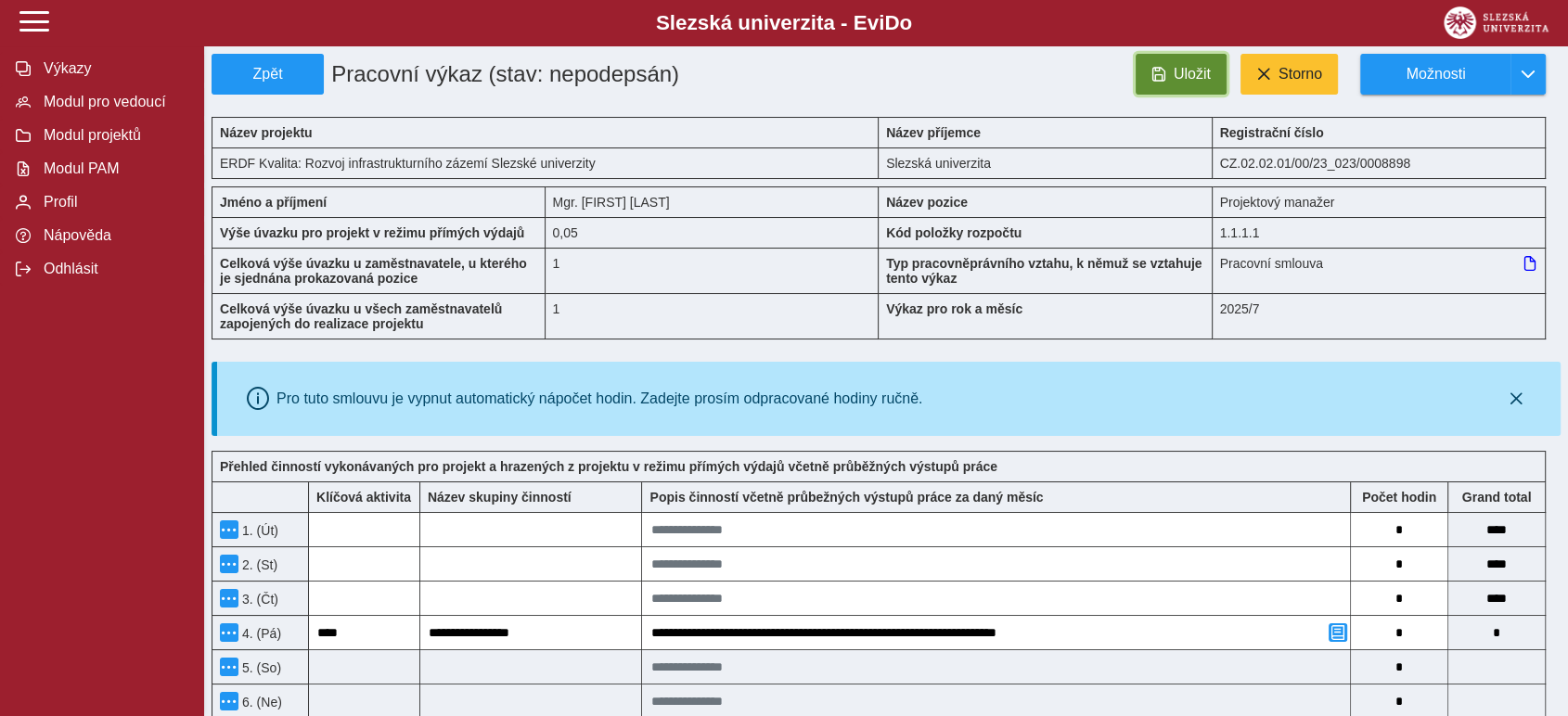 click on "Uložit" at bounding box center (1192, 74) 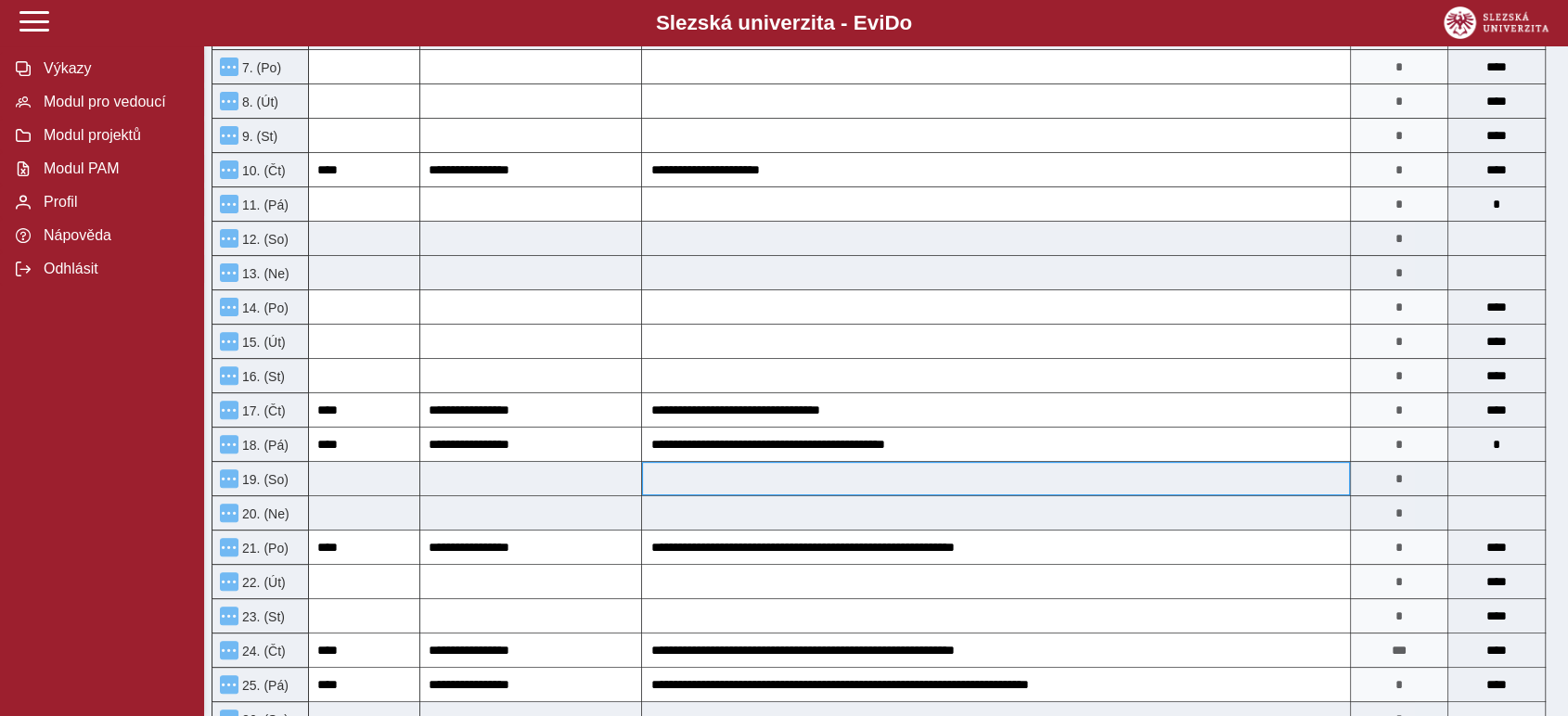 scroll, scrollTop: 0, scrollLeft: 0, axis: both 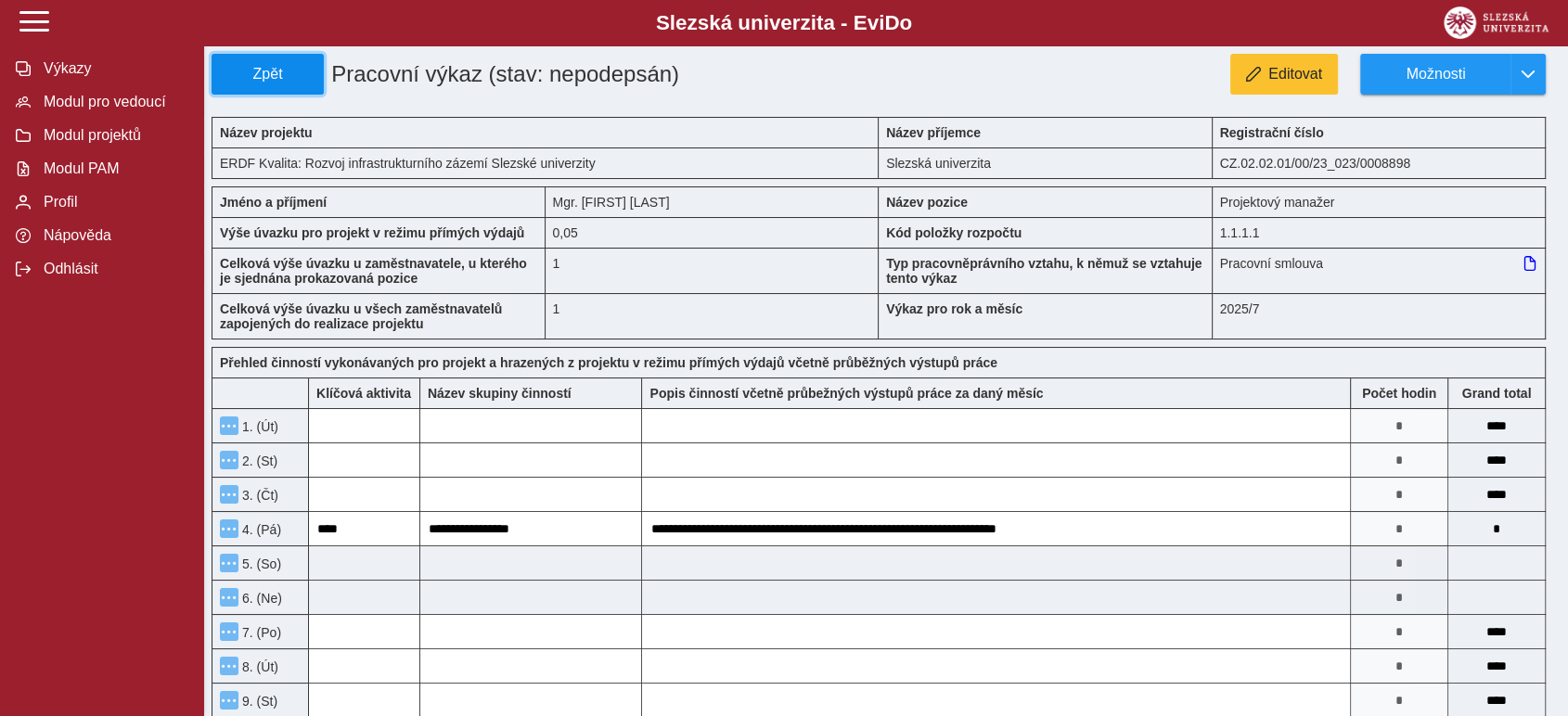 click on "Zpět" at bounding box center (267, 74) 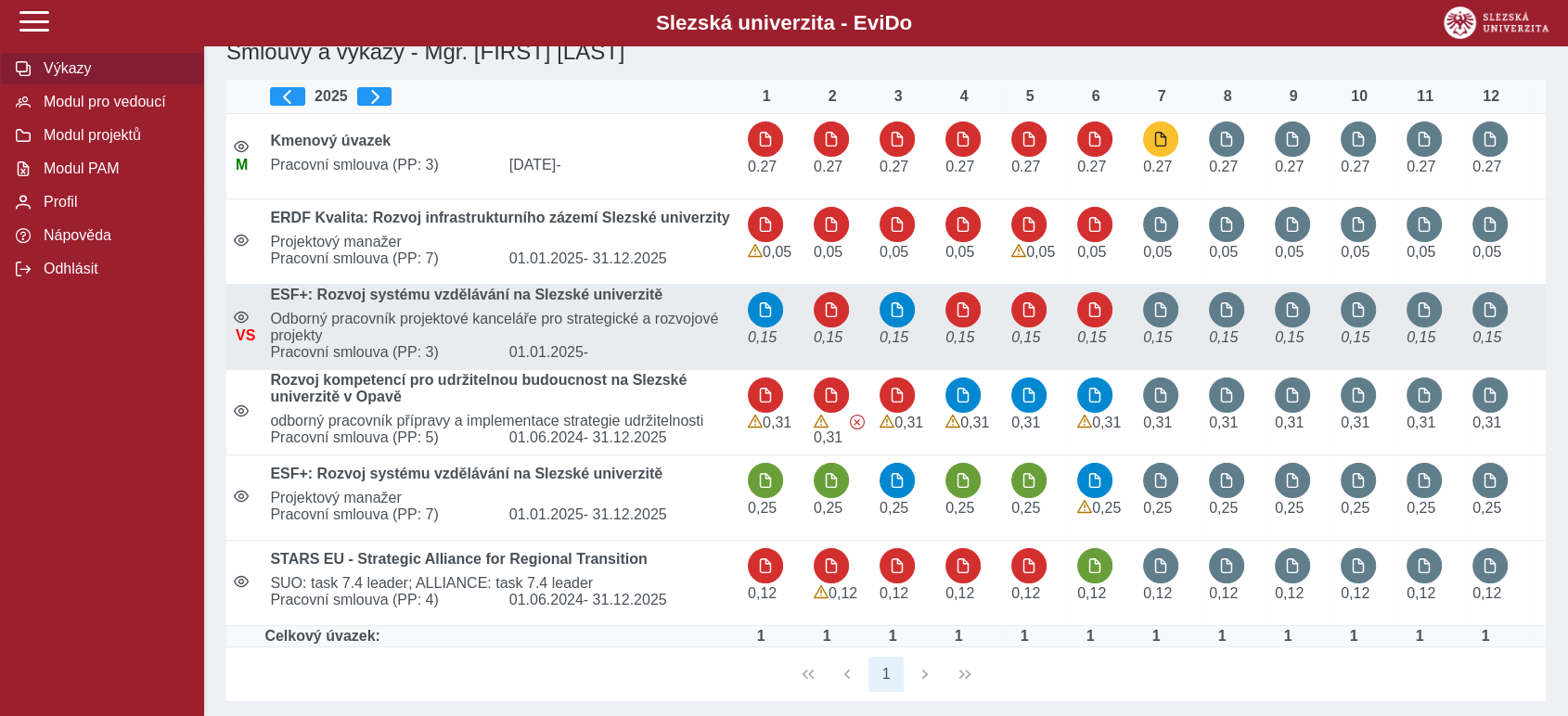 scroll, scrollTop: 0, scrollLeft: 0, axis: both 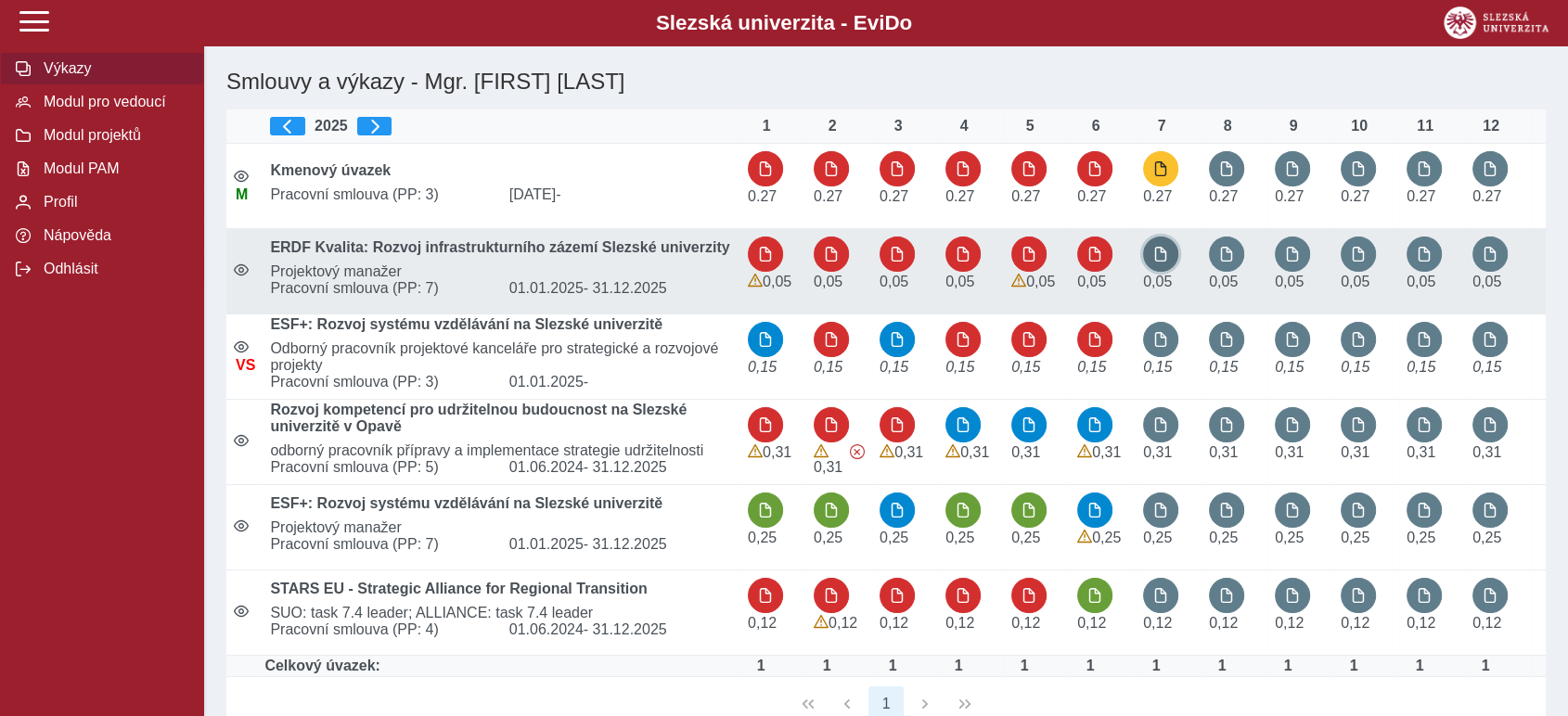 click at bounding box center (1161, 254) 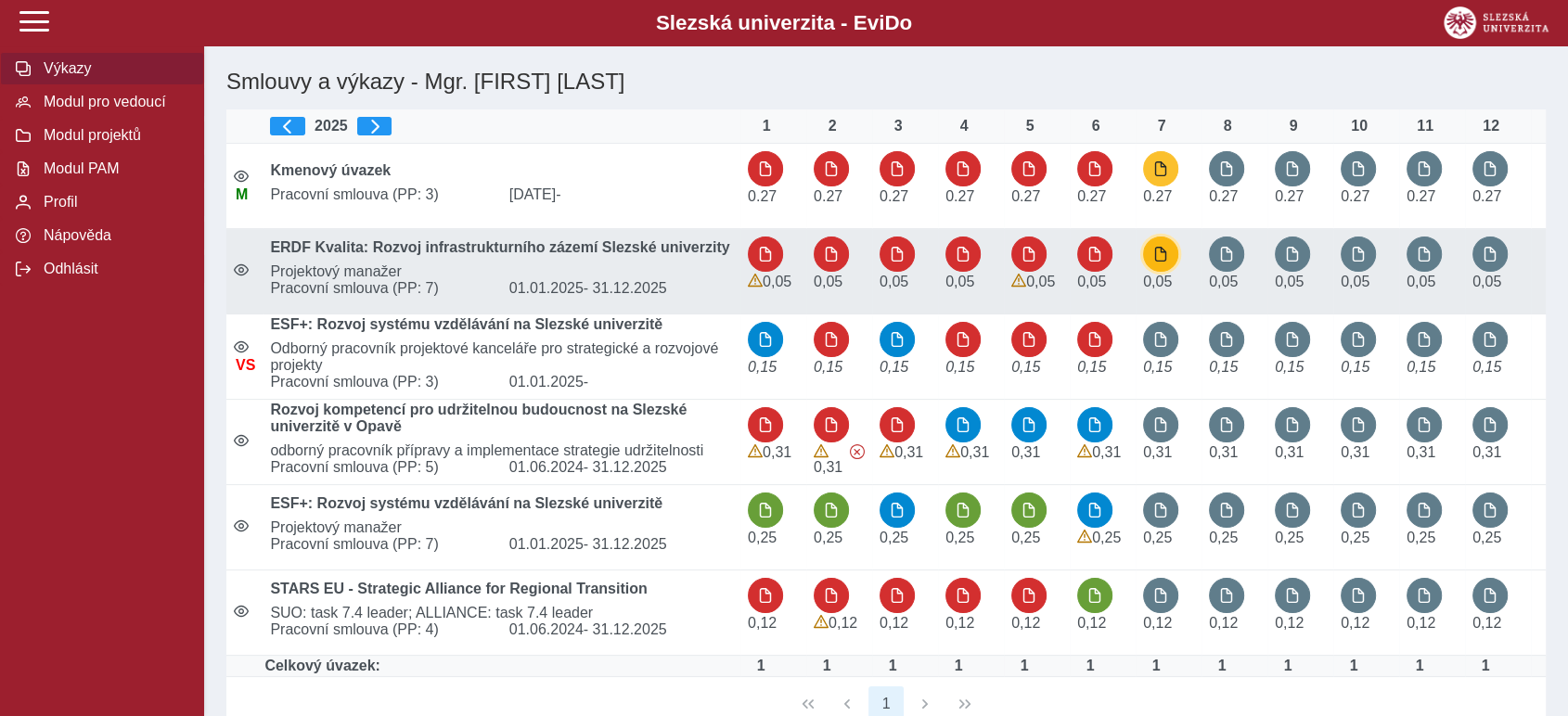 click at bounding box center (1161, 254) 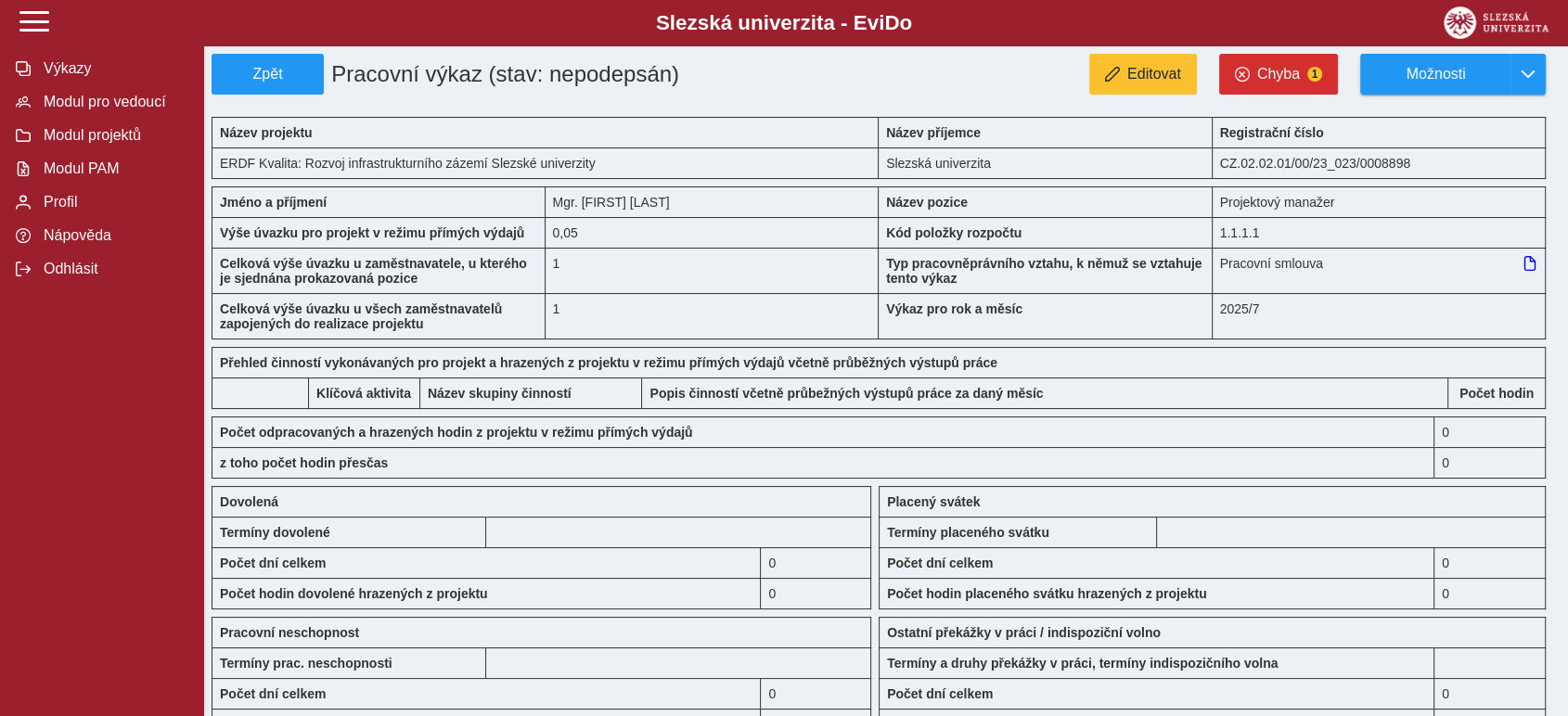 type on "*********" 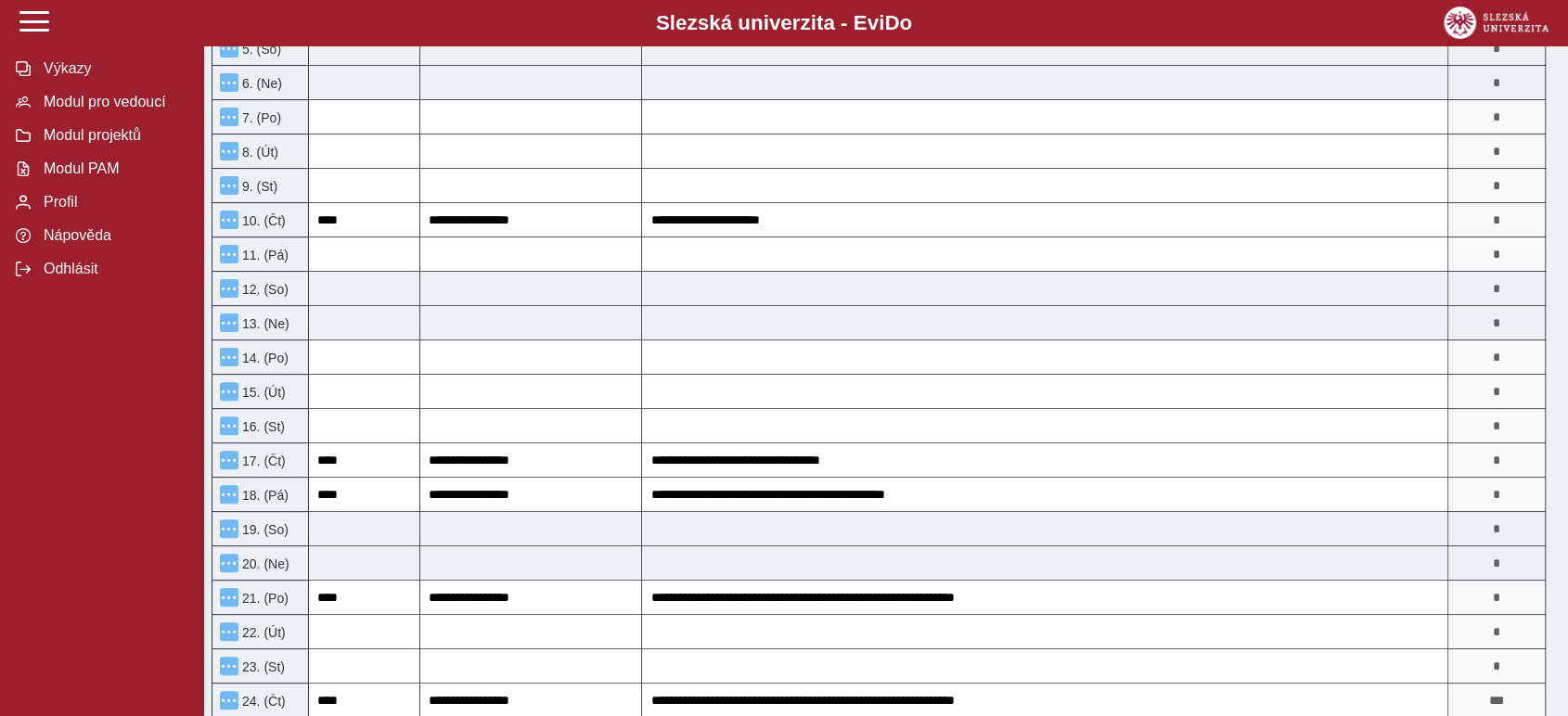 type 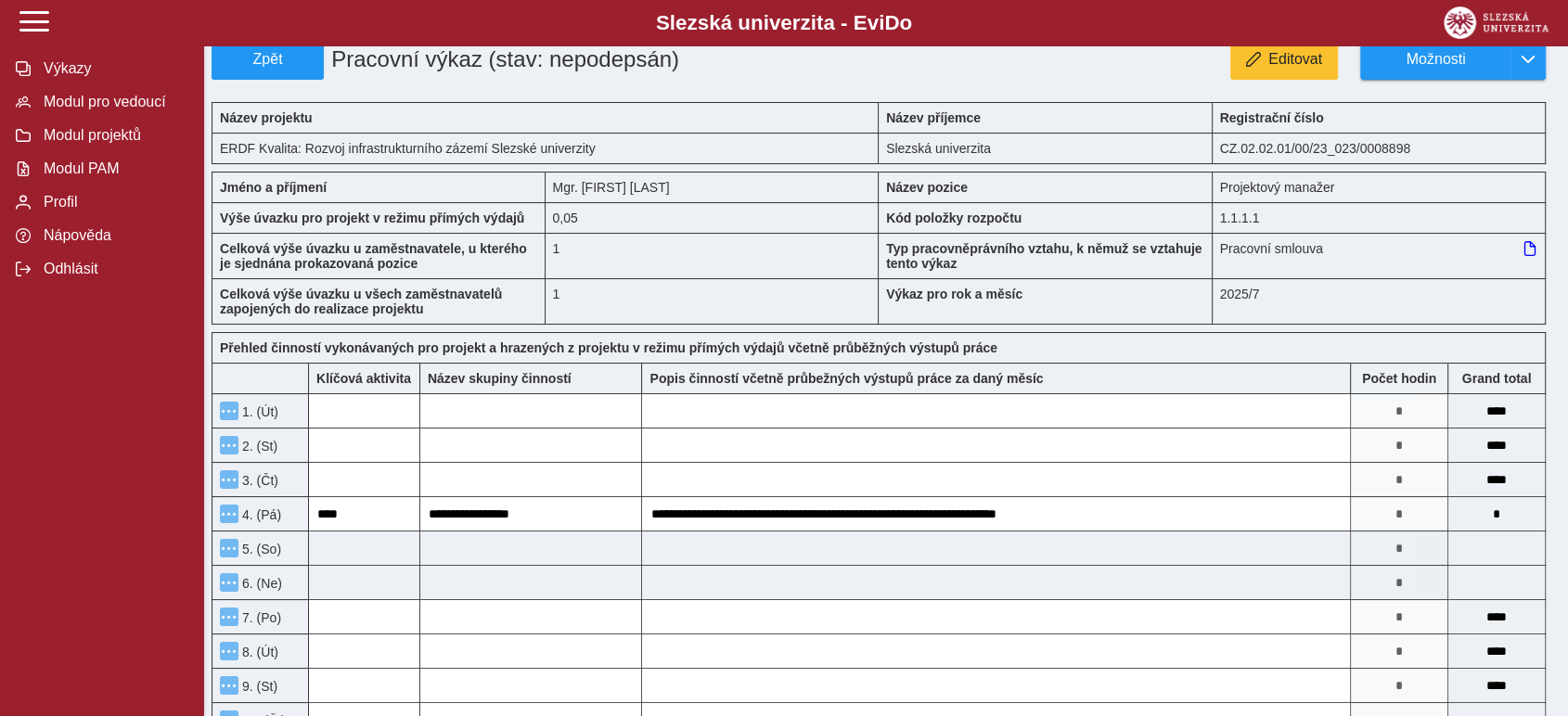 scroll, scrollTop: 0, scrollLeft: 0, axis: both 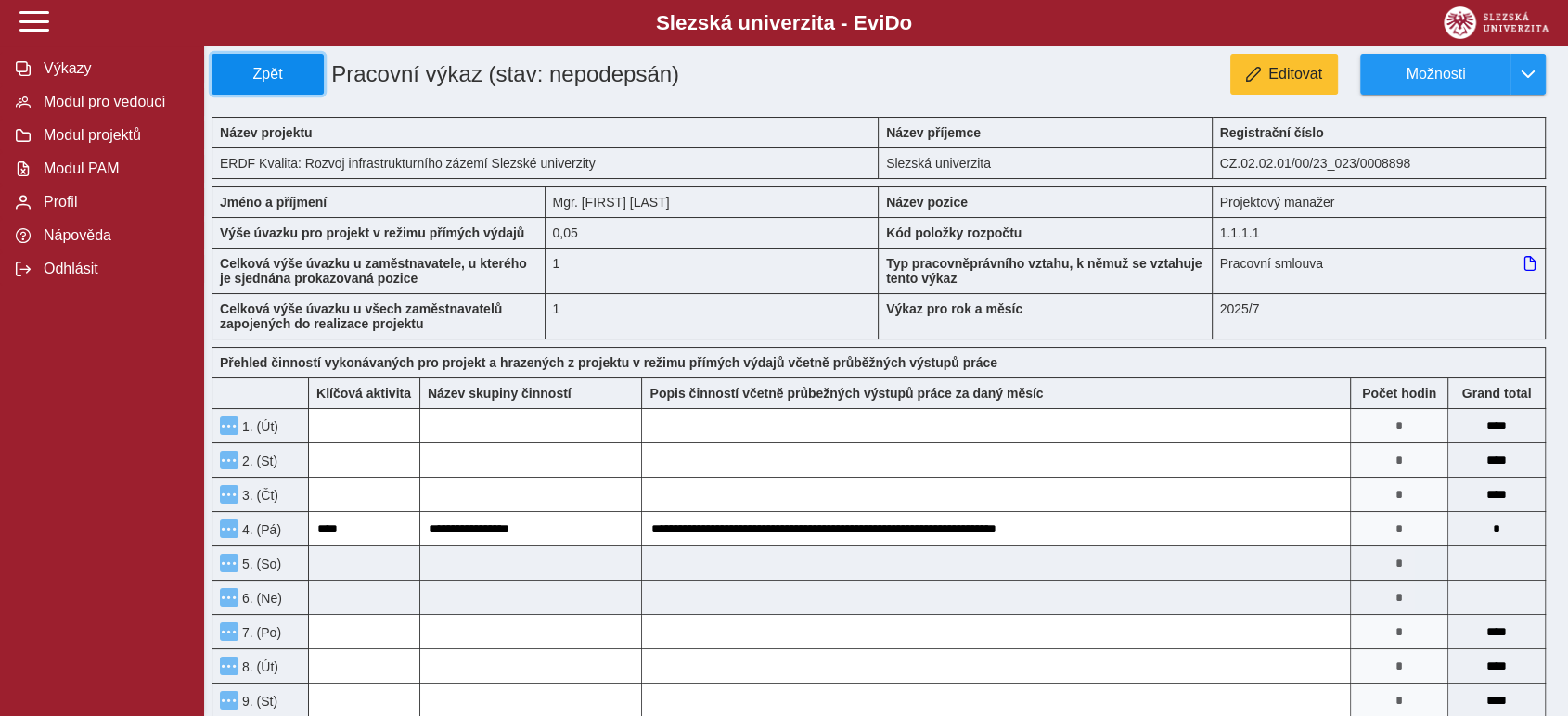 click on "Zpět" at bounding box center (267, 74) 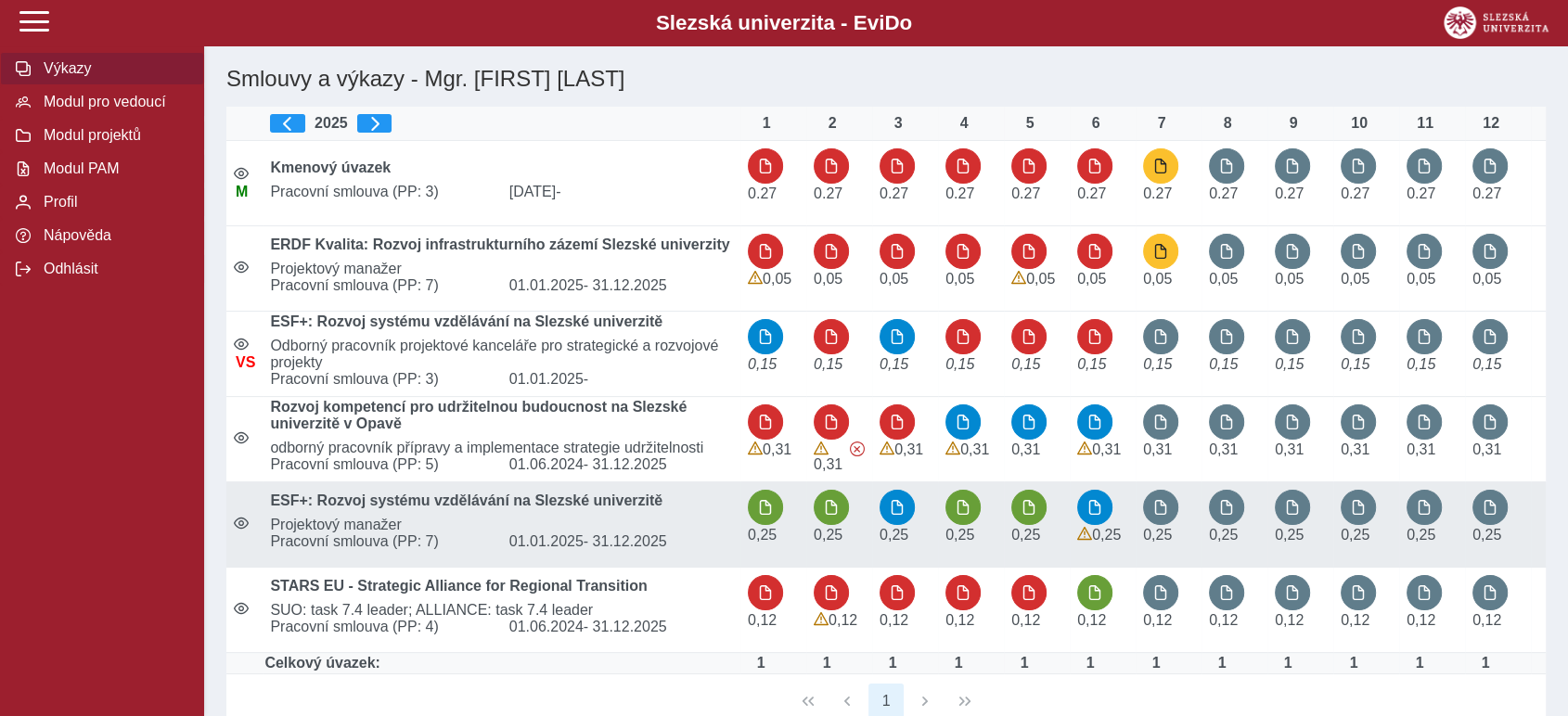 scroll, scrollTop: 0, scrollLeft: 0, axis: both 